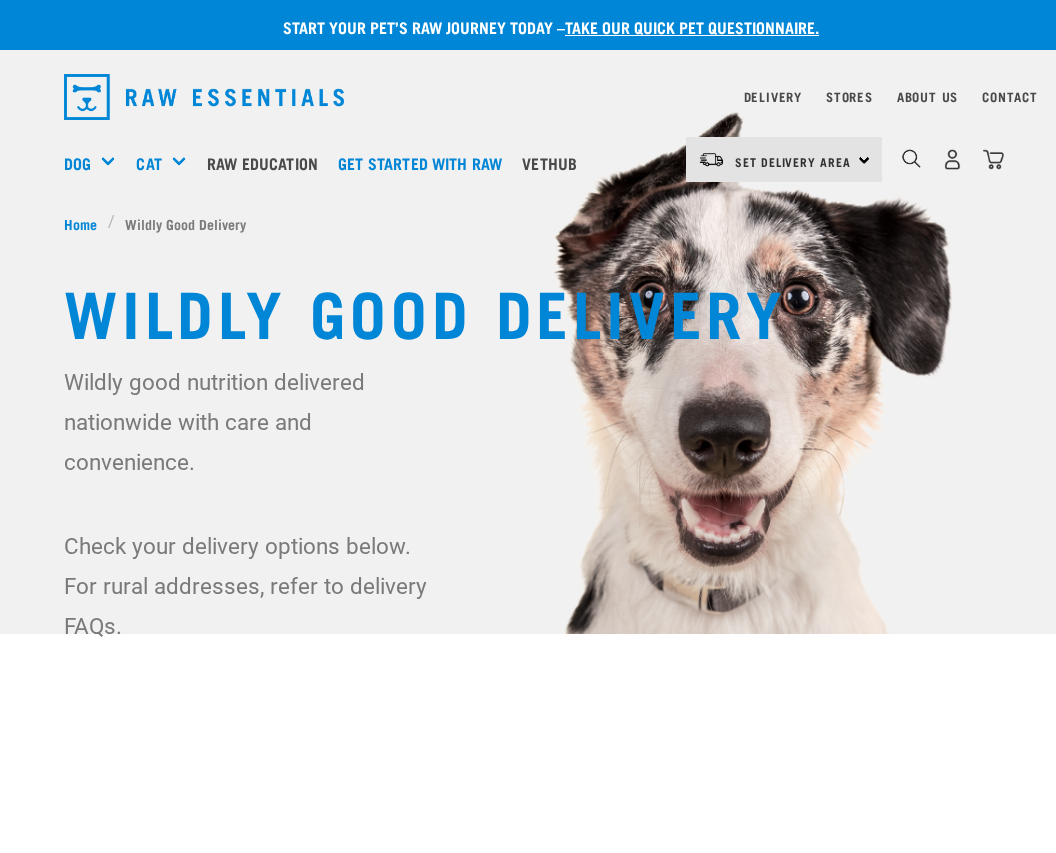 scroll, scrollTop: 0, scrollLeft: 0, axis: both 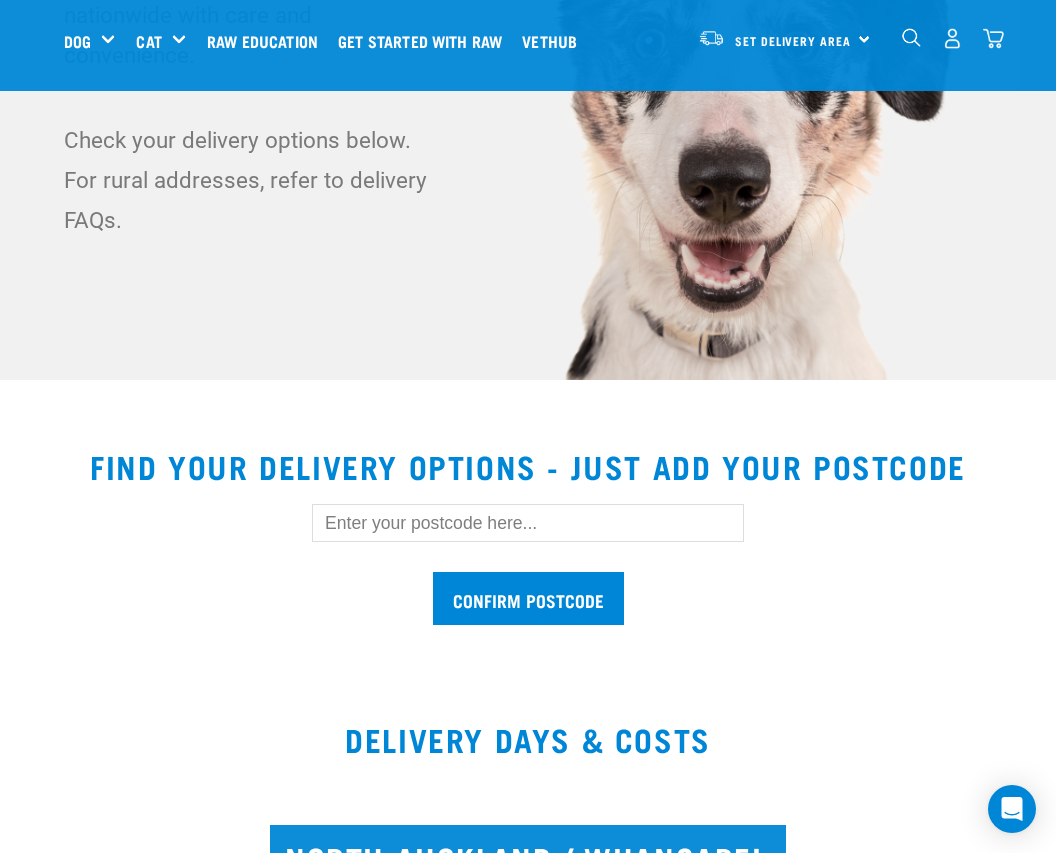 click at bounding box center (528, 523) 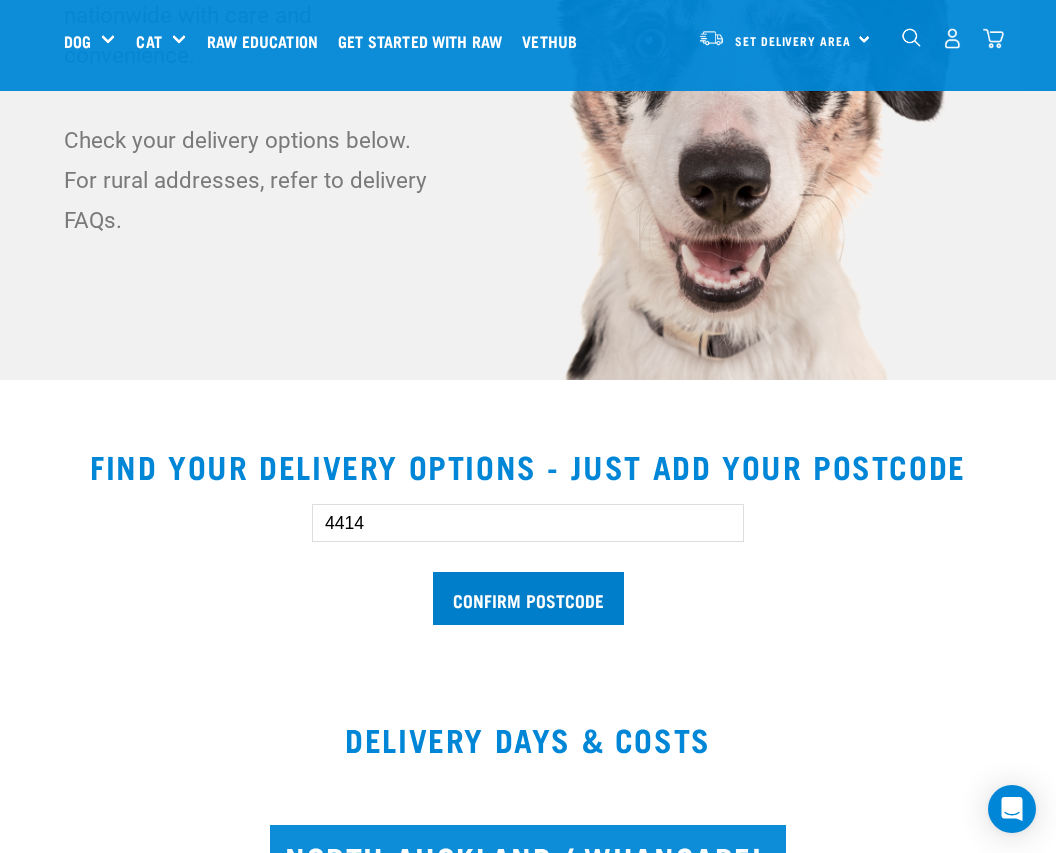 type on "4414" 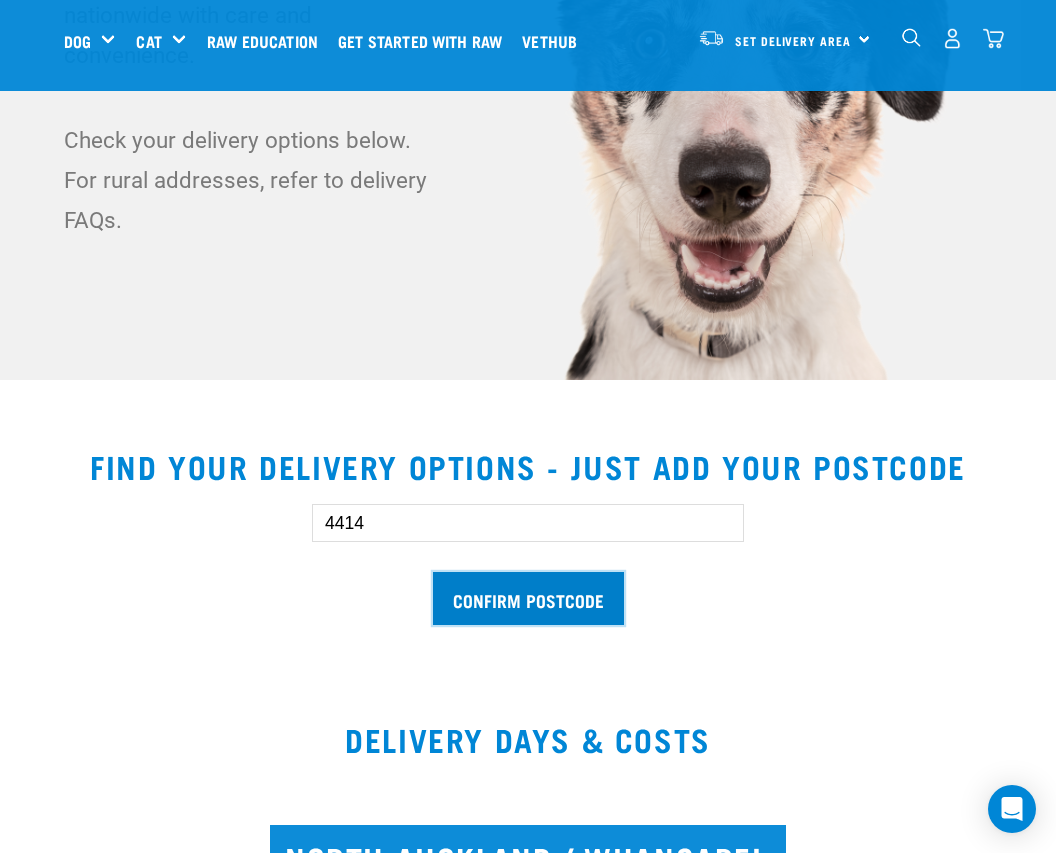 click on "Confirm postcode" at bounding box center (528, 598) 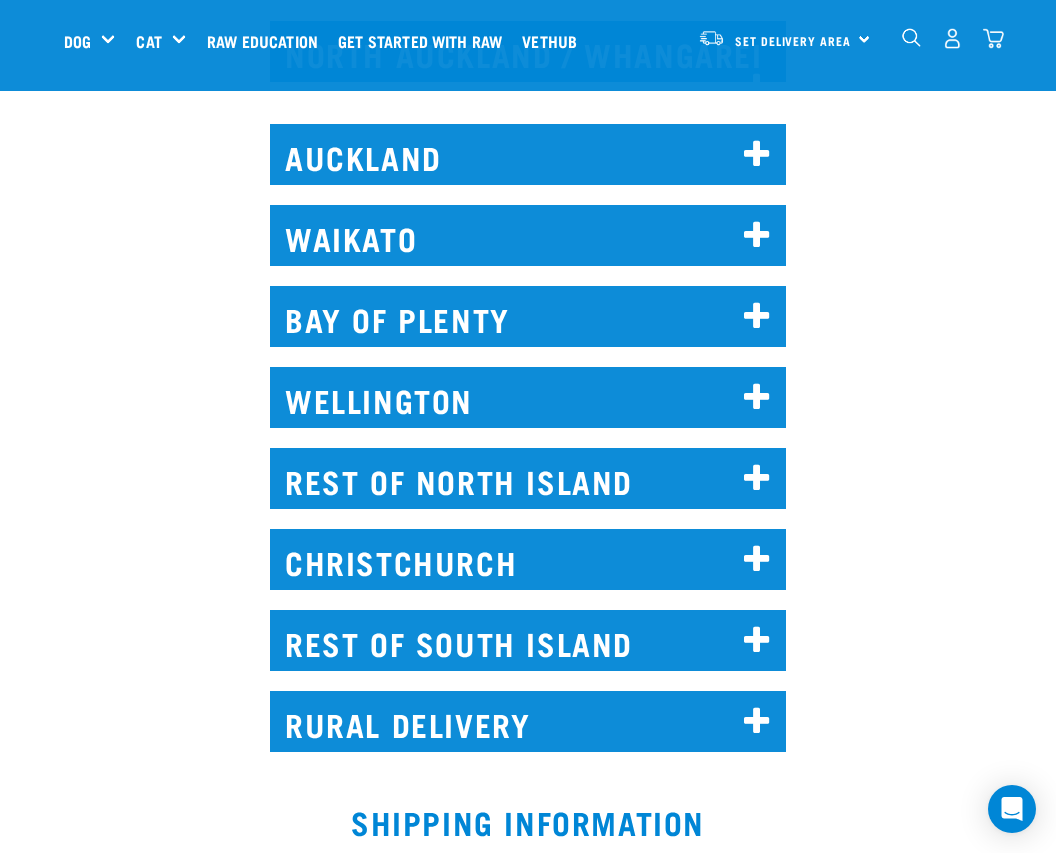 scroll, scrollTop: 1860, scrollLeft: 0, axis: vertical 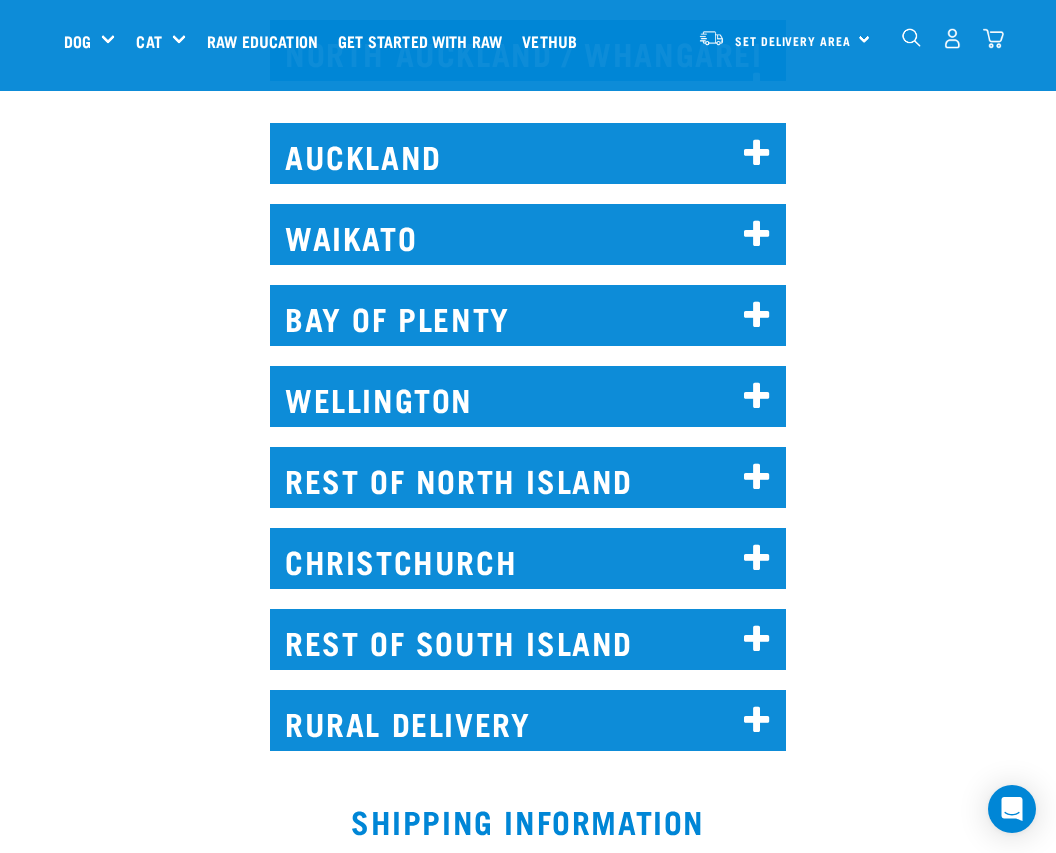 click on "REST OF NORTH ISLAND" at bounding box center (528, 477) 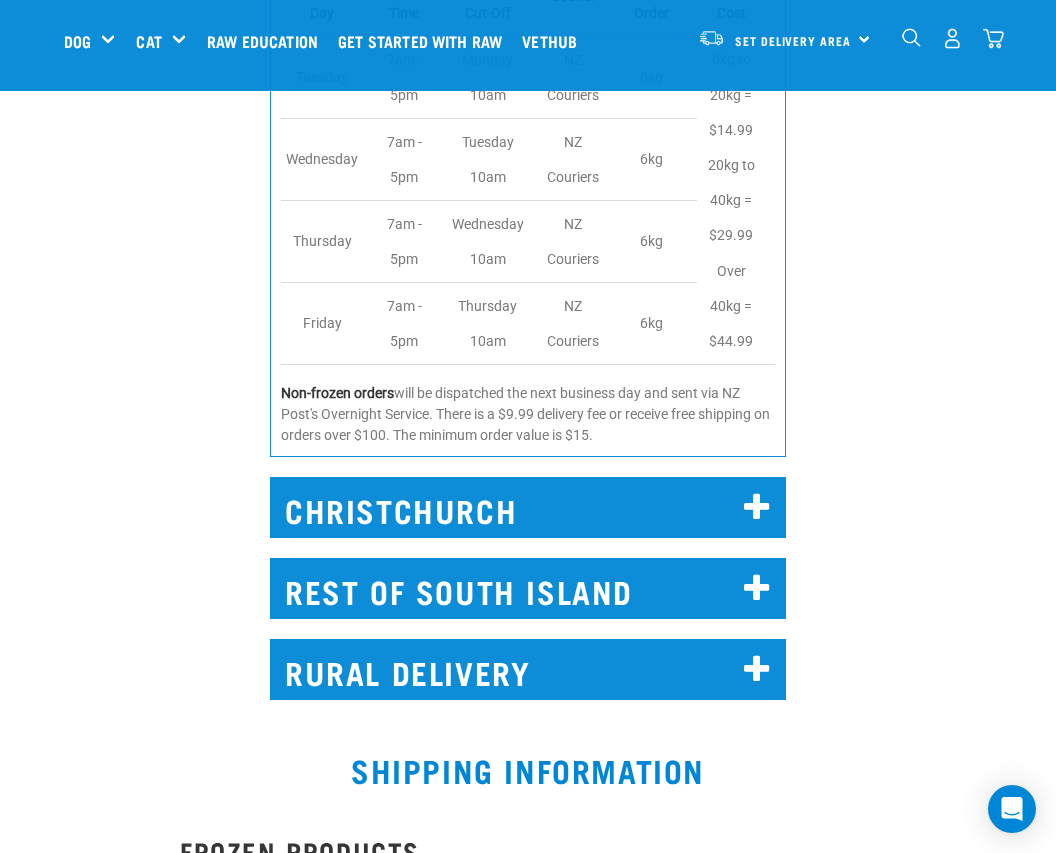 scroll, scrollTop: 3139, scrollLeft: 0, axis: vertical 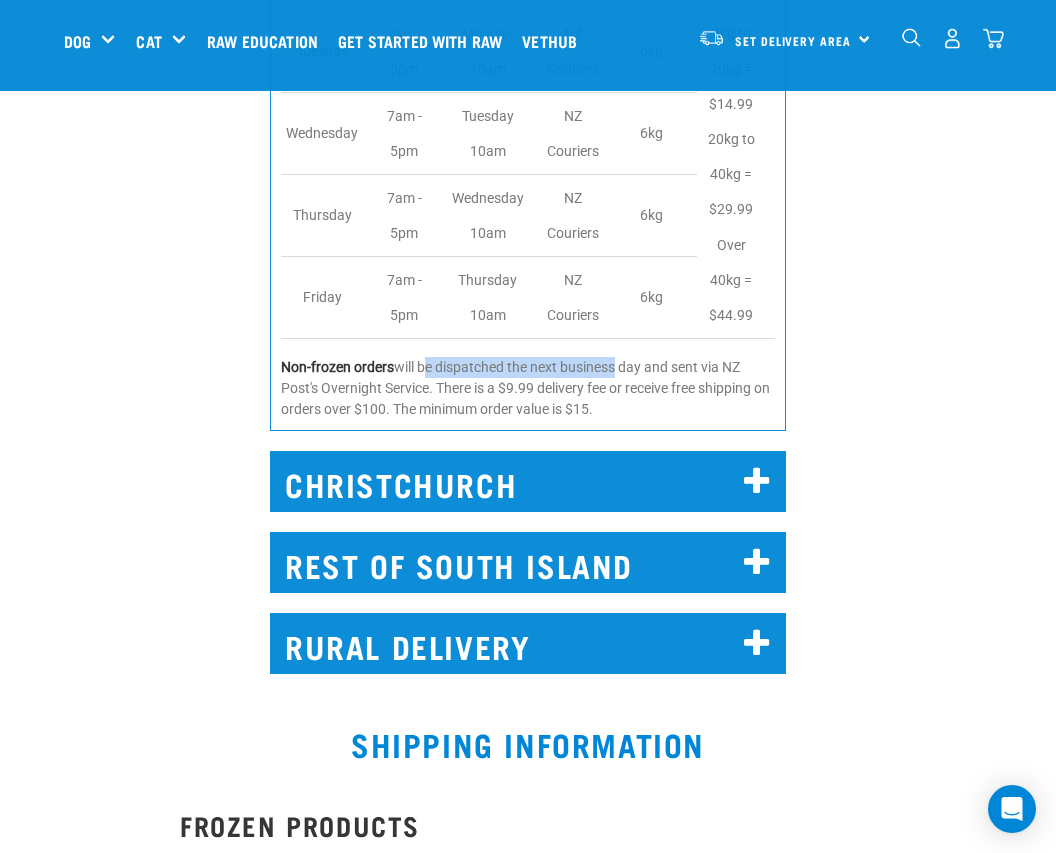 drag, startPoint x: 420, startPoint y: 372, endPoint x: 617, endPoint y: 365, distance: 197.12433 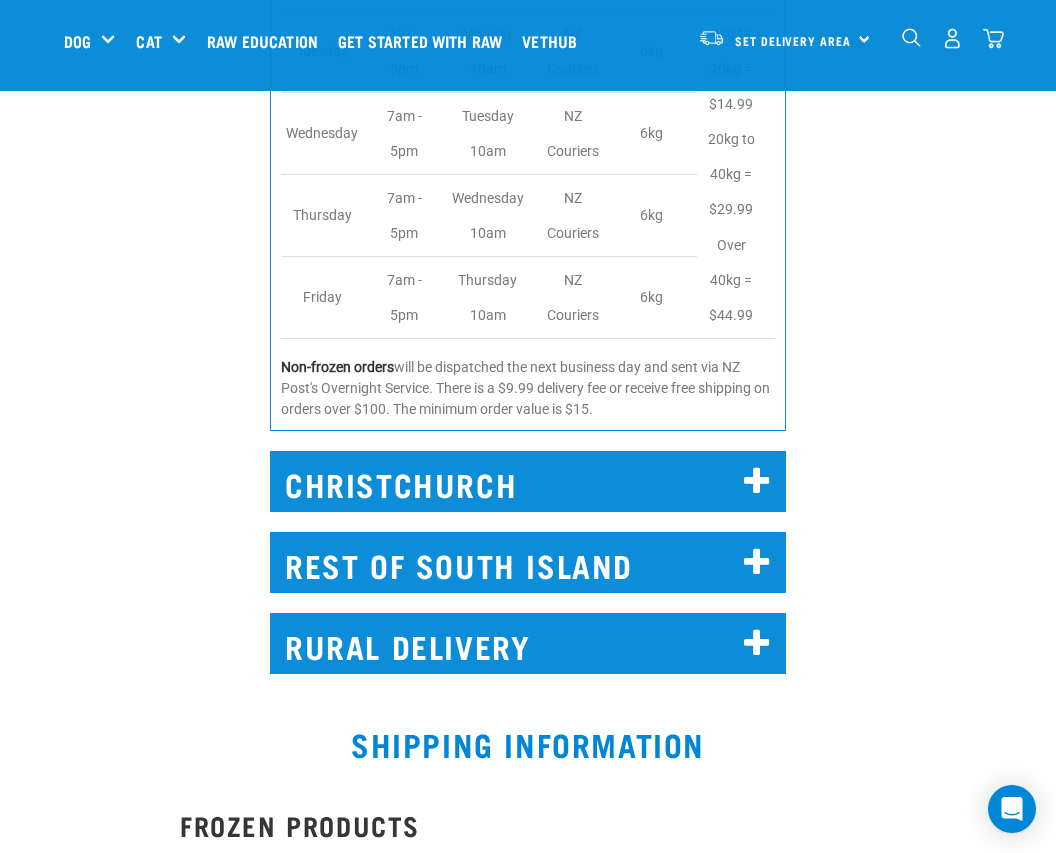 click on "Non-frozen orders  will be dispatched the next business day
and sent via NZ Post's Overnight Service. There is a $9.99 delivery fee or
receive free shipping on orders over $100. The minimum order value is $15." at bounding box center (528, 388) 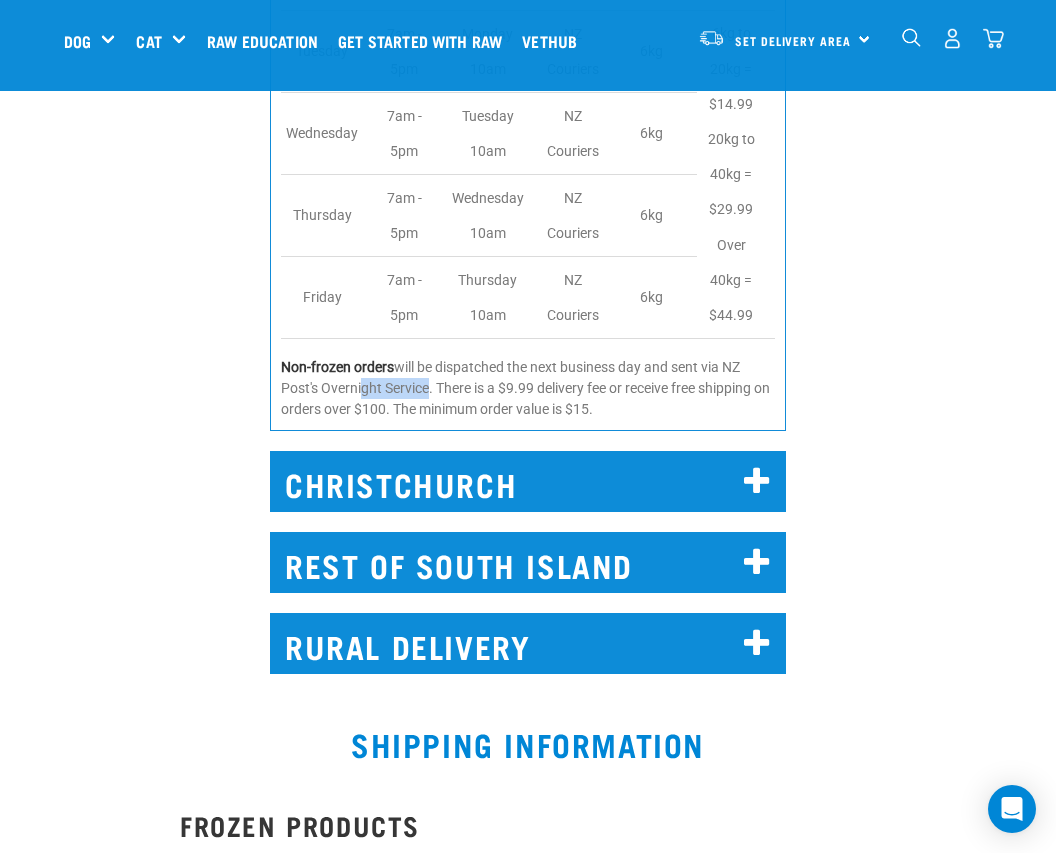 drag, startPoint x: 355, startPoint y: 395, endPoint x: 421, endPoint y: 392, distance: 66.068146 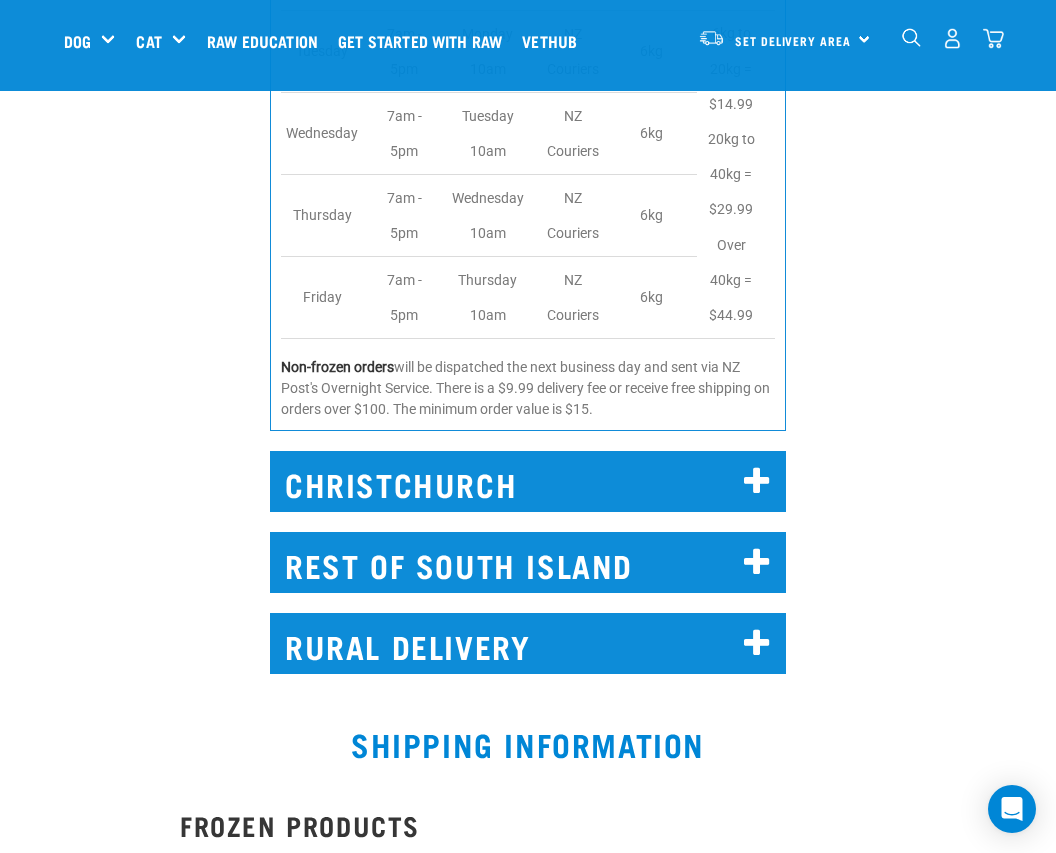 click on "Non-frozen orders  will be dispatched the next business day
and sent via NZ Post's Overnight Service. There is a $9.99 delivery fee or
receive free shipping on orders over $100. The minimum order value is $15." at bounding box center (528, 388) 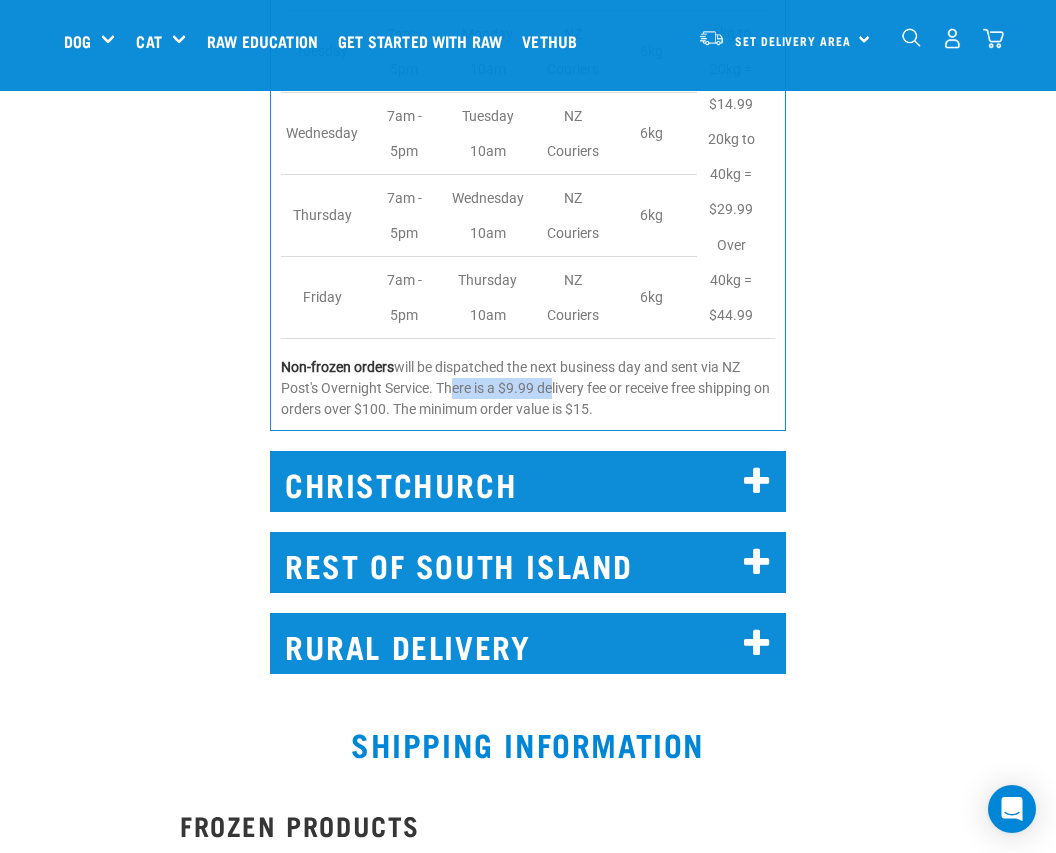 drag, startPoint x: 442, startPoint y: 396, endPoint x: 551, endPoint y: 396, distance: 109 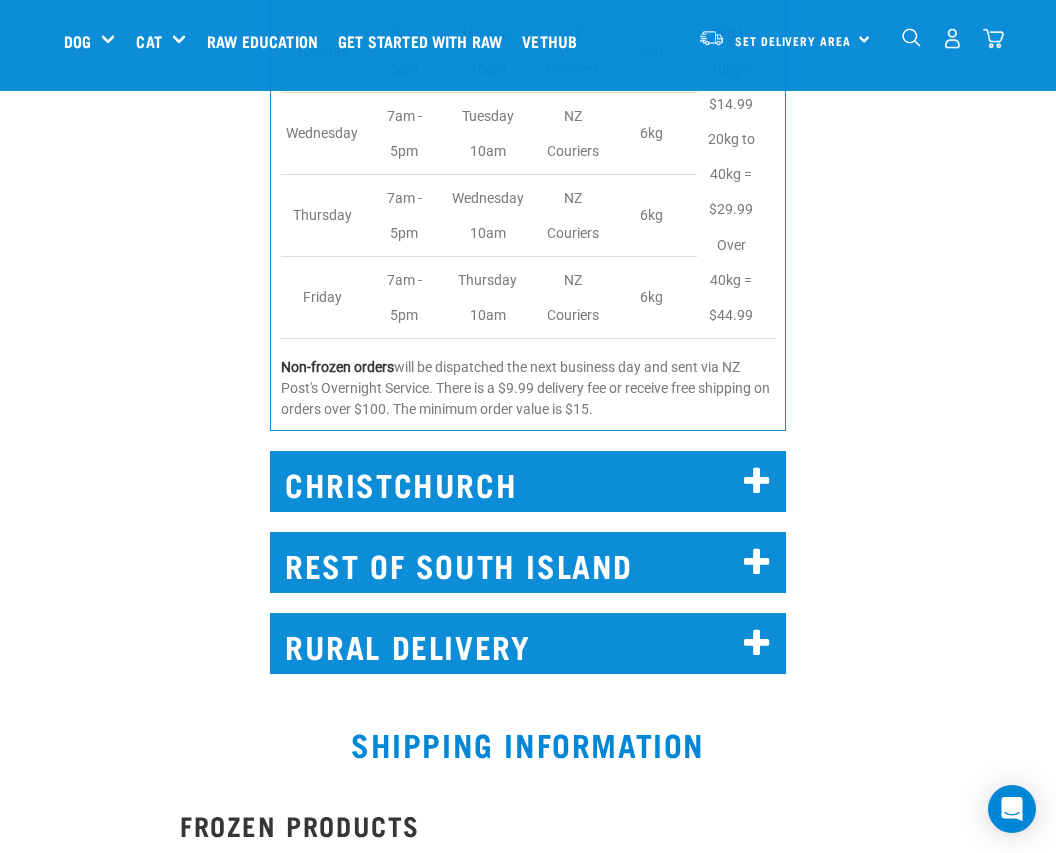 click on "Non-frozen orders  will be dispatched the next business day
and sent via NZ Post's Overnight Service. There is a $9.99 delivery fee or
receive free shipping on orders over $100. The minimum order value is $15." at bounding box center [528, 388] 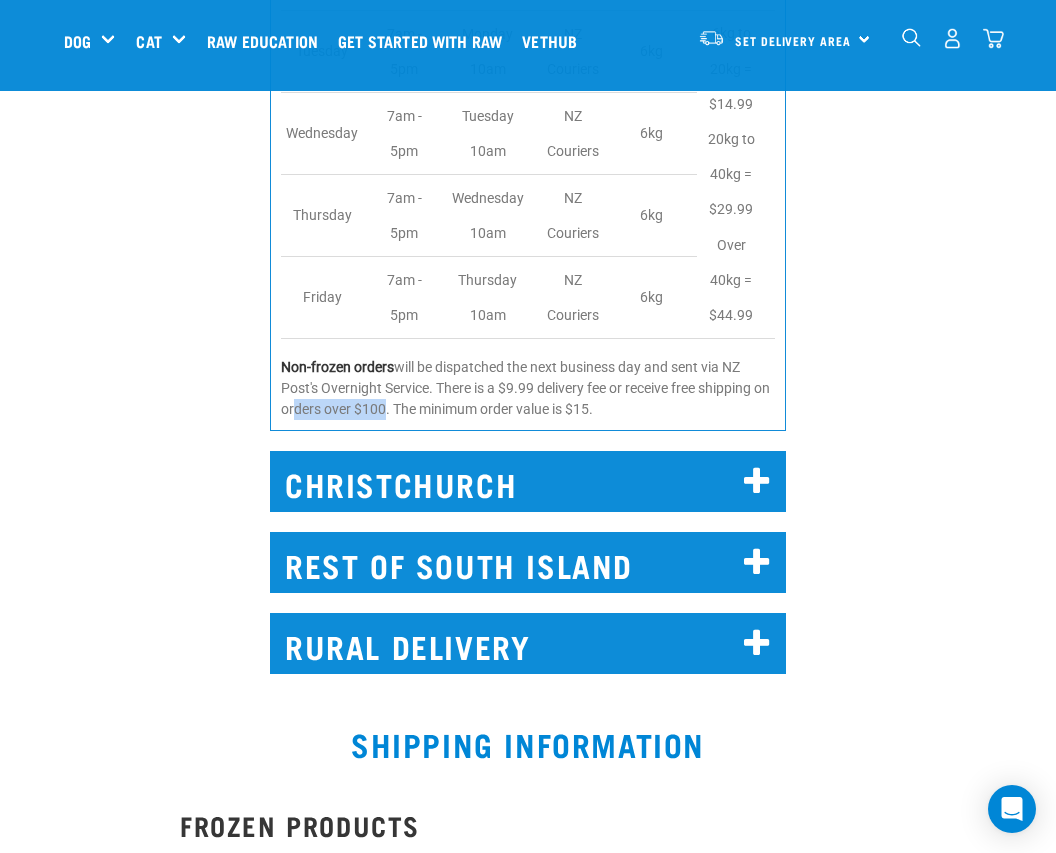drag, startPoint x: 305, startPoint y: 409, endPoint x: 399, endPoint y: 409, distance: 94 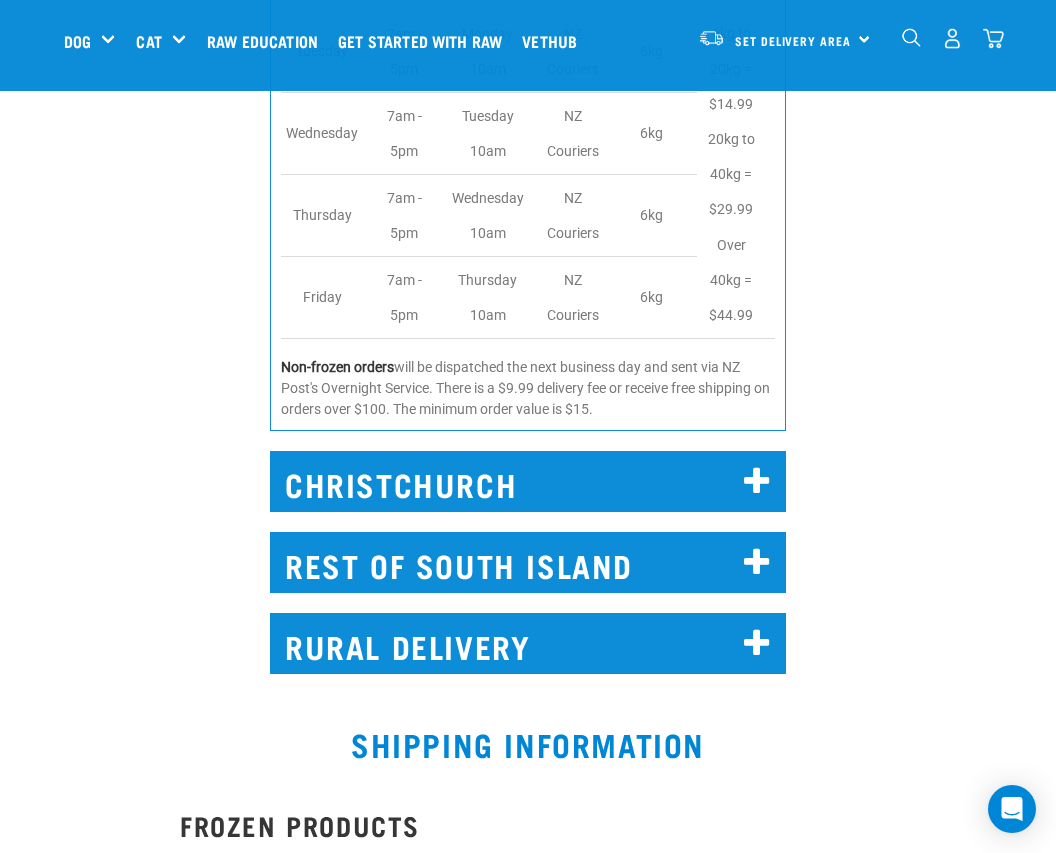 click on "Non-frozen orders  will be dispatched the next business day
and sent via NZ Post's Overnight Service. There is a $9.99 delivery fee or
receive free shipping on orders over $100. The minimum order value is $15." at bounding box center [528, 388] 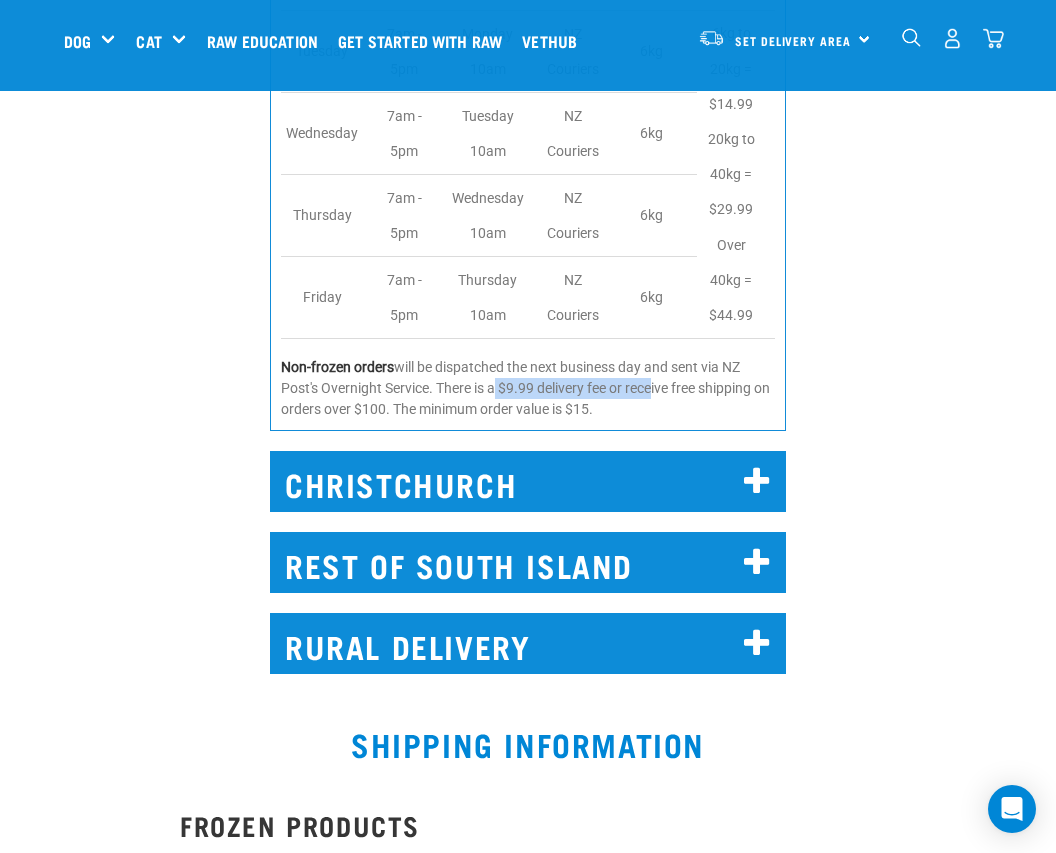 drag, startPoint x: 493, startPoint y: 386, endPoint x: 654, endPoint y: 390, distance: 161.04968 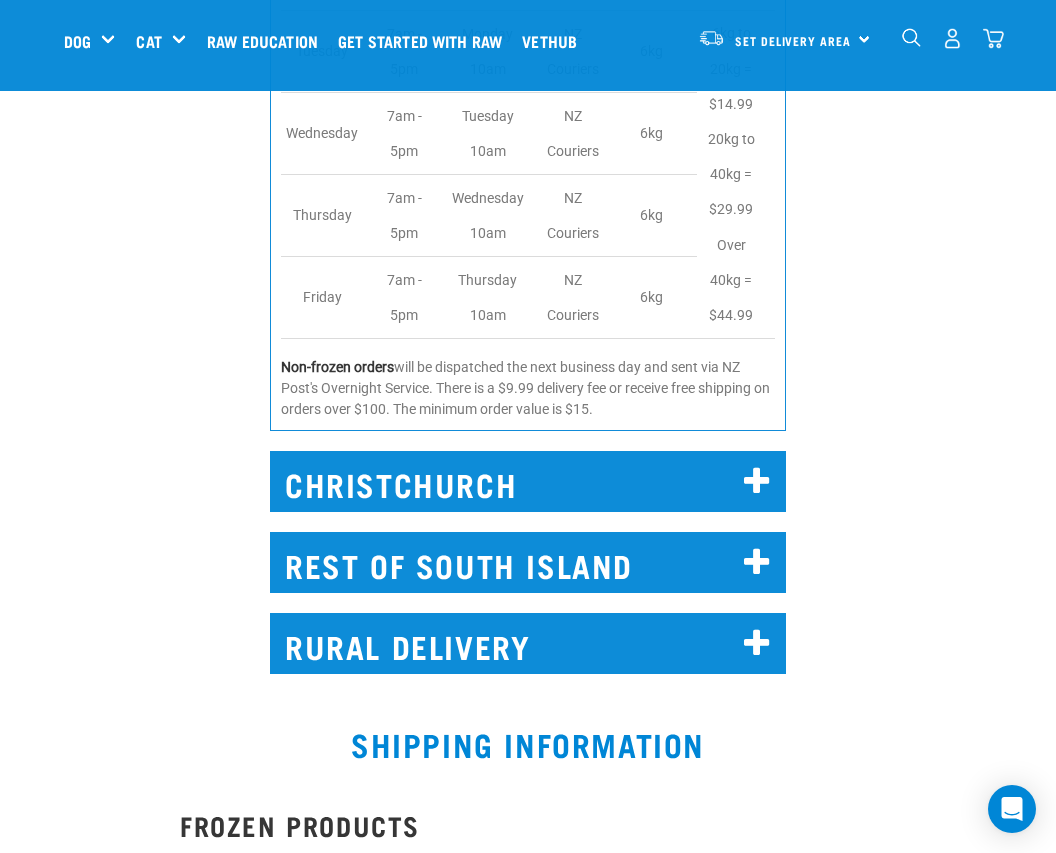 click on "Non-frozen orders  will be dispatched the next business day
and sent via NZ Post's Overnight Service. There is a $9.99 delivery fee or
receive free shipping on orders over $100. The minimum order value is $15." at bounding box center [528, 388] 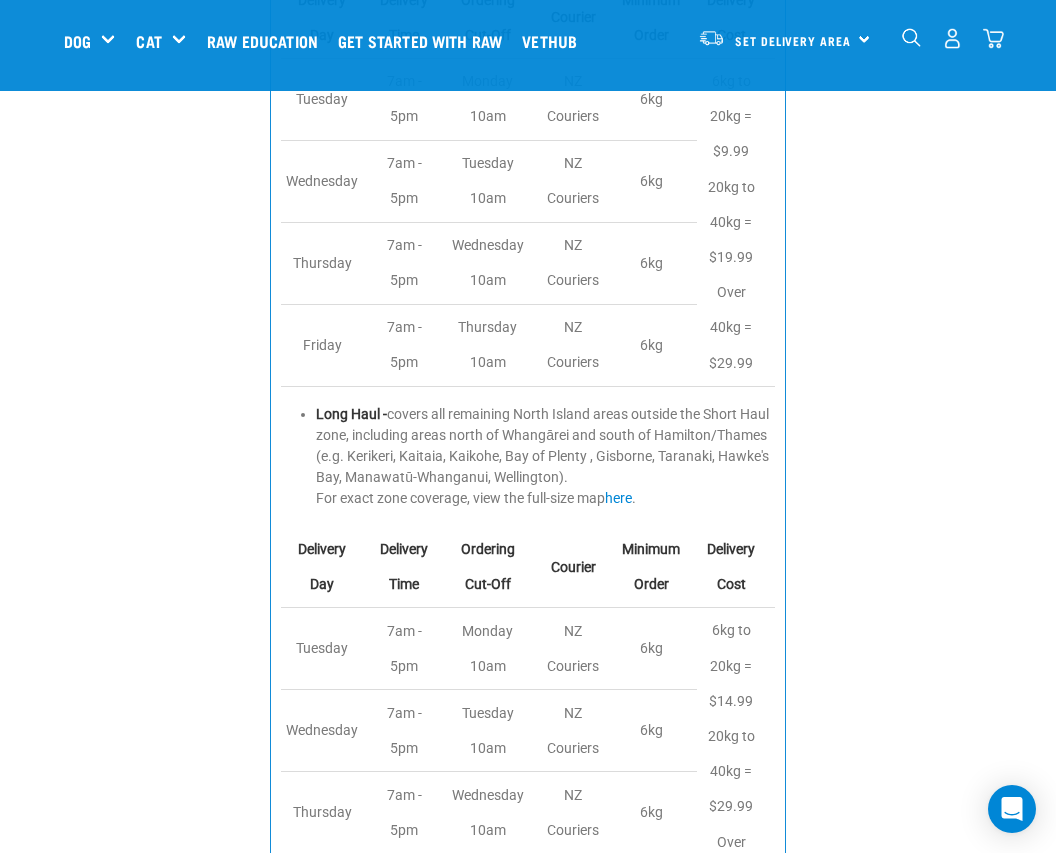 scroll, scrollTop: 2549, scrollLeft: 0, axis: vertical 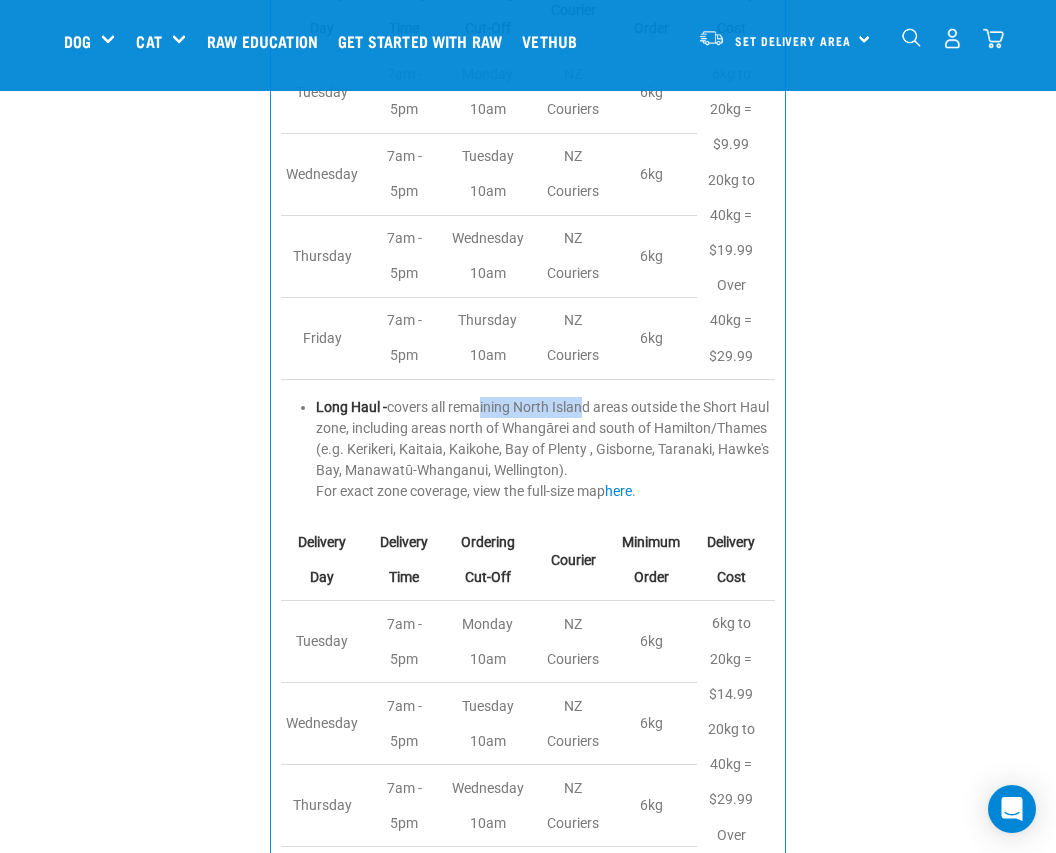 drag, startPoint x: 479, startPoint y: 412, endPoint x: 579, endPoint y: 412, distance: 100 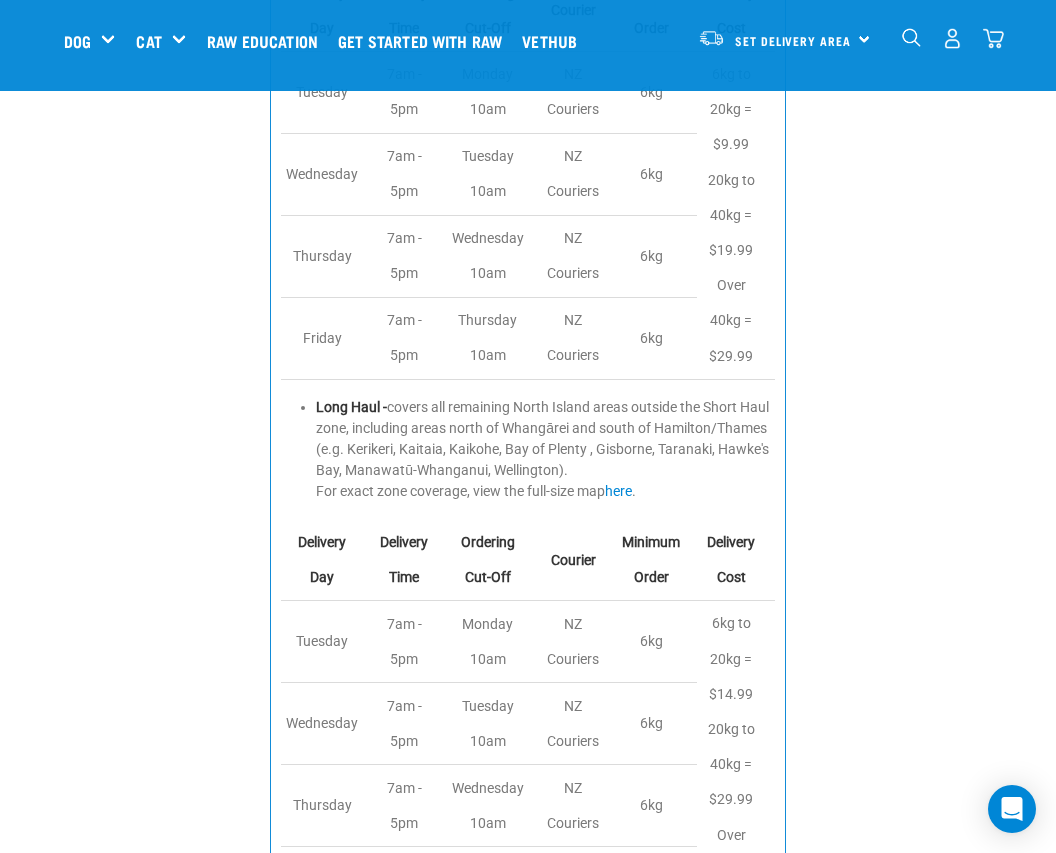 click on "Long Haul -  covers all remaining North Island areas outside the Short Haul zone, including areas north of Whangārei and south of Hamilton/Thames (e.g. Kerikeri, Kaitaia, Kaikohe, Bay of Plenty , Gisborne, Taranaki, Hawke's Bay, Manawatū-Whanganui, Wellington). For exact zone coverage, view the full-size map  here ." at bounding box center (545, 449) 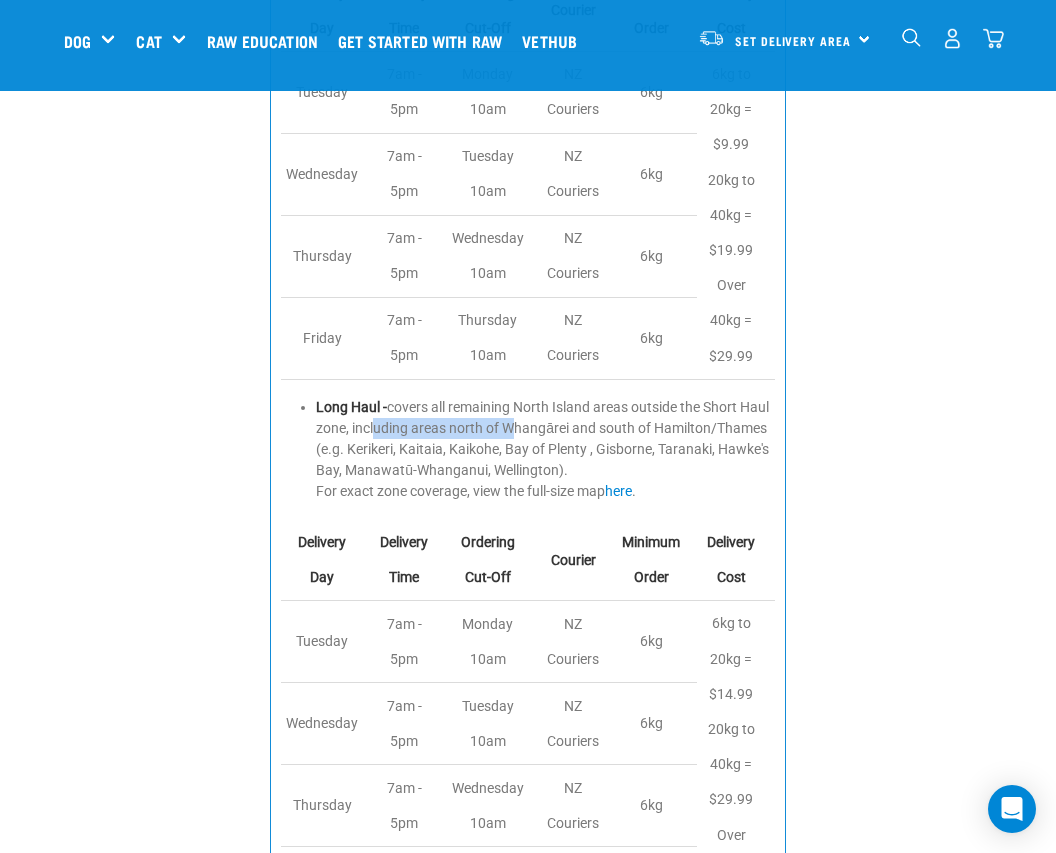 drag, startPoint x: 402, startPoint y: 434, endPoint x: 537, endPoint y: 435, distance: 135.00371 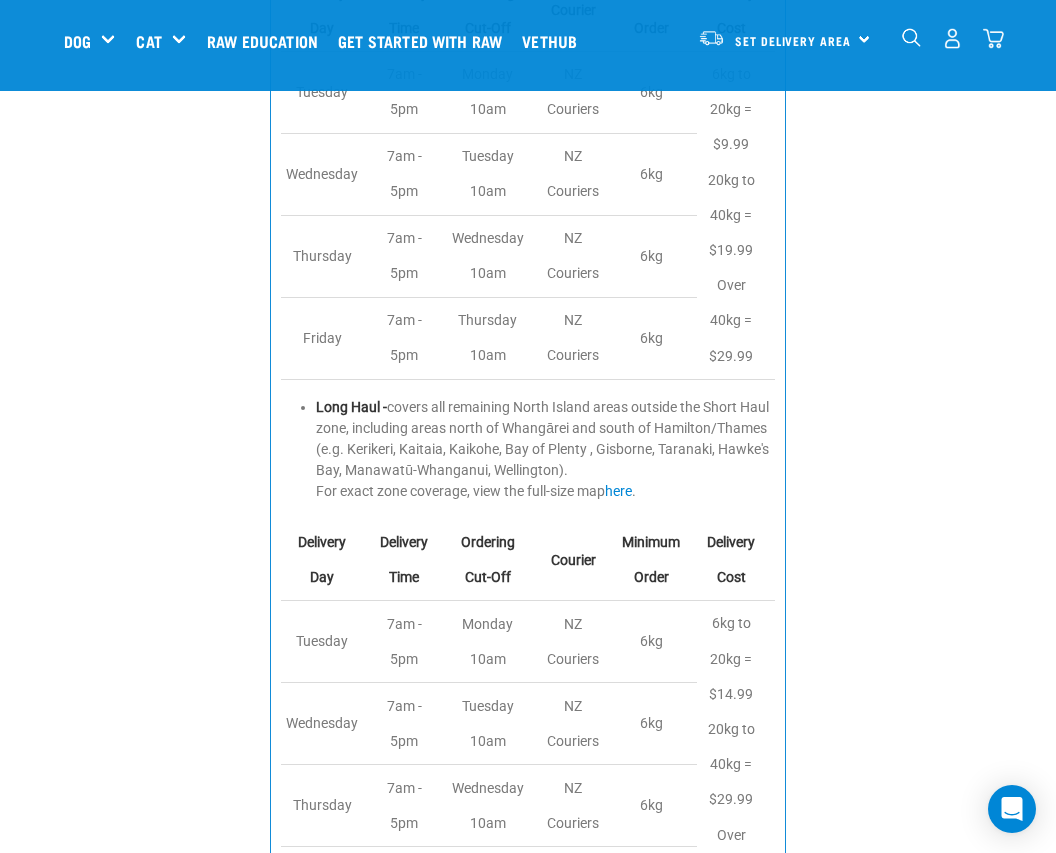 click on "Long Haul -  covers all remaining North Island areas outside the Short Haul zone, including areas north of Whangārei and south of Hamilton/Thames (e.g. Kerikeri, Kaitaia, Kaikohe, Bay of Plenty , Gisborne, Taranaki, Hawke's Bay, Manawatū-Whanganui, Wellington). For exact zone coverage, view the full-size map  here ." at bounding box center (545, 449) 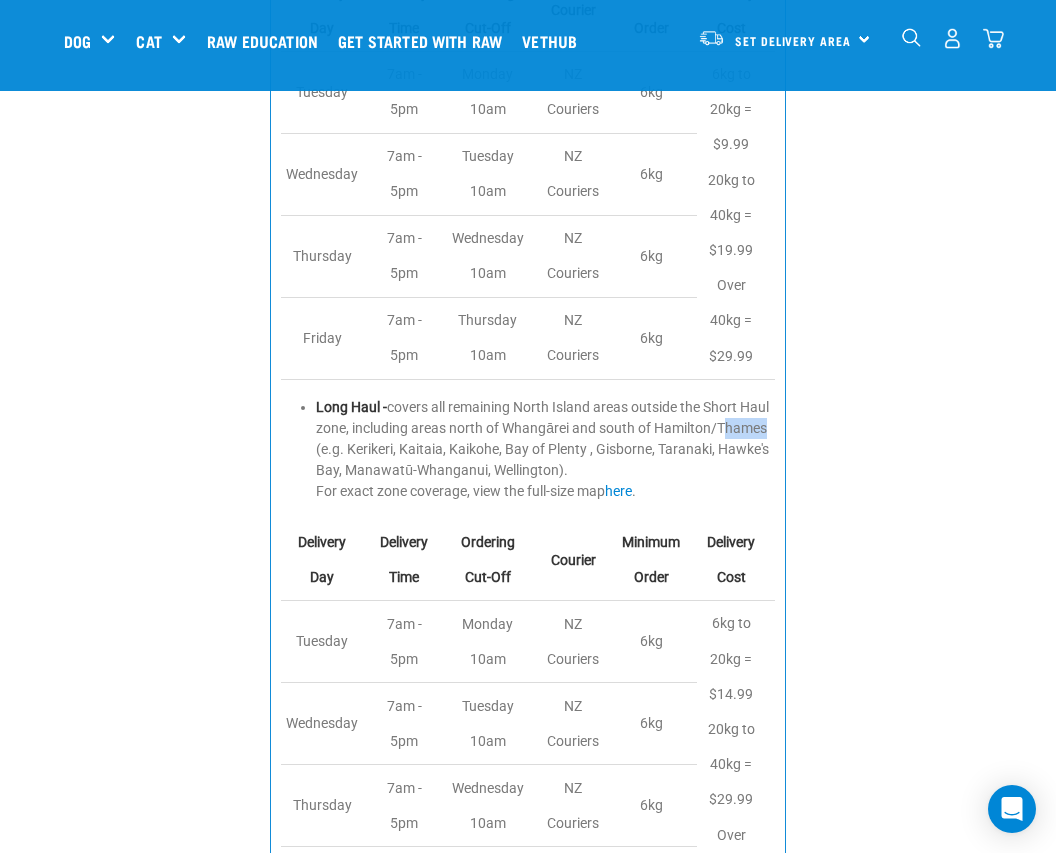 drag, startPoint x: 378, startPoint y: 452, endPoint x: 422, endPoint y: 451, distance: 44.011364 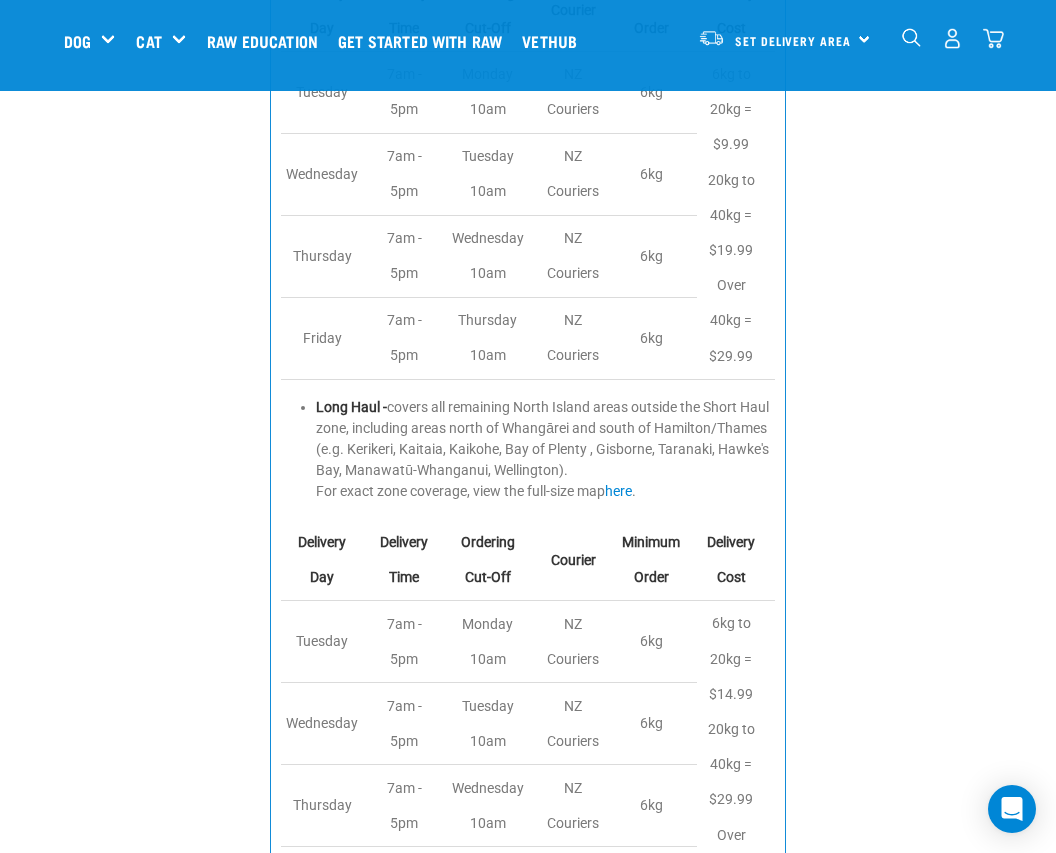 click on "Long Haul -  covers all remaining North Island areas outside the Short Haul zone, including areas north of Whangārei and south of Hamilton/Thames (e.g. Kerikeri, Kaitaia, Kaikohe, Bay of Plenty , Gisborne, Taranaki, Hawke's Bay, Manawatū-Whanganui, Wellington). For exact zone coverage, view the full-size map  here ." at bounding box center [545, 449] 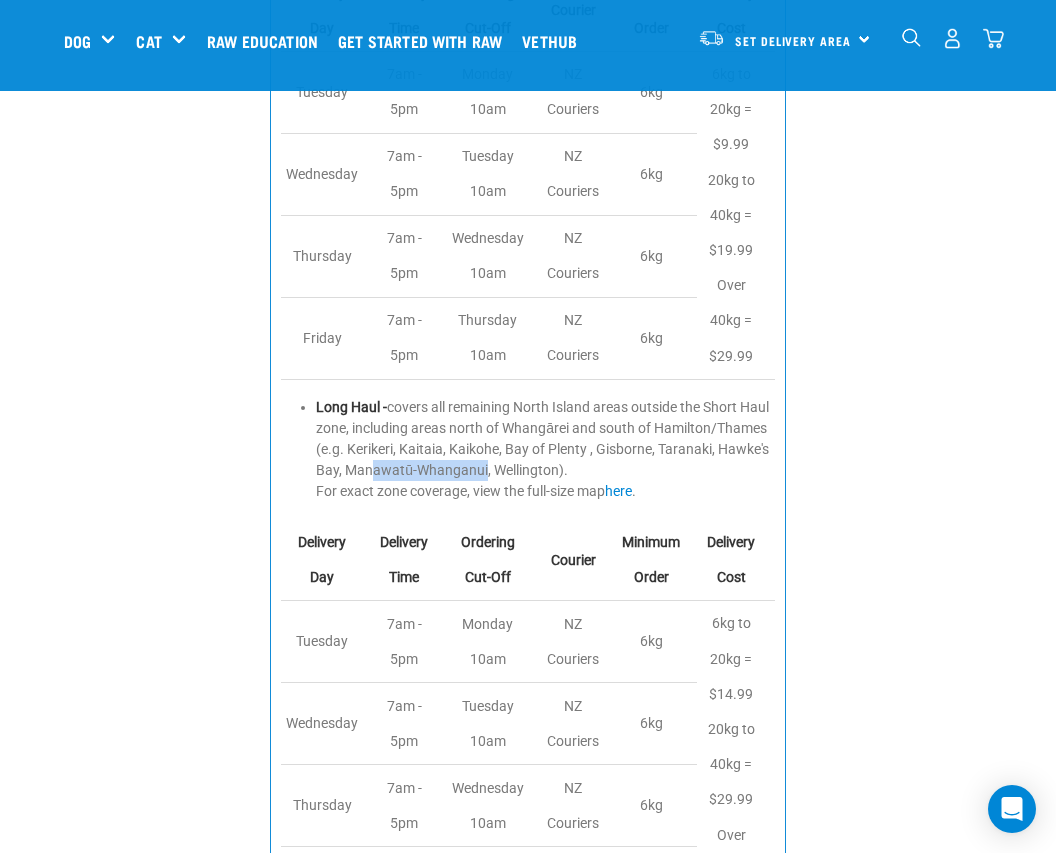 drag, startPoint x: 477, startPoint y: 473, endPoint x: 596, endPoint y: 473, distance: 119 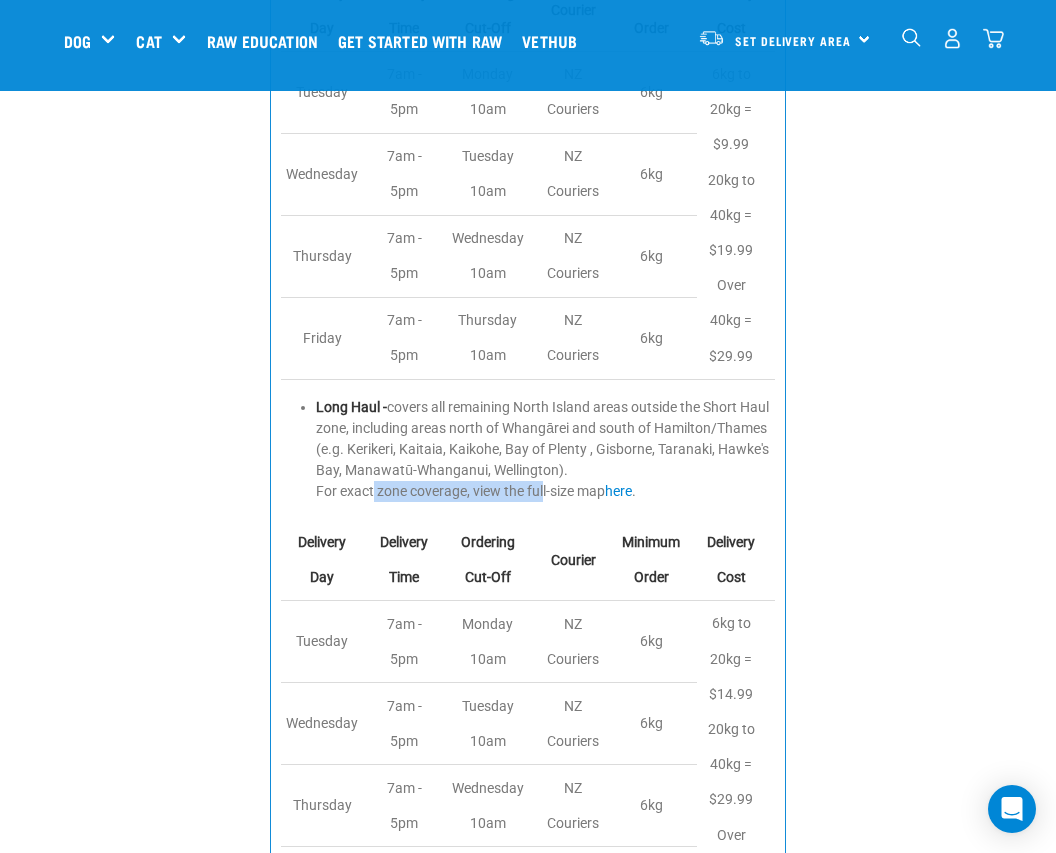 drag, startPoint x: 372, startPoint y: 495, endPoint x: 544, endPoint y: 495, distance: 172 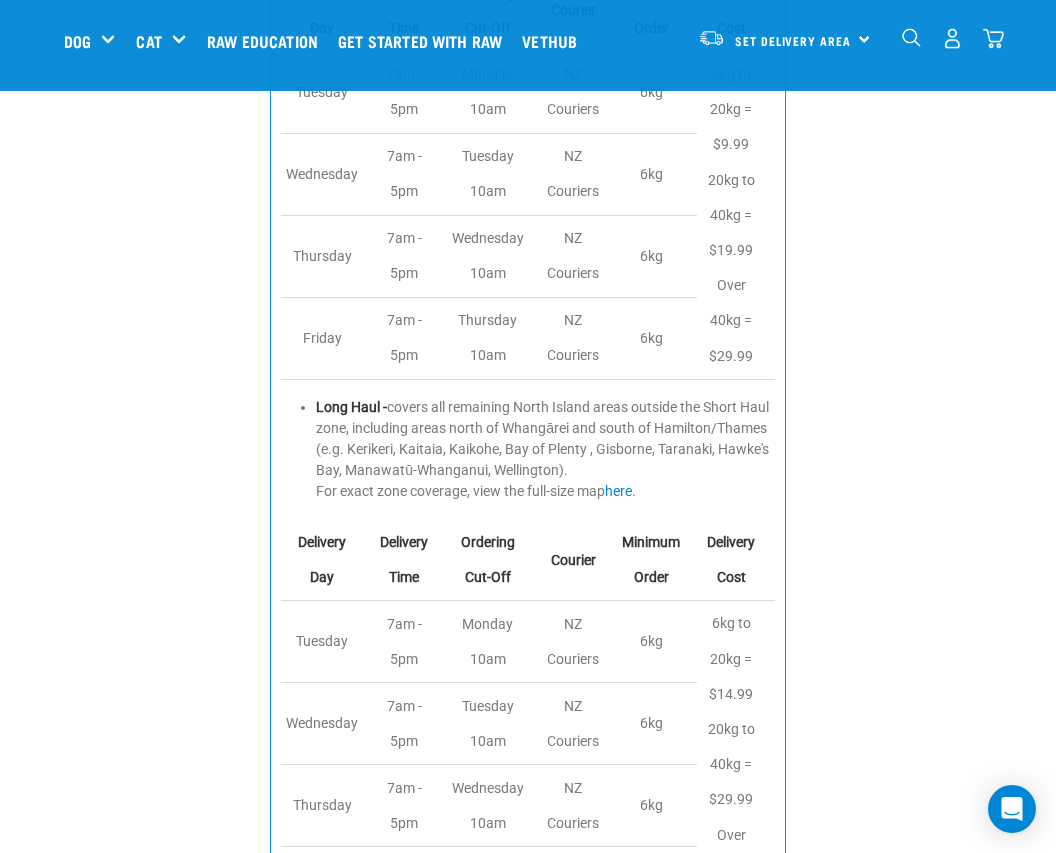 click on "Long Haul -  covers all remaining North Island areas outside the Short Haul zone, including areas north of Whangārei and south of Hamilton/Thames (e.g. Kerikeri, Kaitaia, Kaikohe, Bay of Plenty , Gisborne, Taranaki, Hawke's Bay, Manawatū-Whanganui, Wellington). For exact zone coverage, view the full-size map  here ." at bounding box center [545, 449] 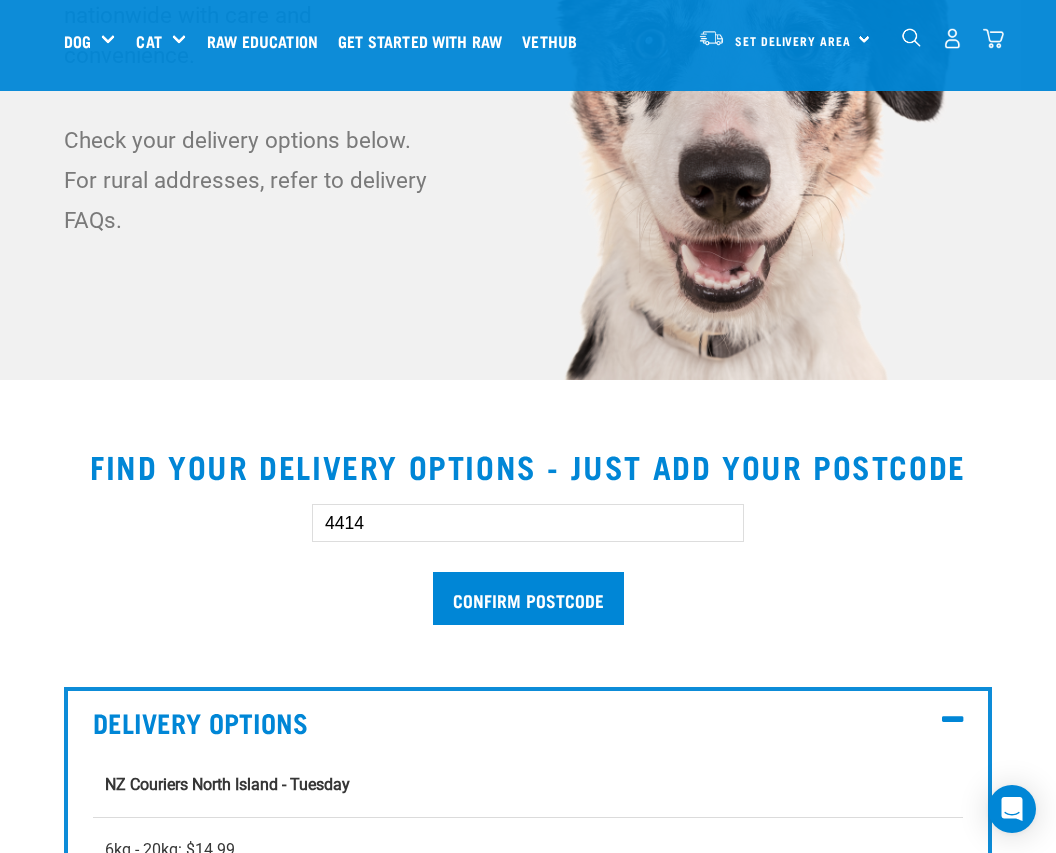 scroll, scrollTop: 0, scrollLeft: 0, axis: both 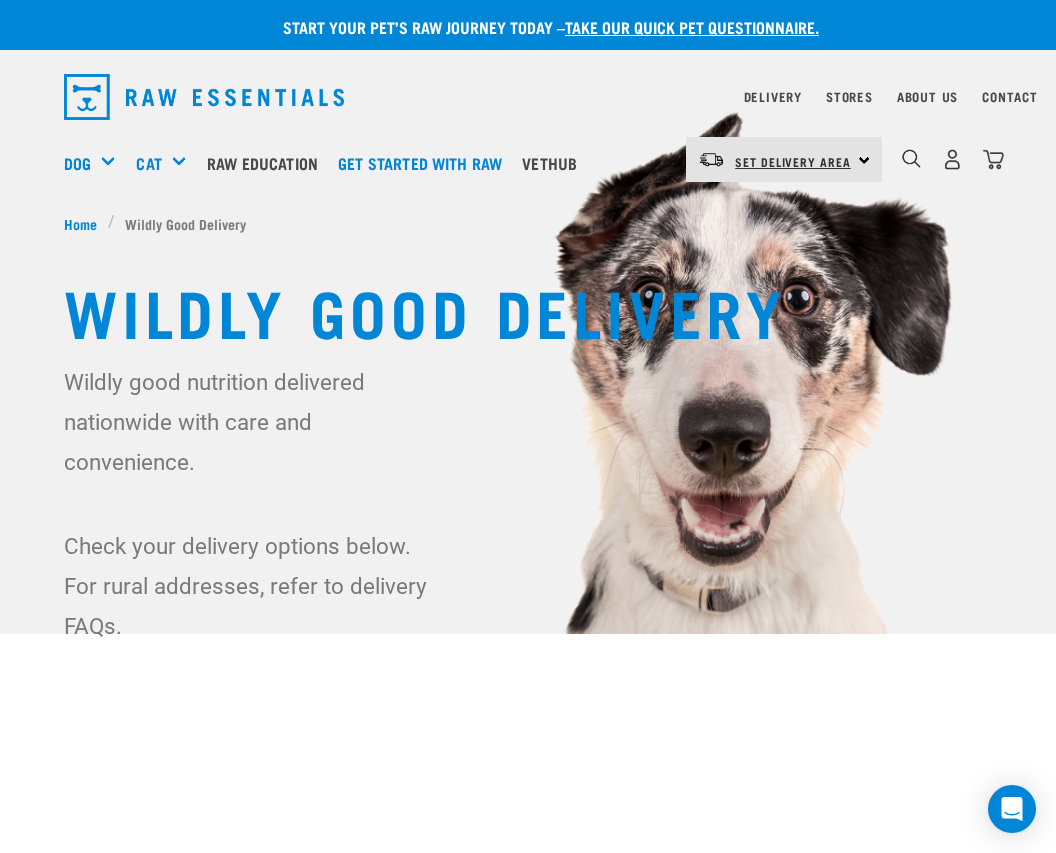 click on "Set Delivery Area" at bounding box center [793, 161] 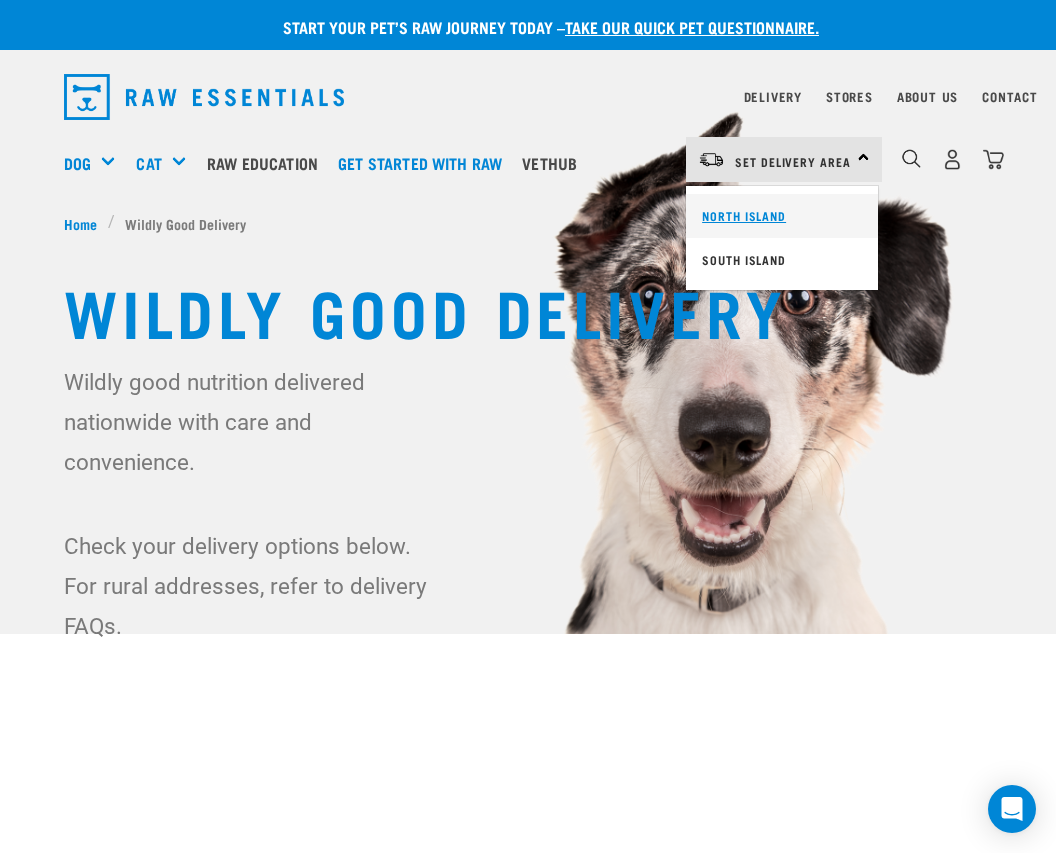 click on "North Island" at bounding box center [782, 216] 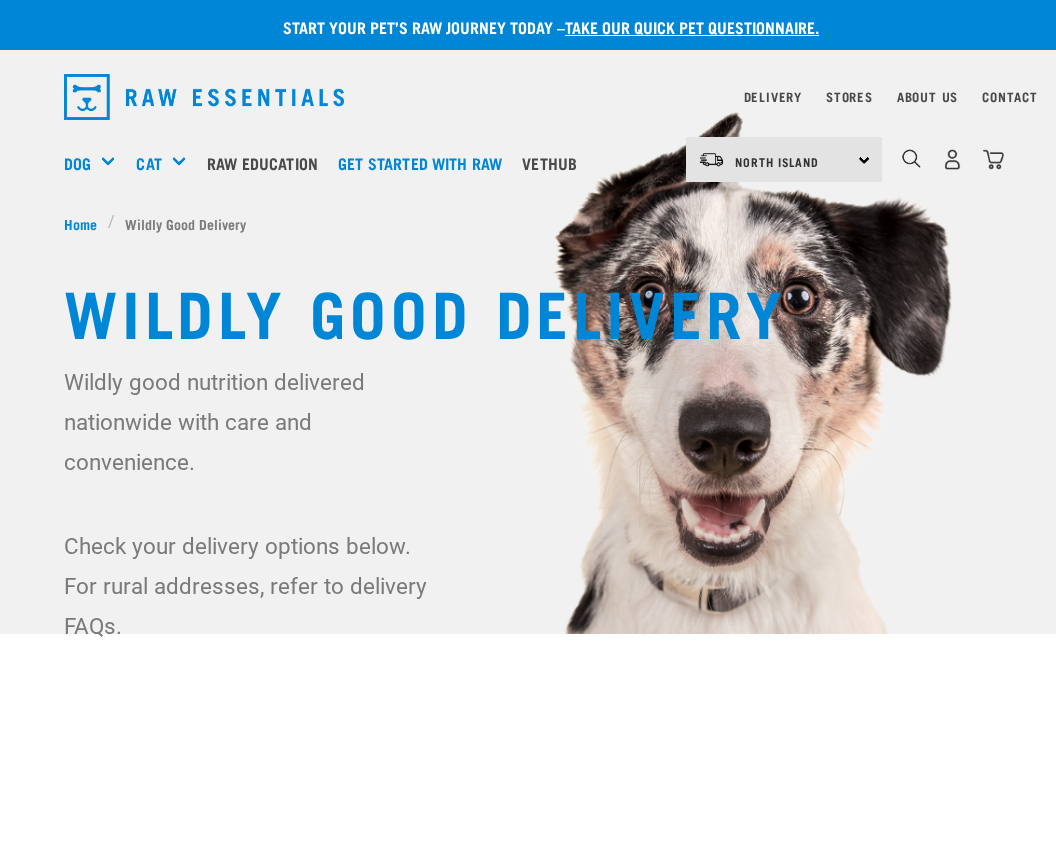 scroll, scrollTop: 0, scrollLeft: 0, axis: both 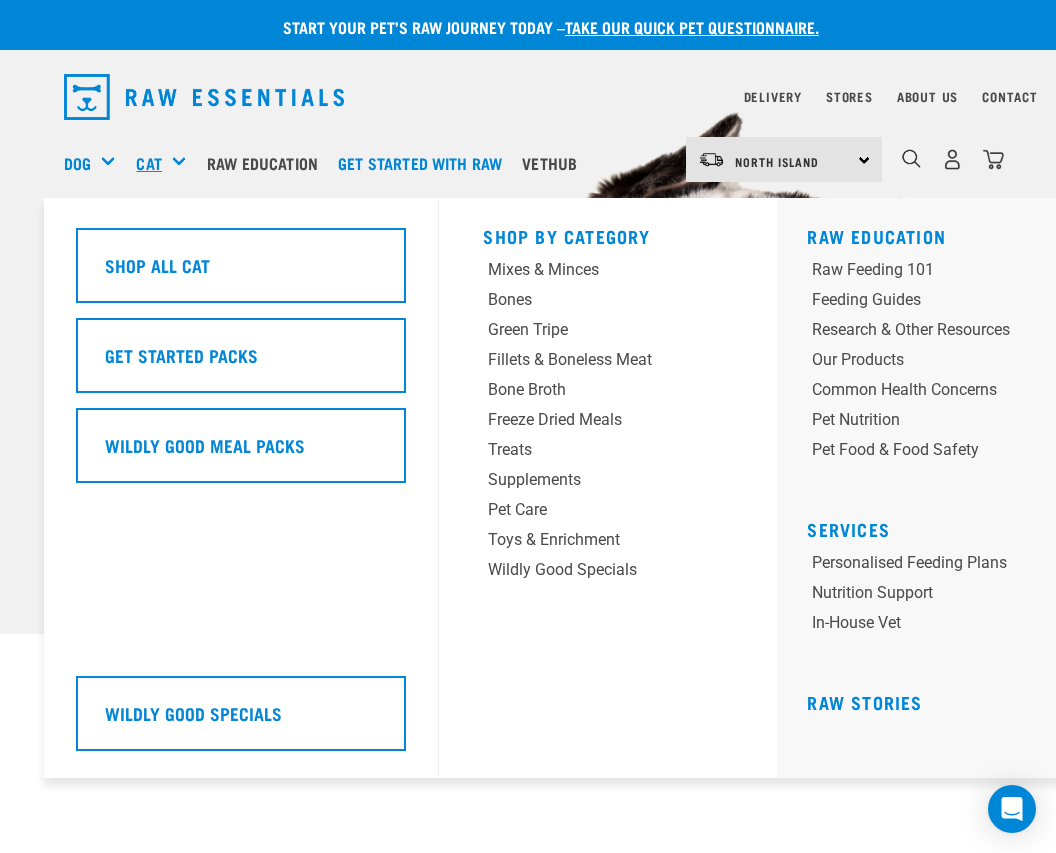 click on "Cat" at bounding box center [148, 163] 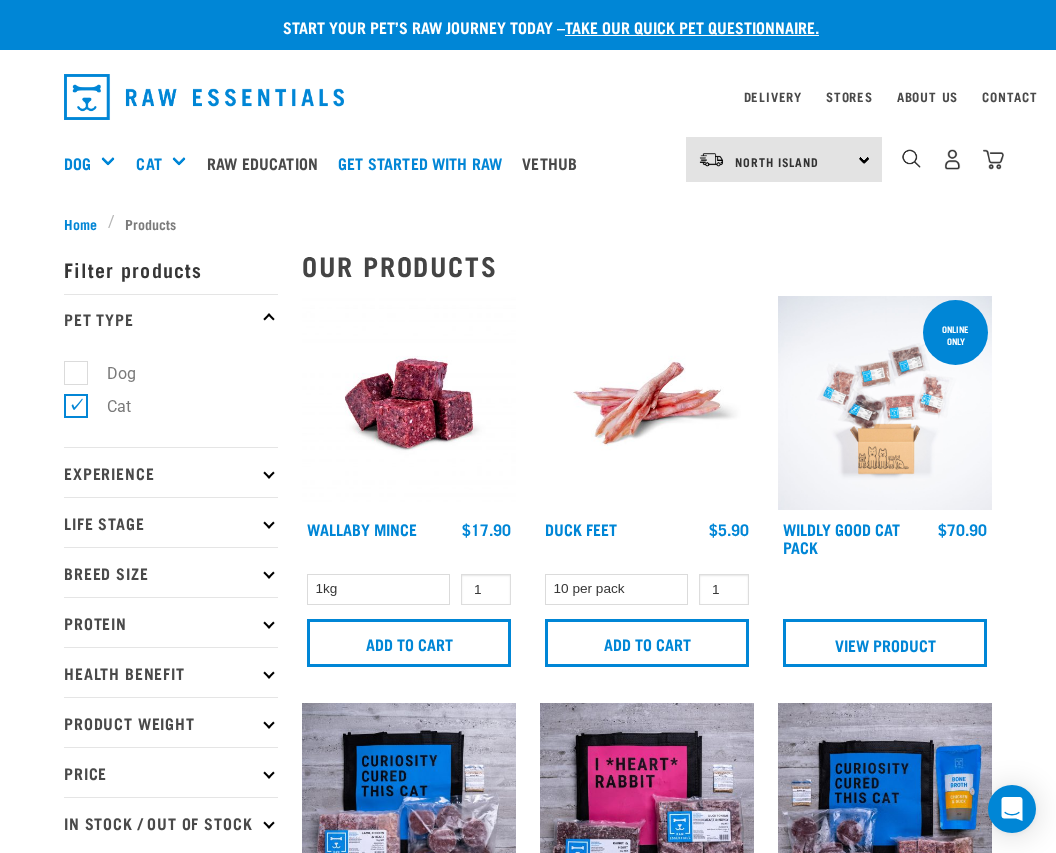 scroll, scrollTop: 0, scrollLeft: 0, axis: both 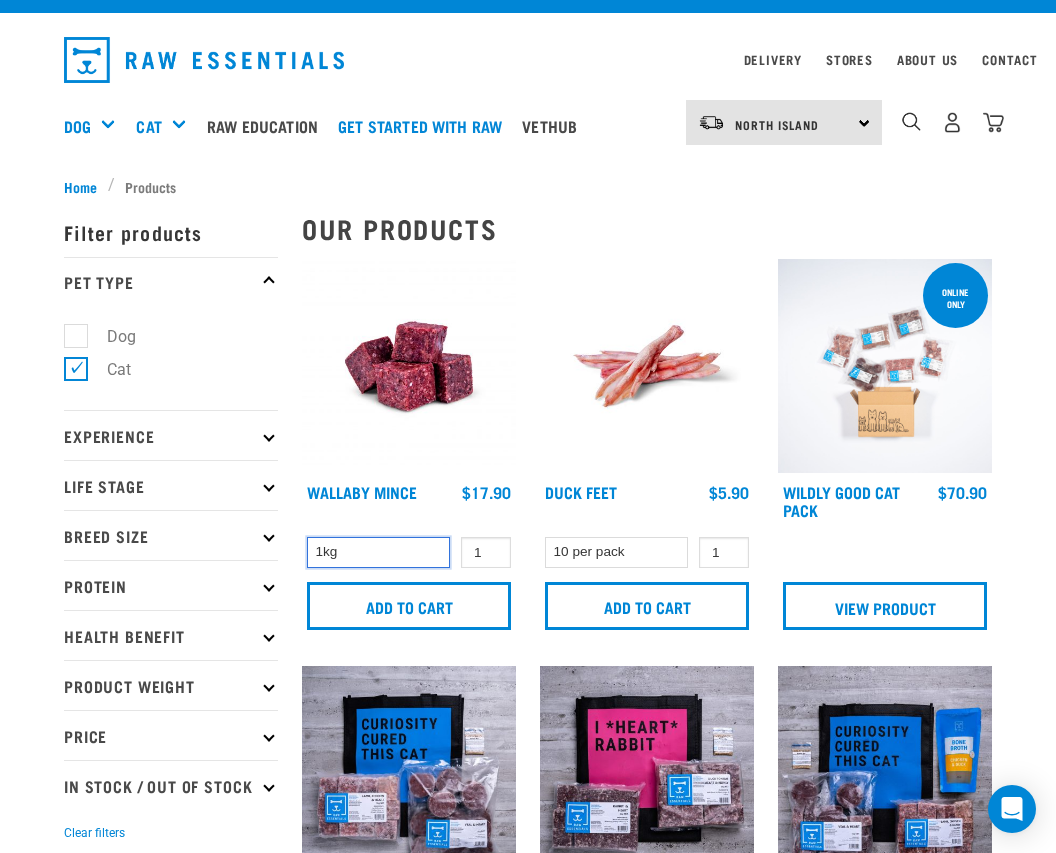 click on "1kg" at bounding box center (378, 552) 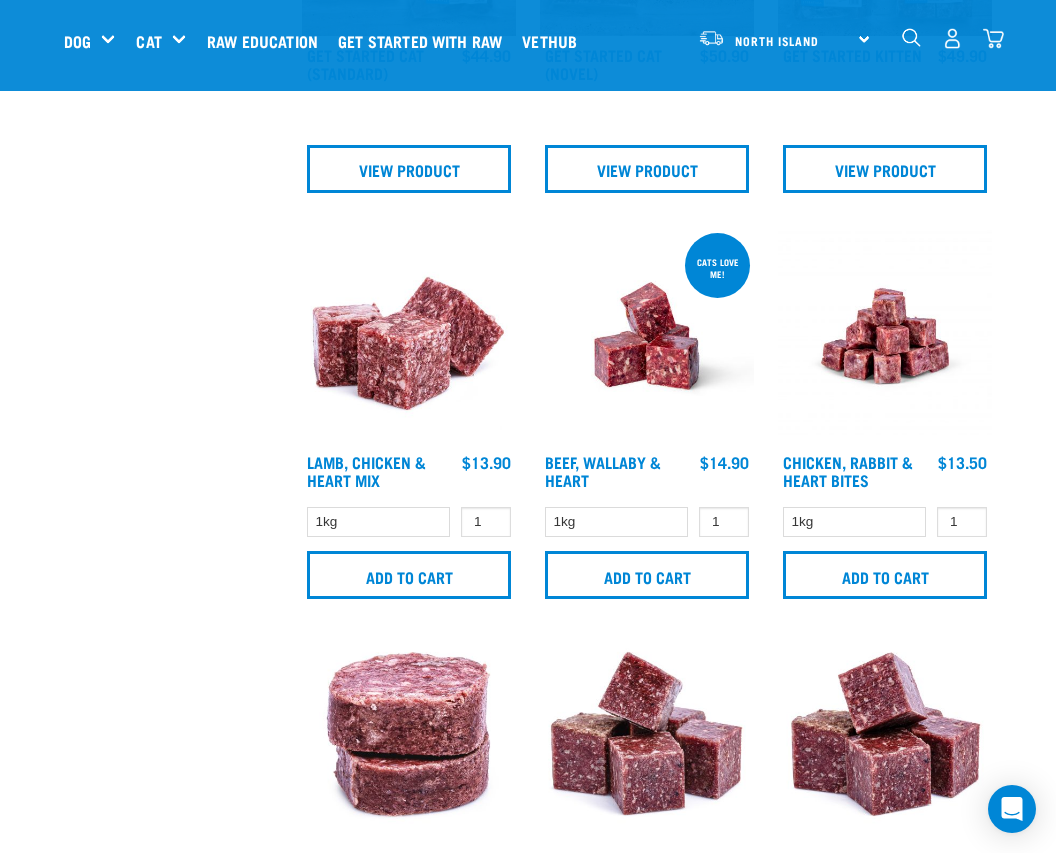 scroll, scrollTop: 736, scrollLeft: 0, axis: vertical 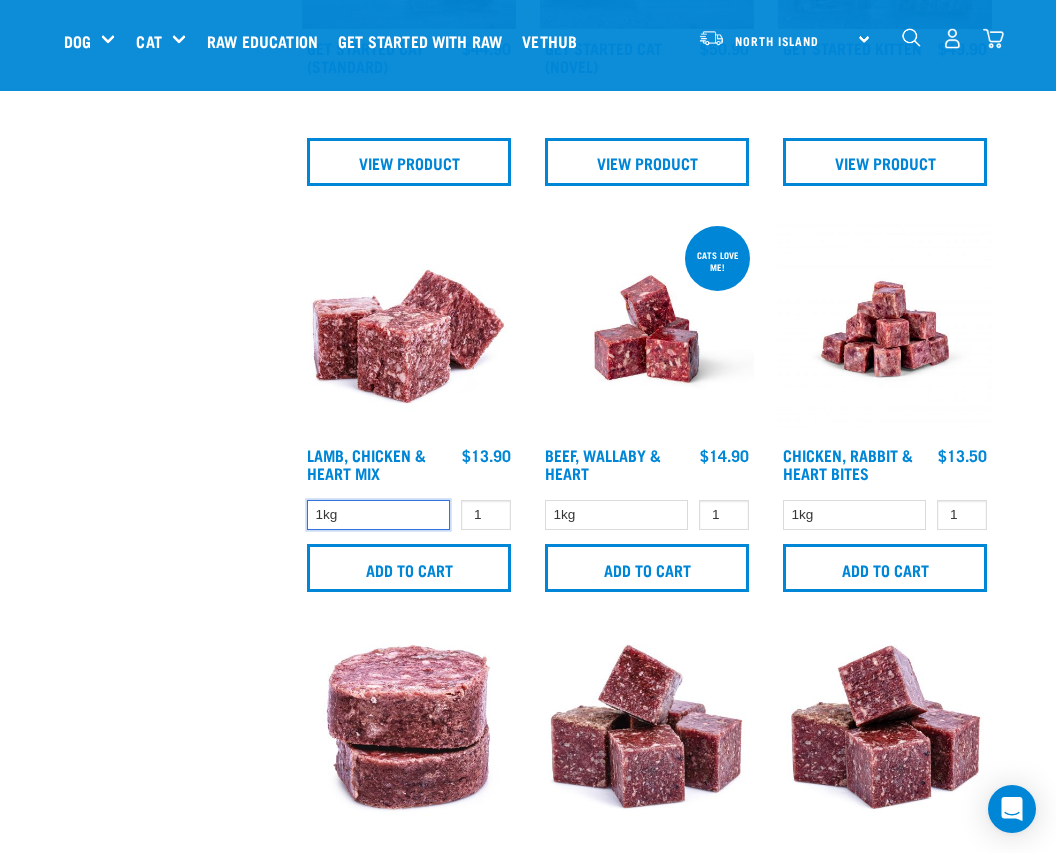 click on "1kg" at bounding box center [378, 515] 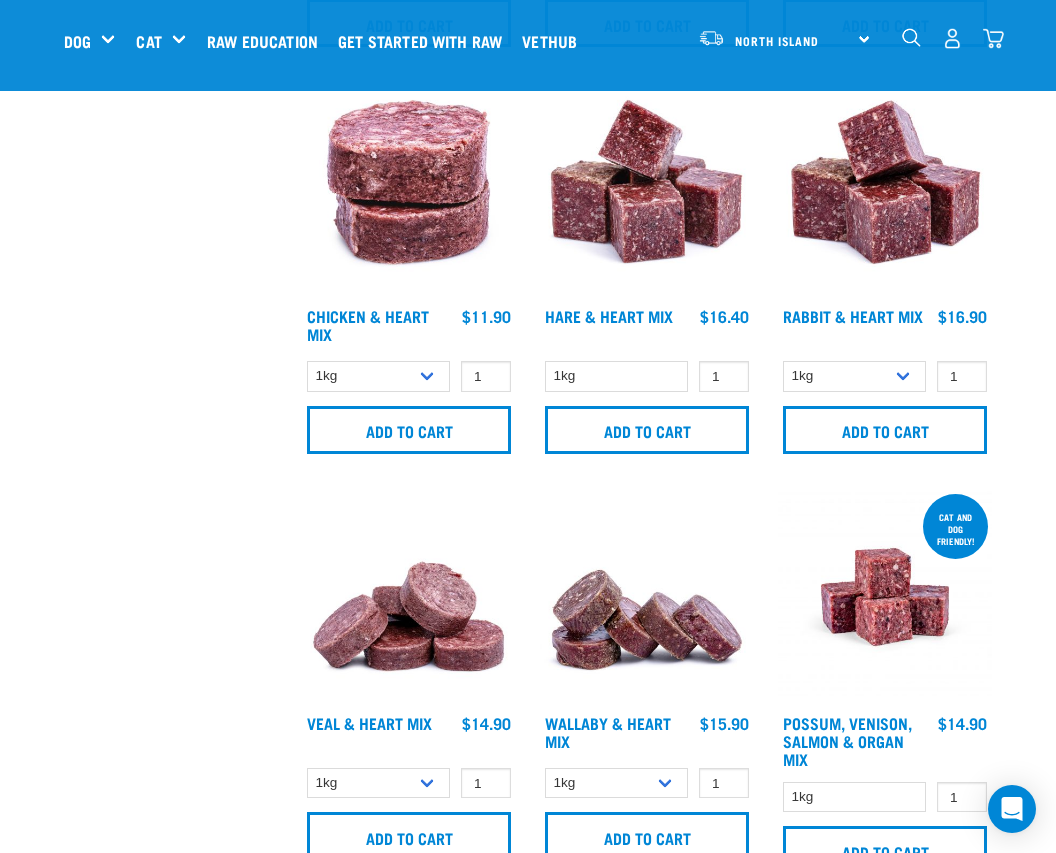 scroll, scrollTop: 1282, scrollLeft: 0, axis: vertical 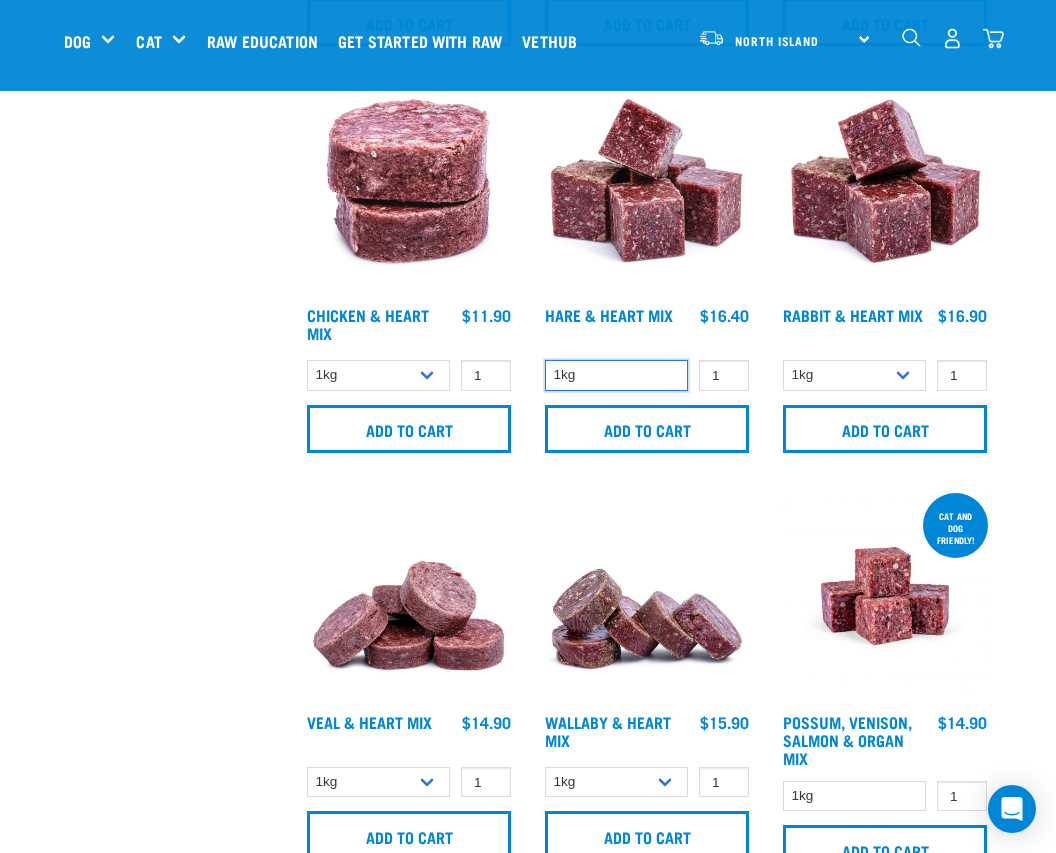 click on "1kg" at bounding box center [616, 375] 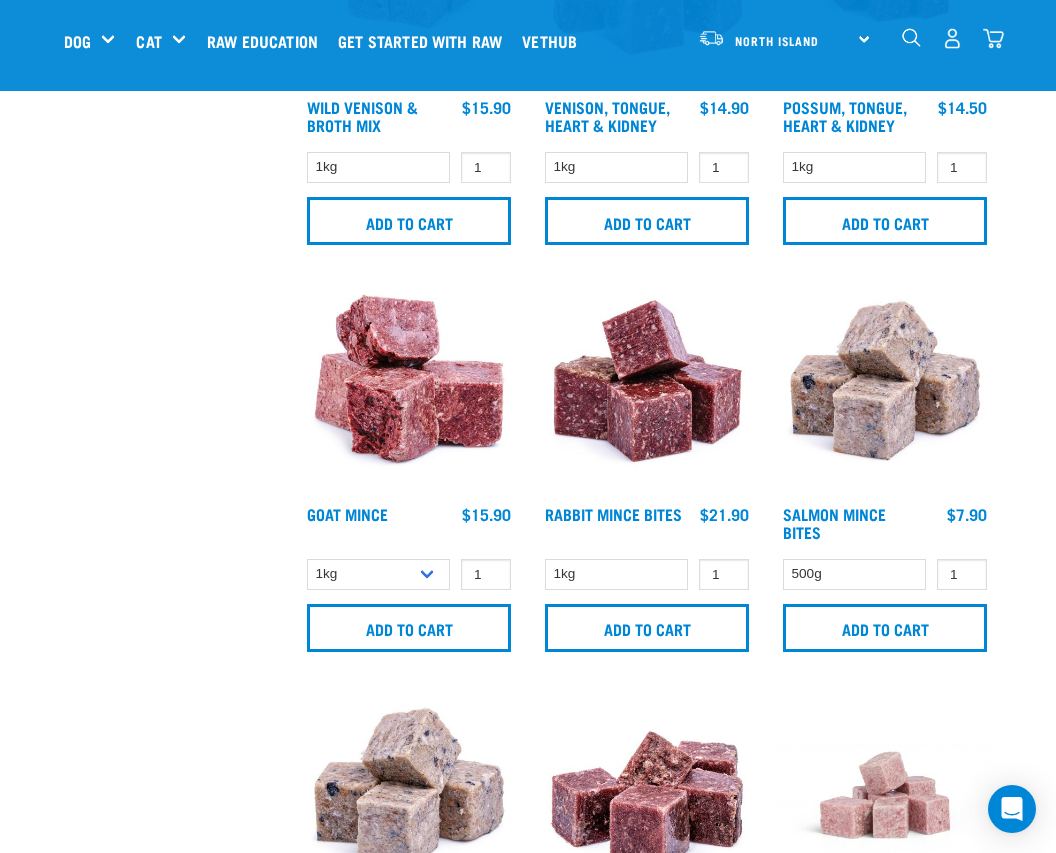 scroll, scrollTop: 2319, scrollLeft: 0, axis: vertical 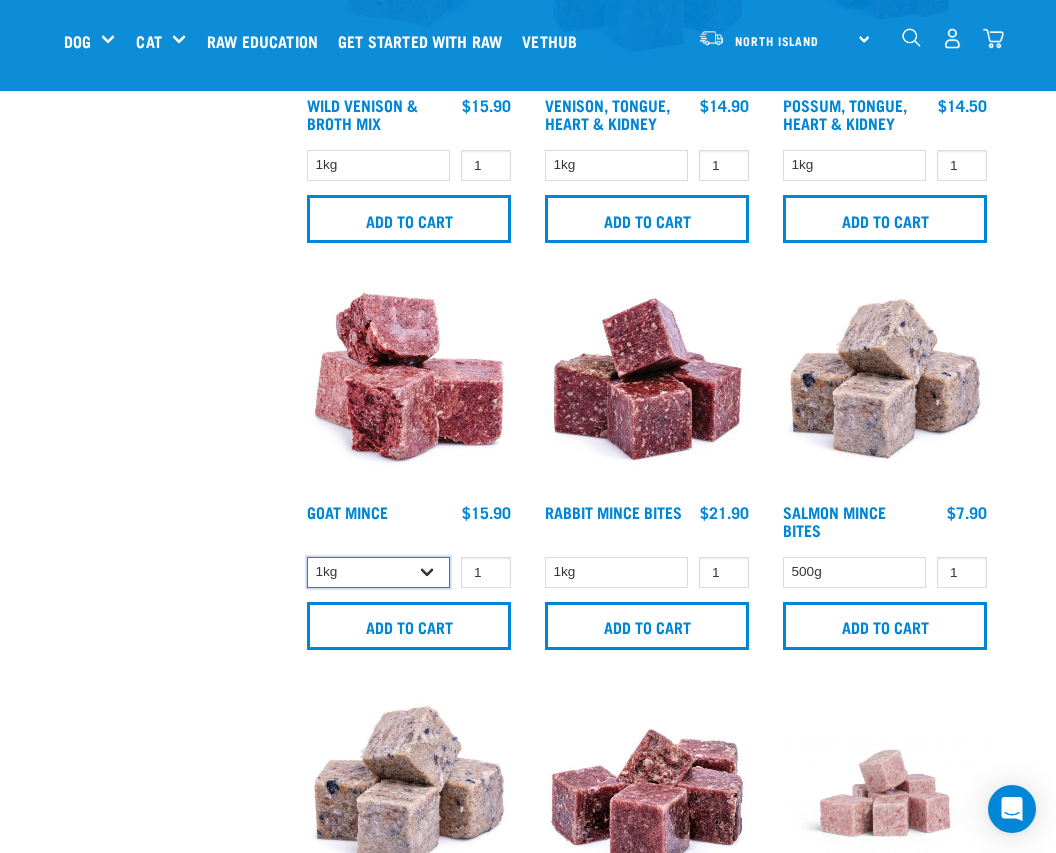click on "1kg
3kg" at bounding box center (378, 572) 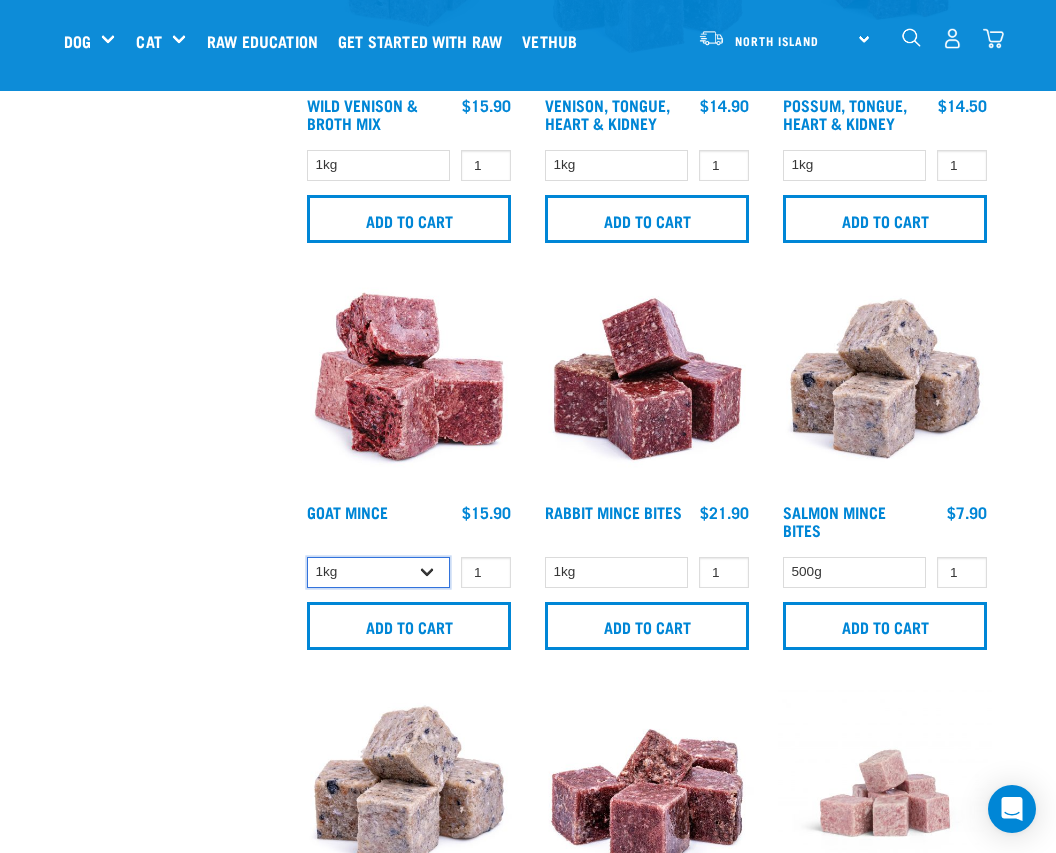 select on "432" 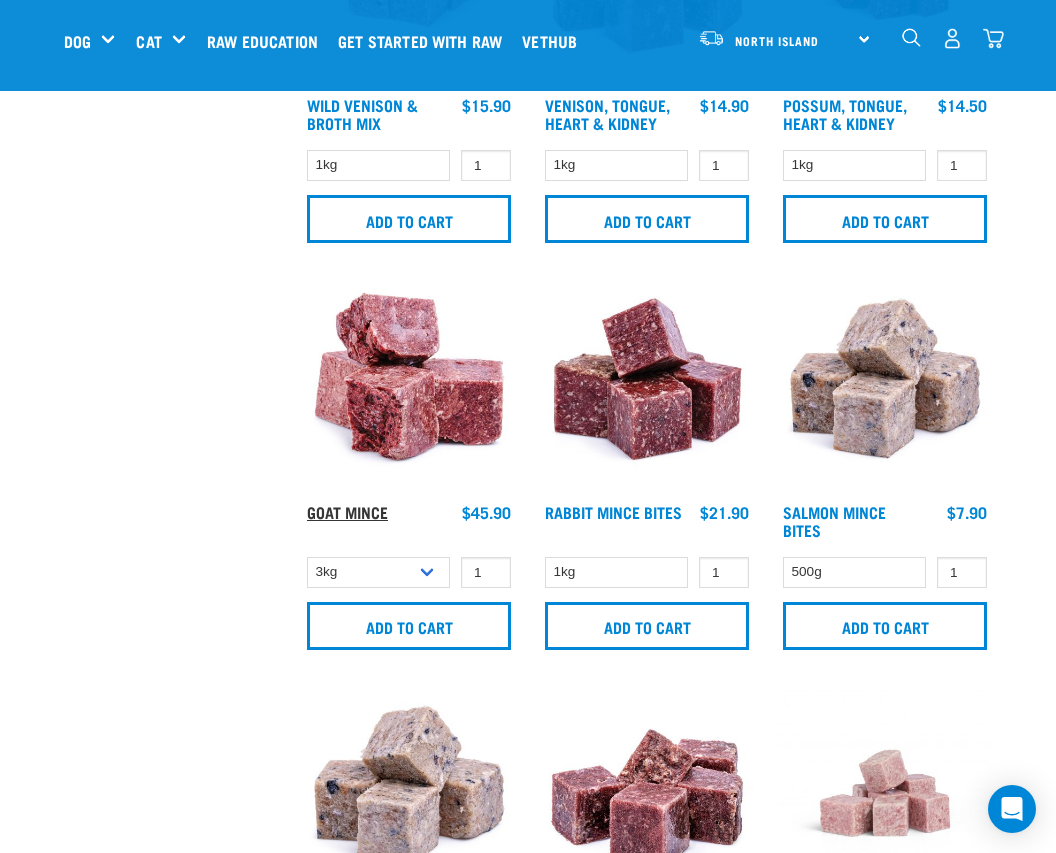 click on "Goat Mince" at bounding box center (347, 511) 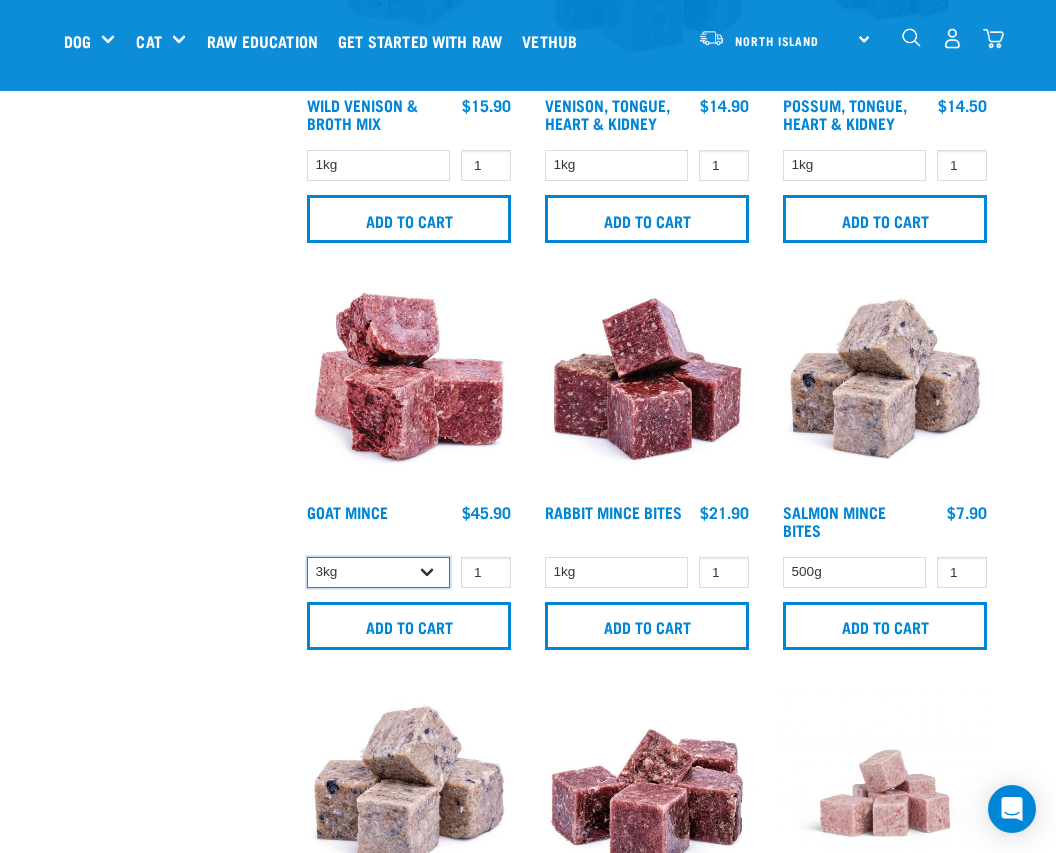 click on "1kg
3kg" at bounding box center (378, 572) 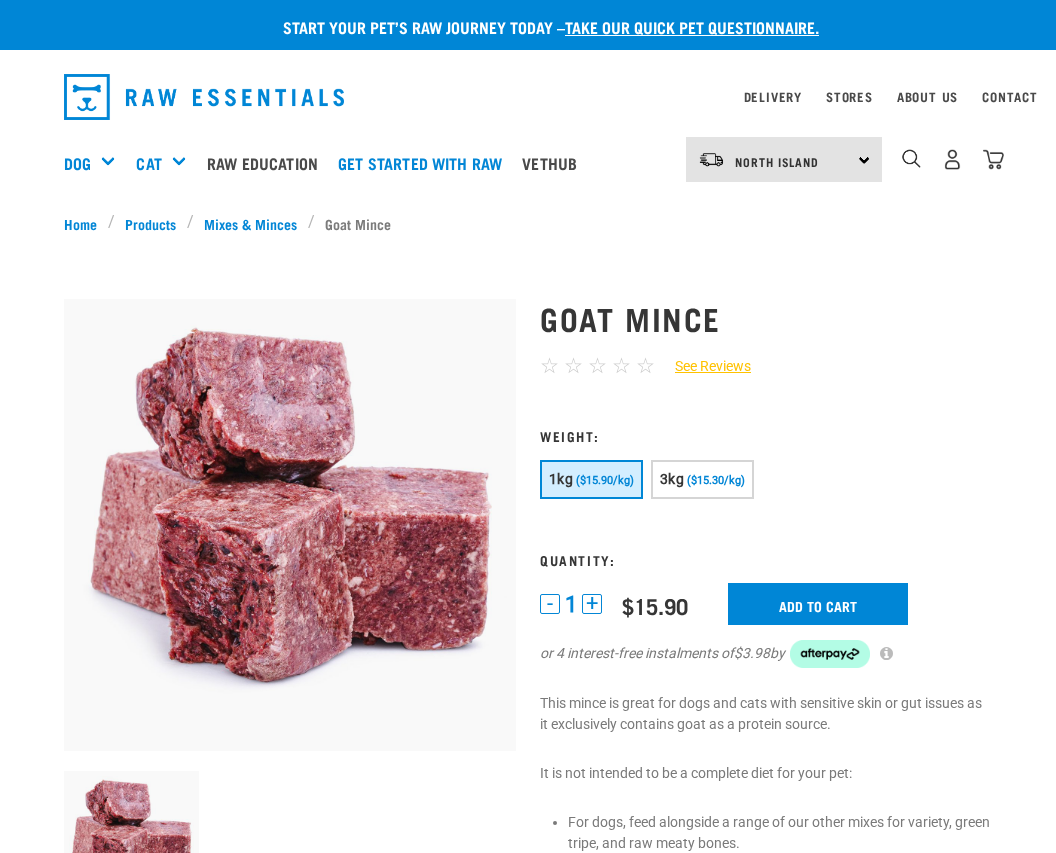 scroll, scrollTop: 0, scrollLeft: 0, axis: both 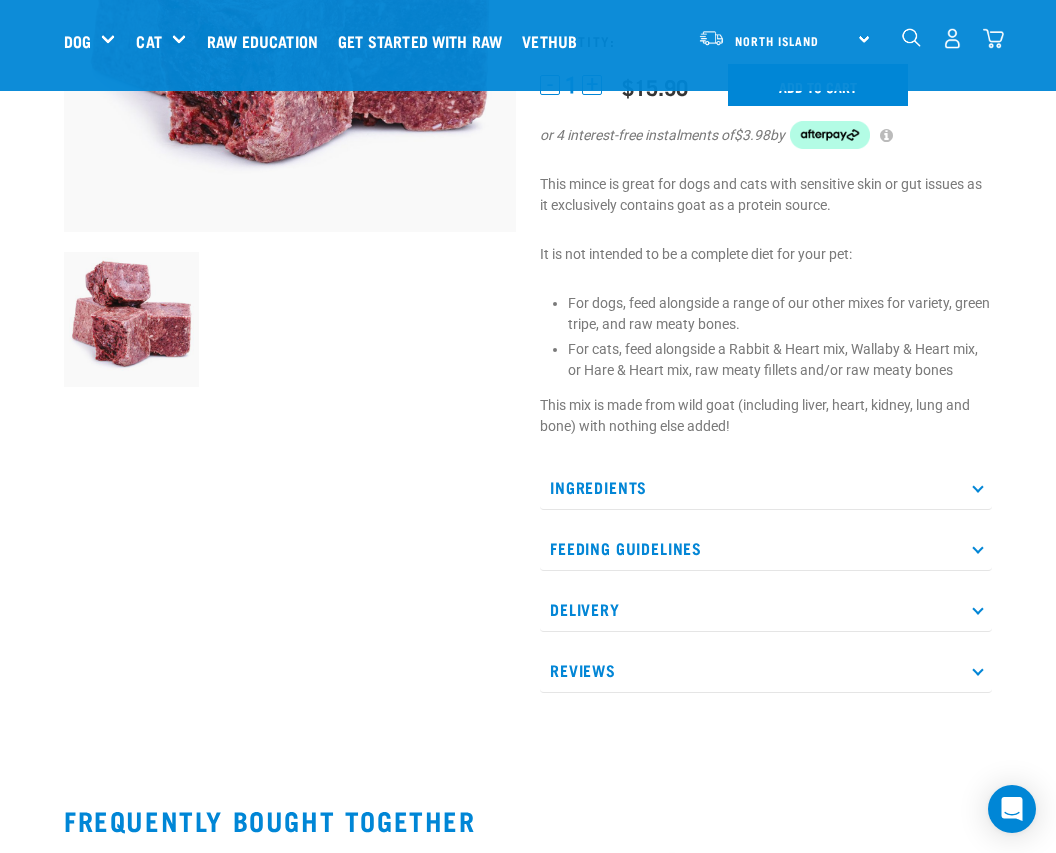 click on "Ingredients" at bounding box center (766, 487) 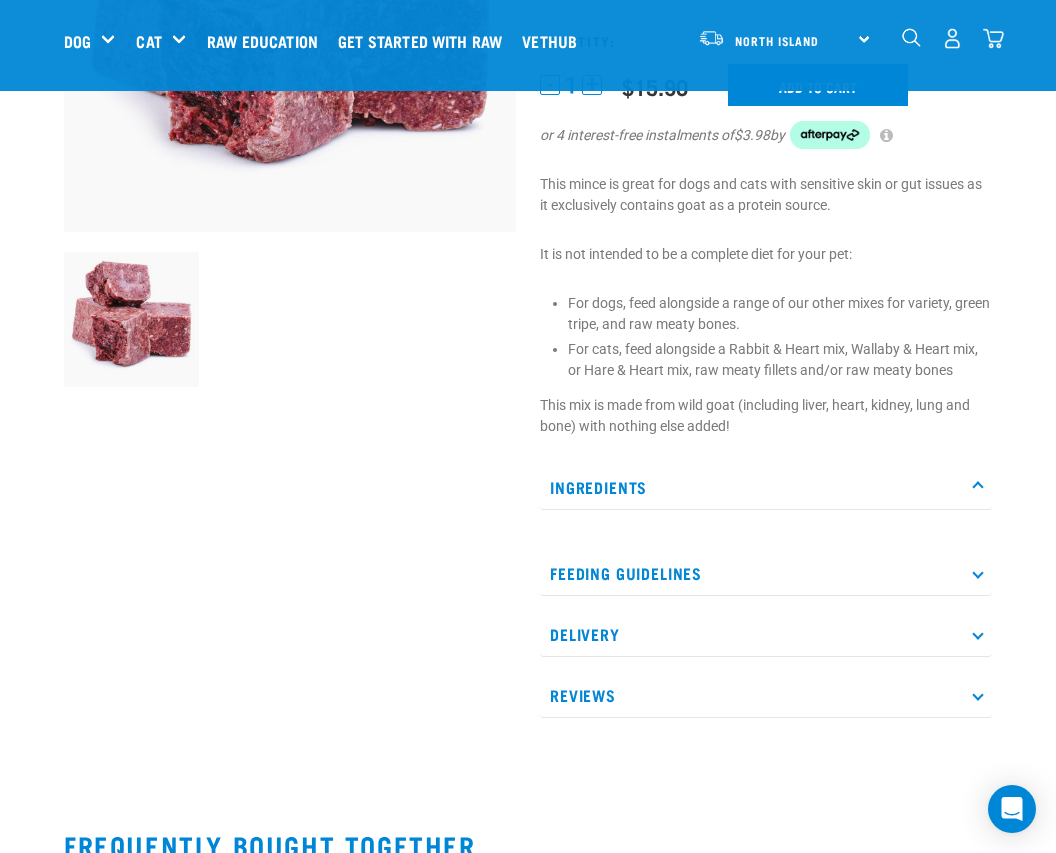 click on "Ingredients" at bounding box center [766, 487] 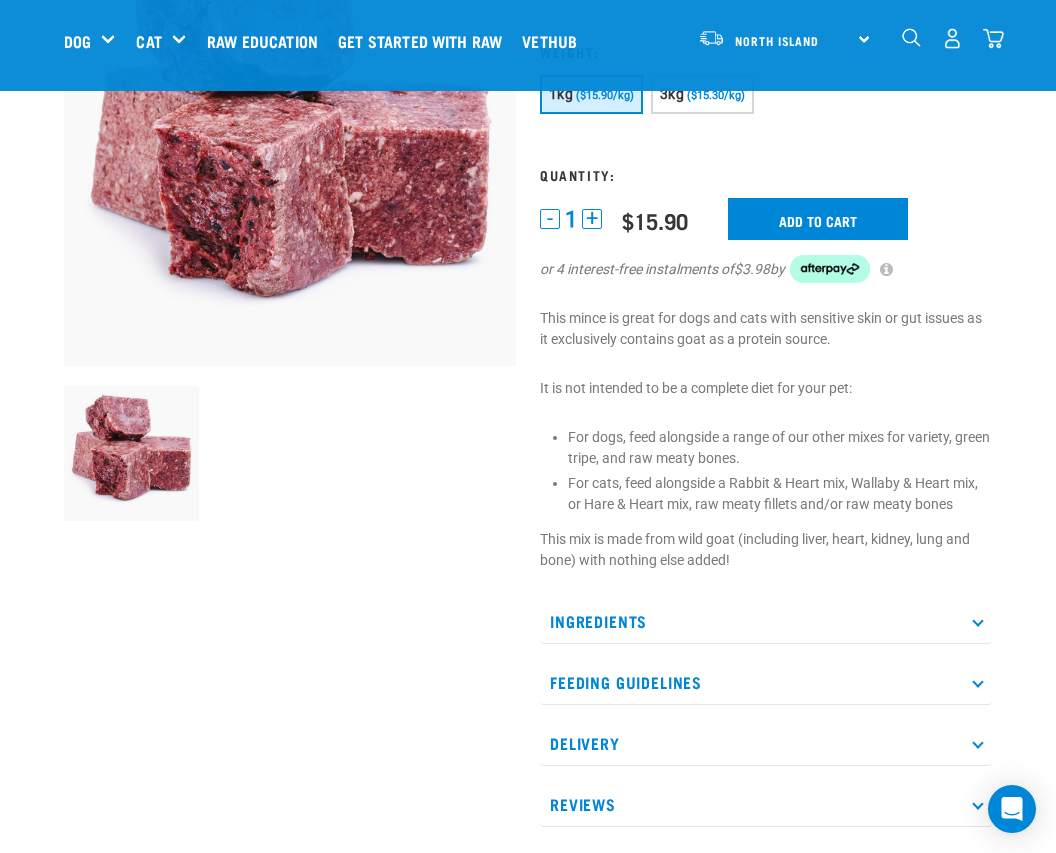 scroll, scrollTop: 0, scrollLeft: 0, axis: both 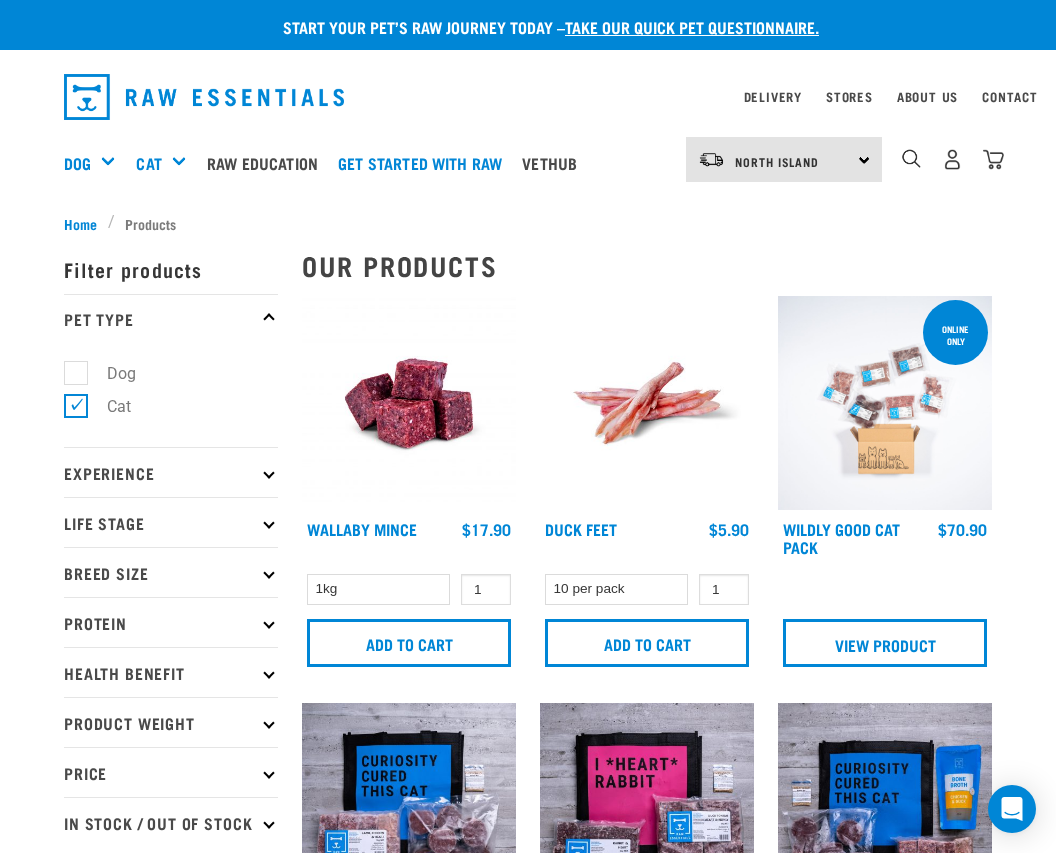 select on "432" 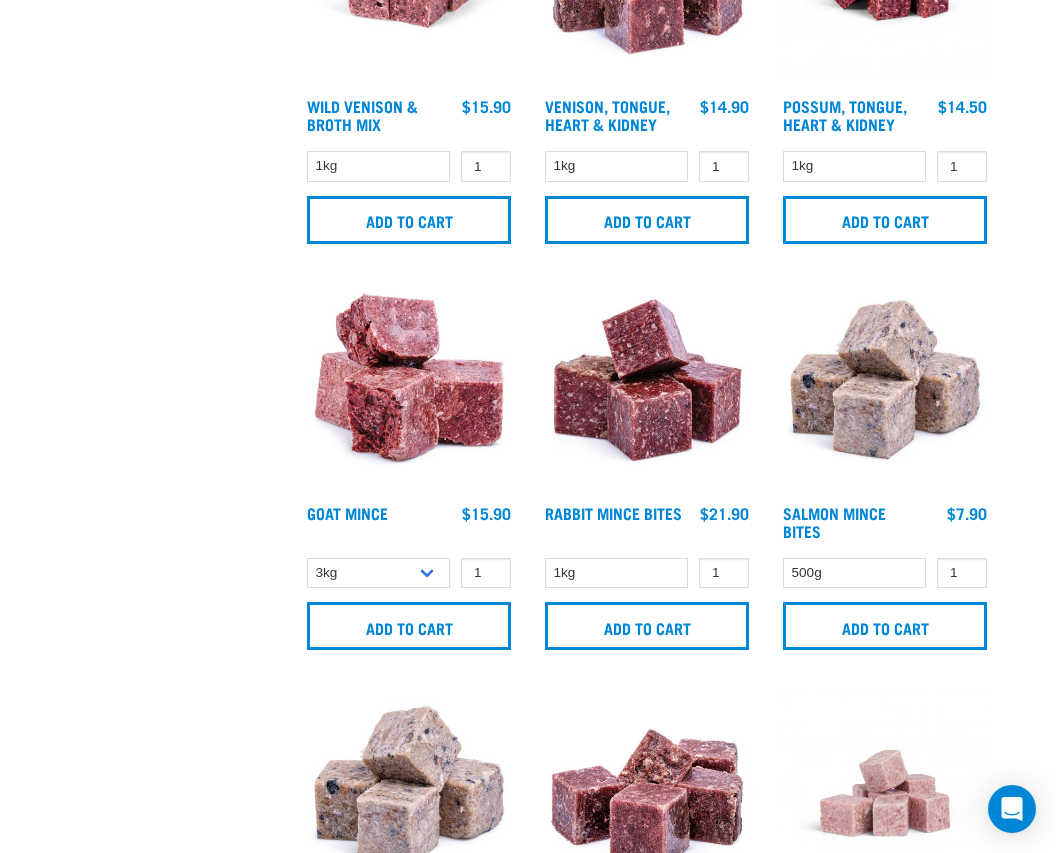 scroll, scrollTop: 0, scrollLeft: 0, axis: both 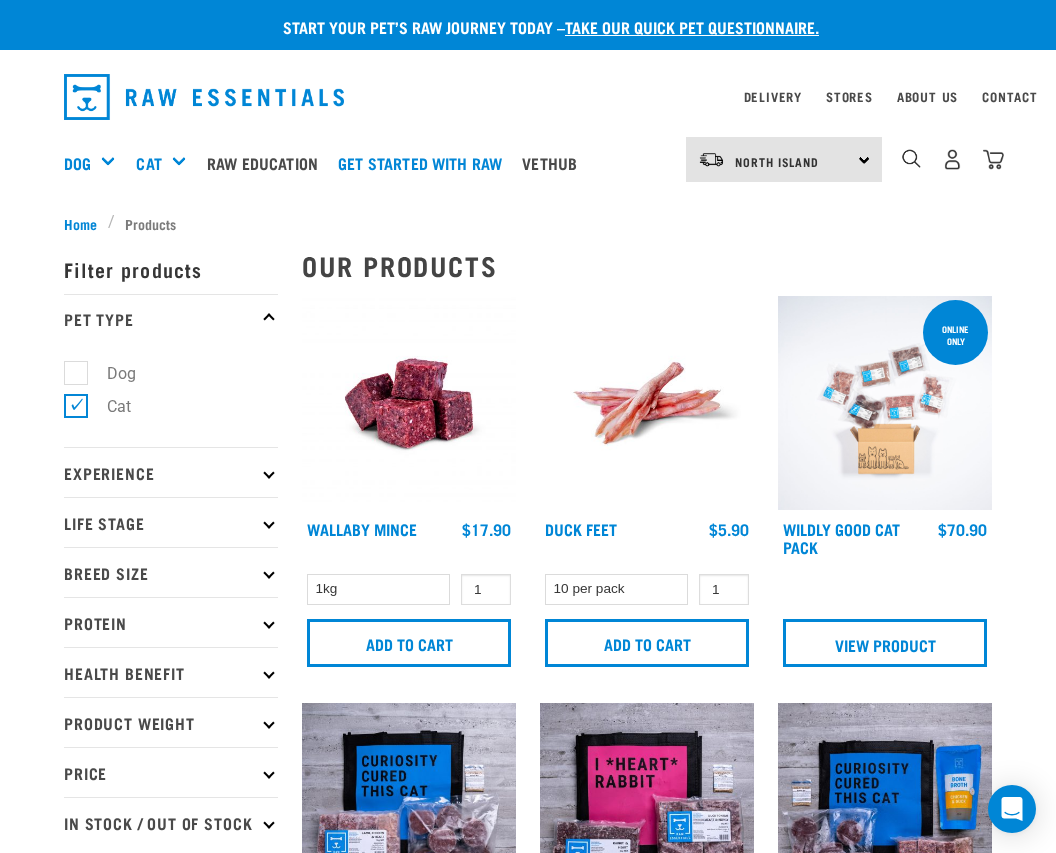 click on "Life Stage" at bounding box center [171, 522] 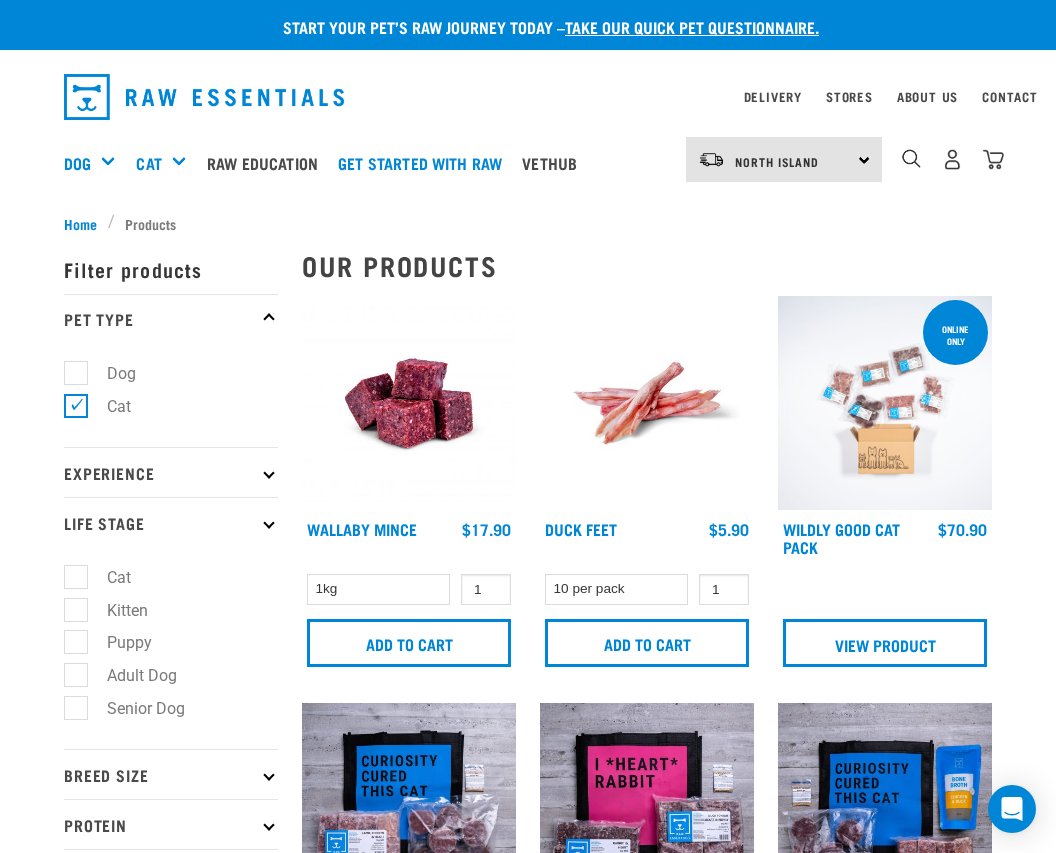 click on "Life Stage" at bounding box center (171, 522) 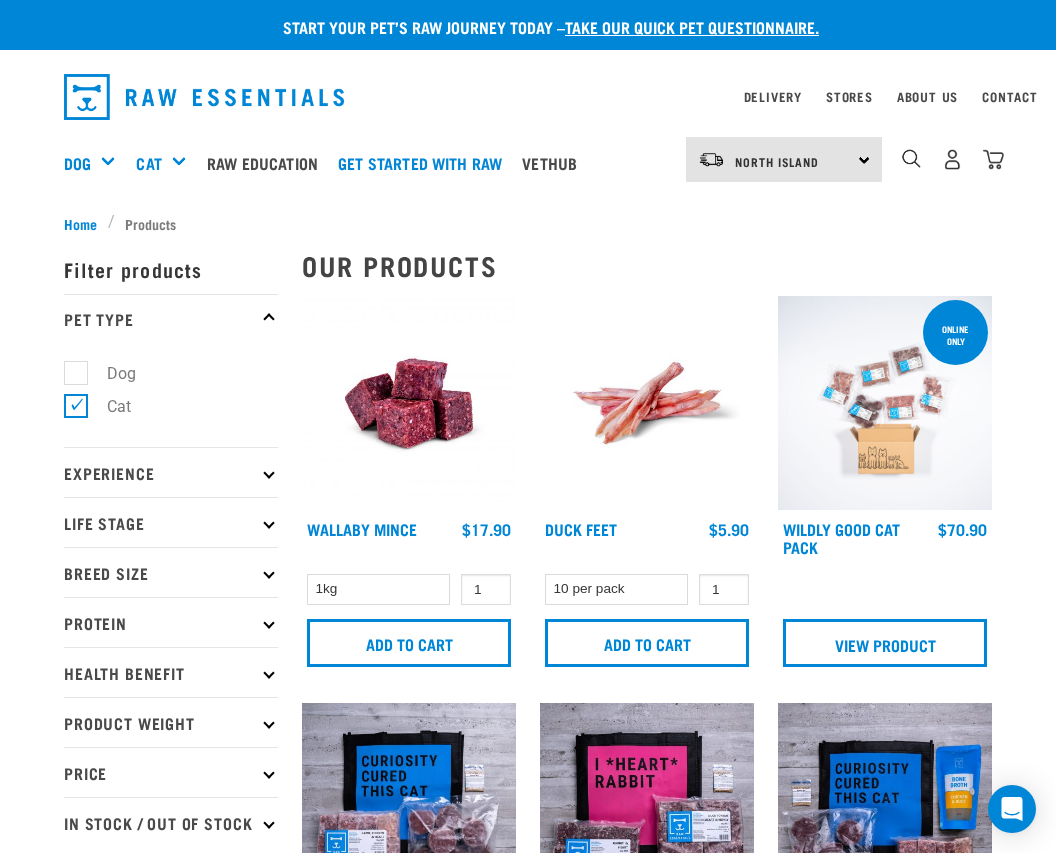 click on "Experience" at bounding box center [171, 472] 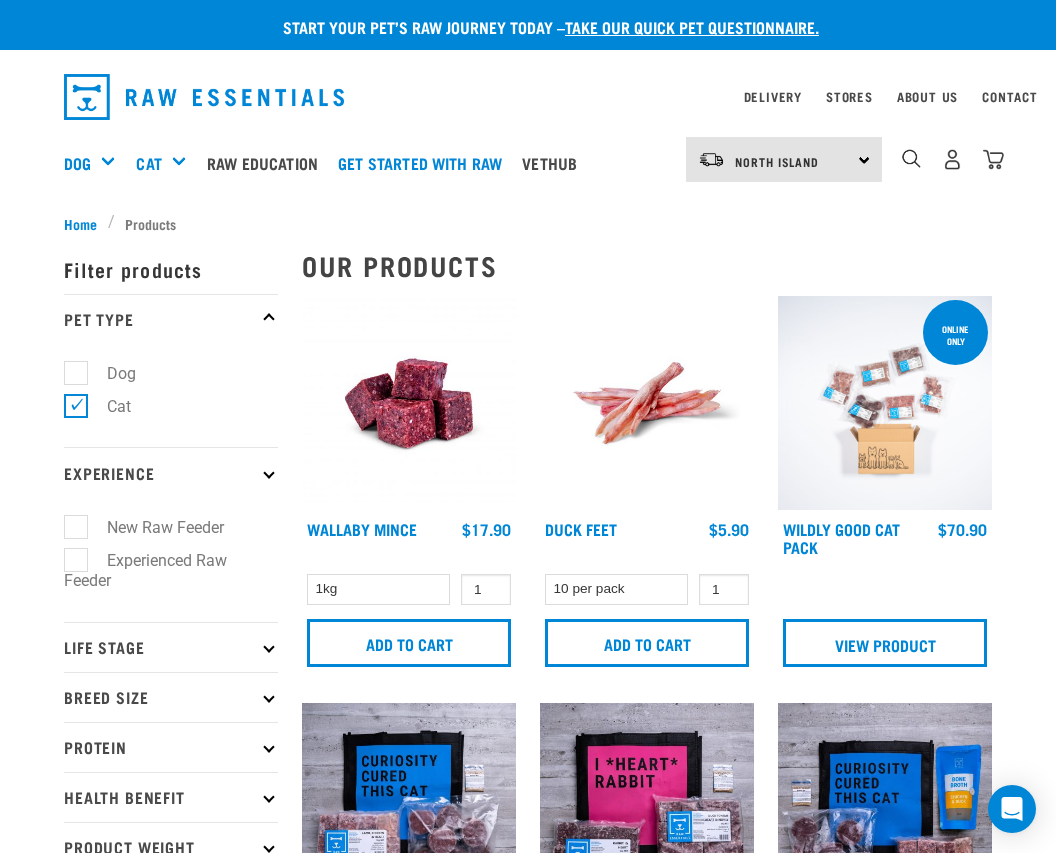 click on "Experience" at bounding box center (171, 472) 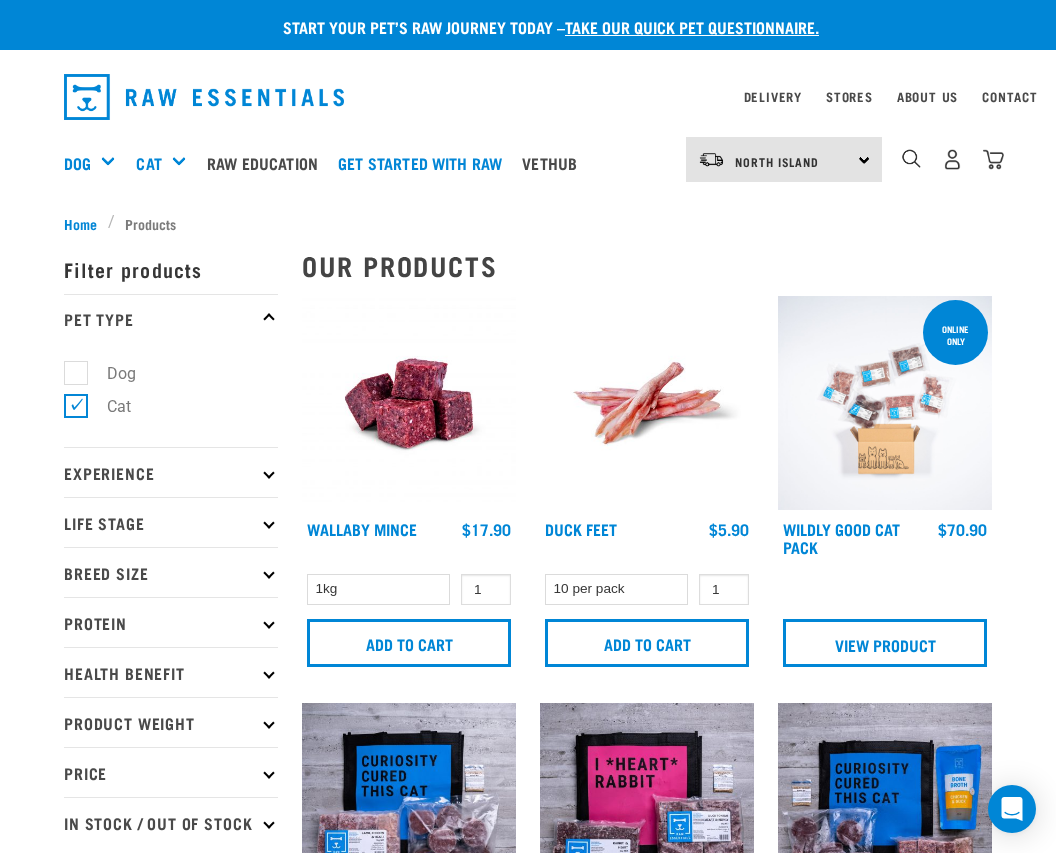 click on "Protein" at bounding box center [171, 622] 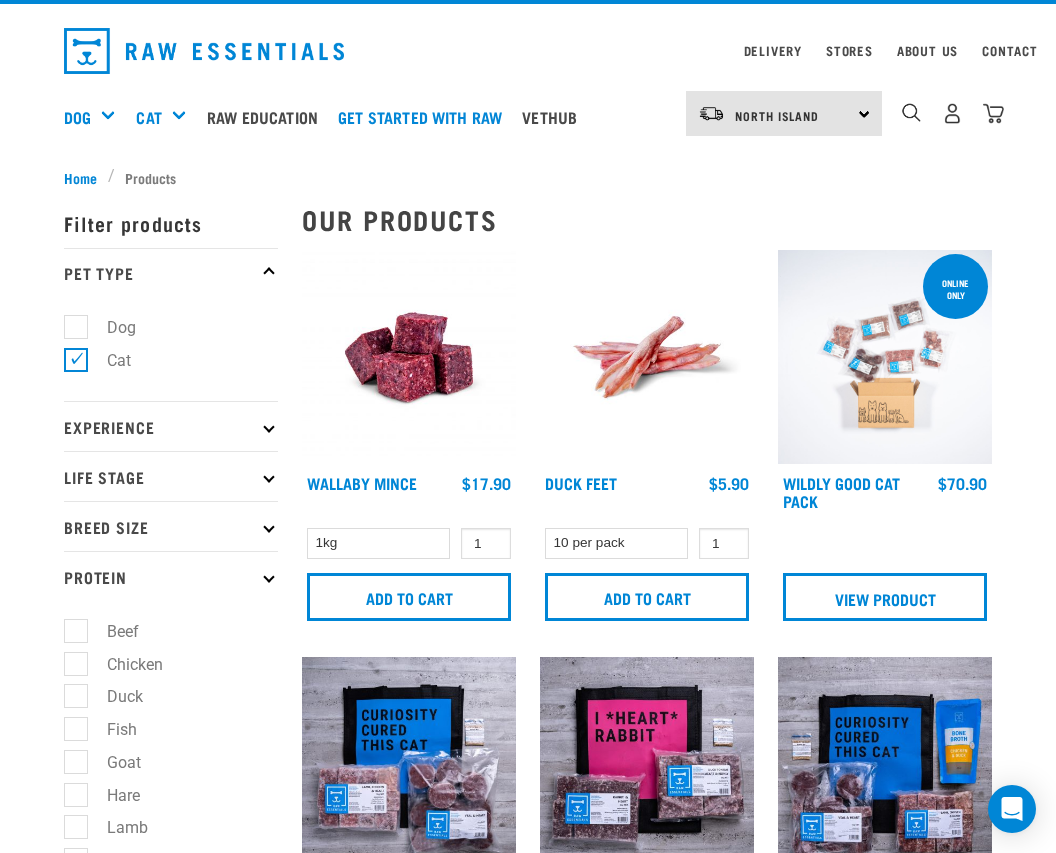 scroll, scrollTop: 41, scrollLeft: 0, axis: vertical 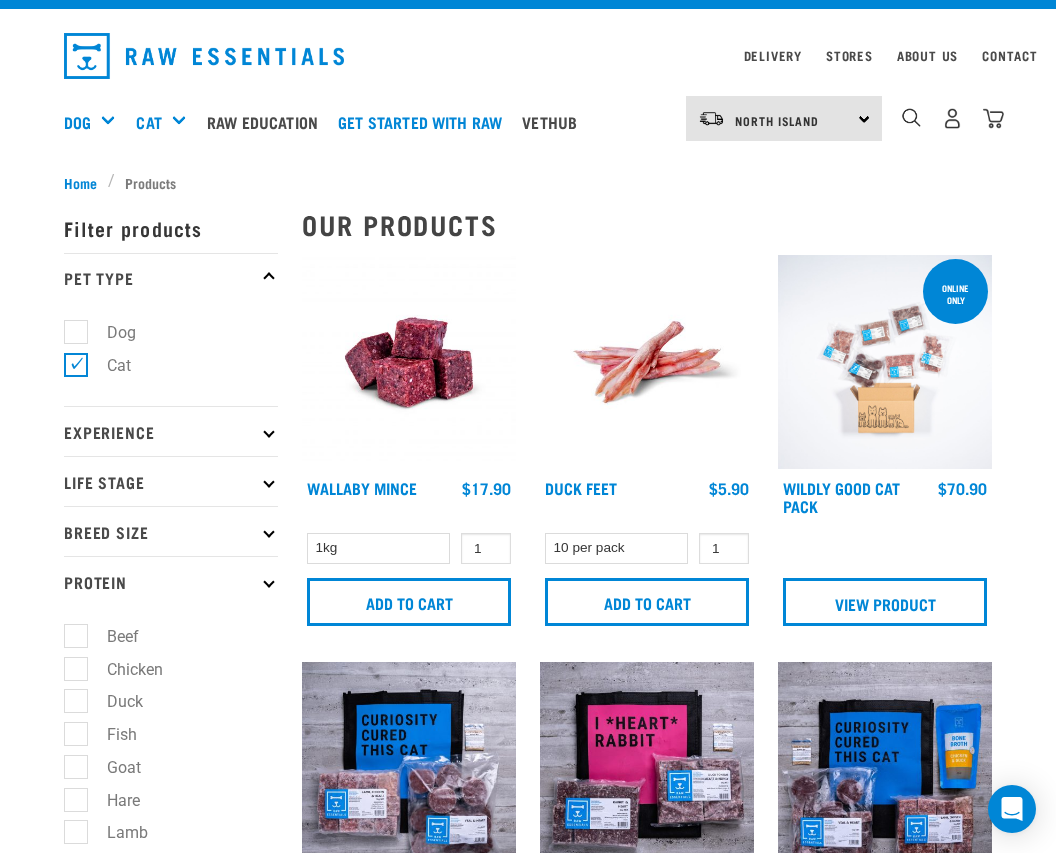 click on "Protein" at bounding box center [171, 581] 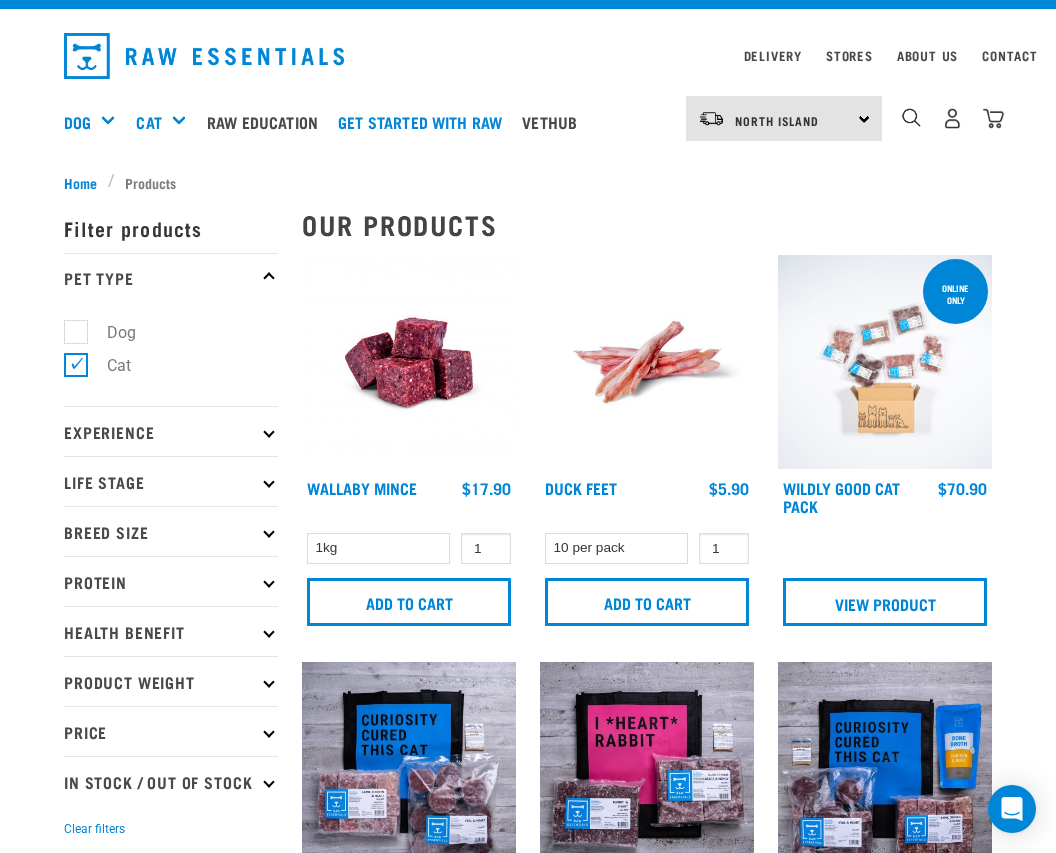 click on "Breed Size" at bounding box center (171, 531) 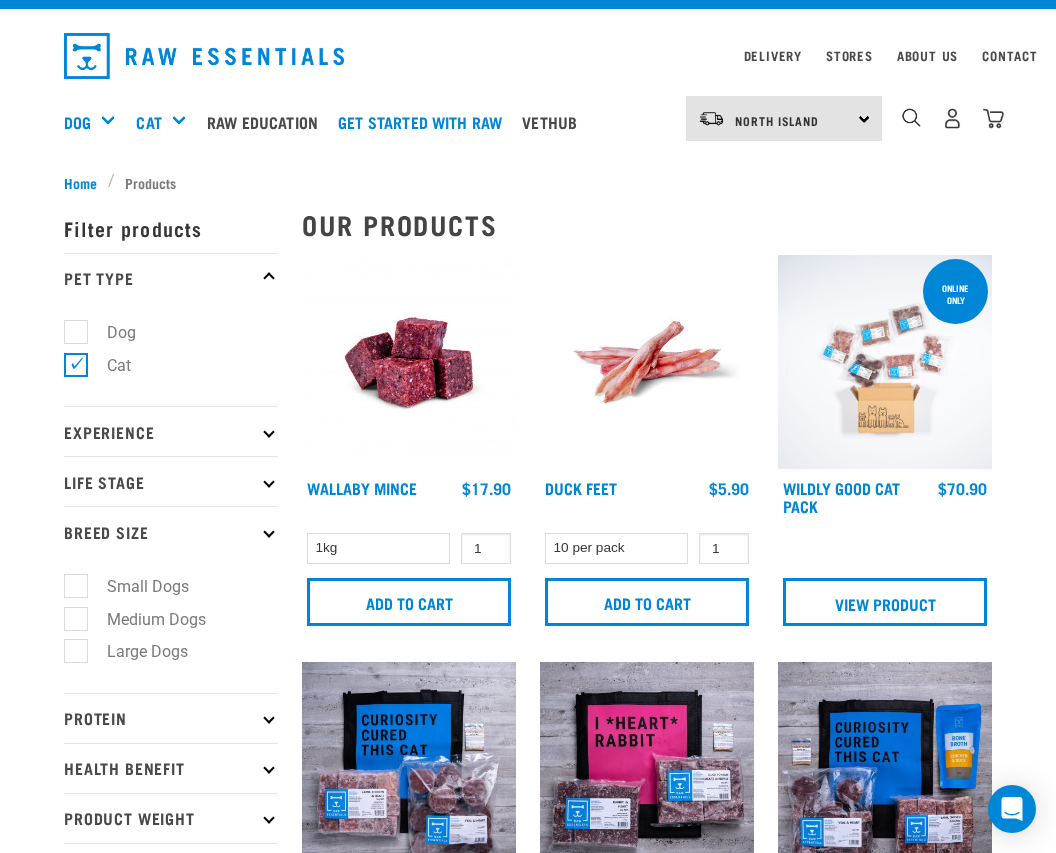 click on "Breed Size" at bounding box center (171, 531) 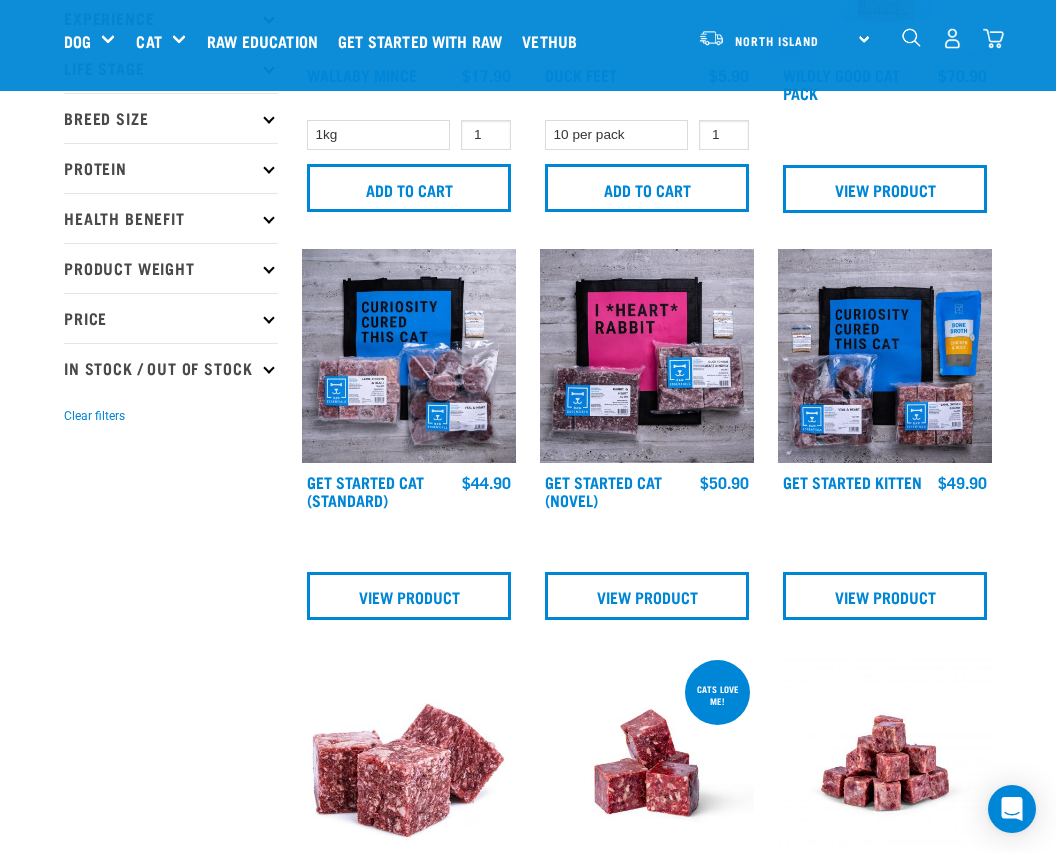 scroll, scrollTop: 306, scrollLeft: 0, axis: vertical 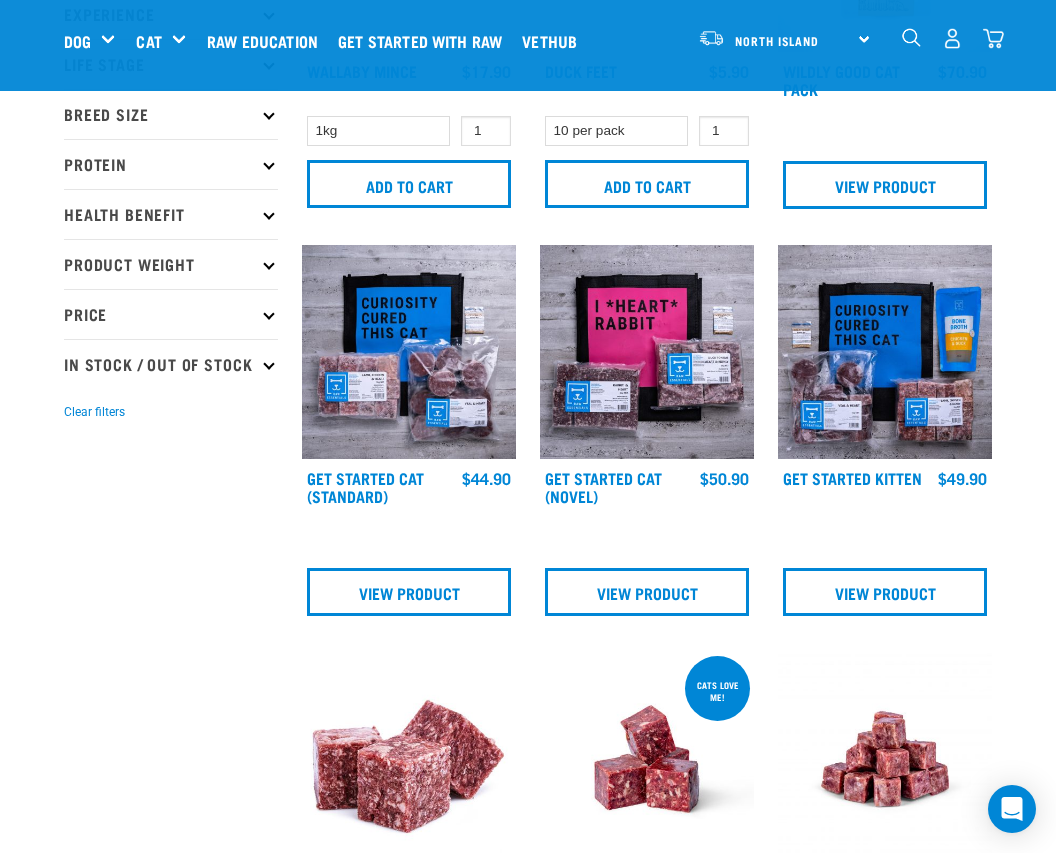 click on "Product Weight" at bounding box center (171, 264) 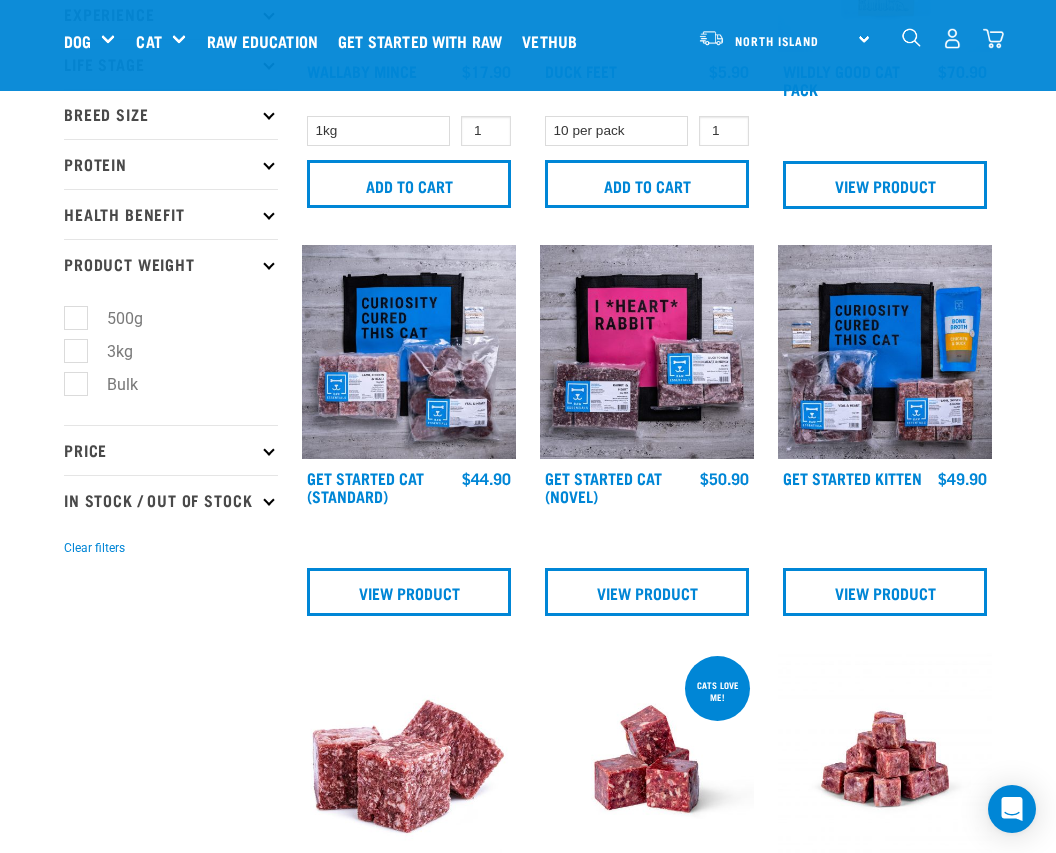 click on "3kg" at bounding box center (108, 351) 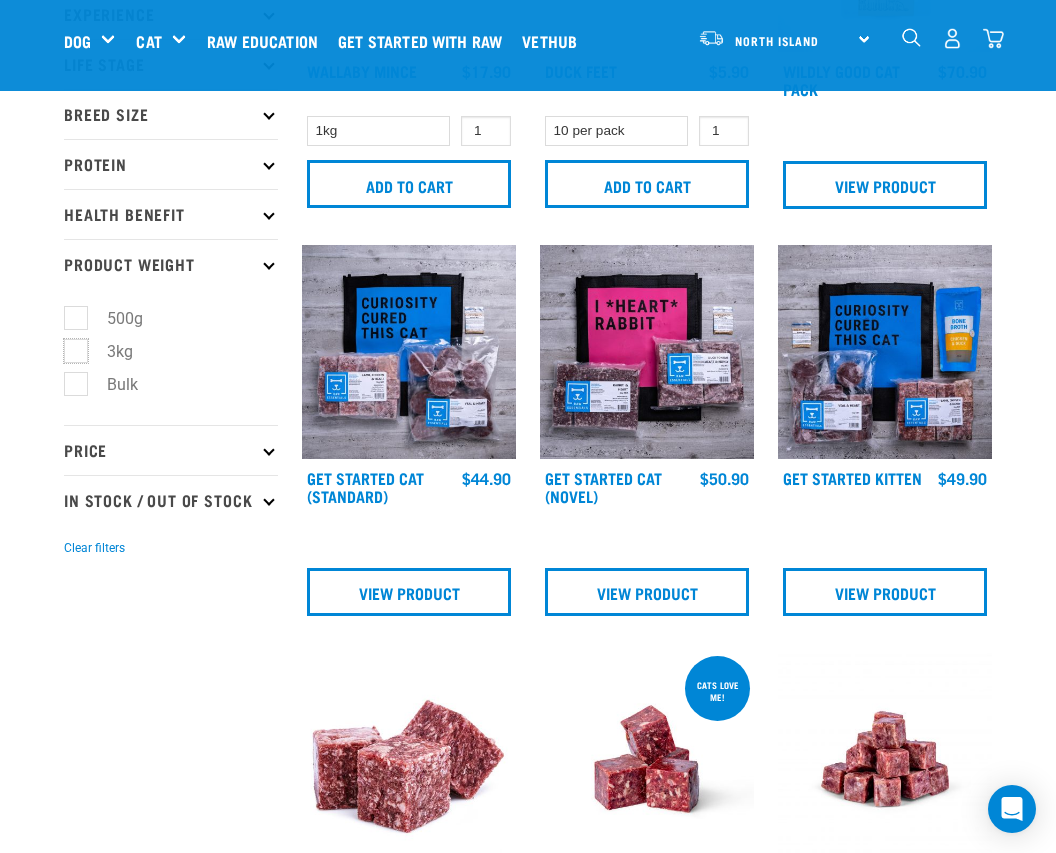 click on "3kg" at bounding box center (70, 347) 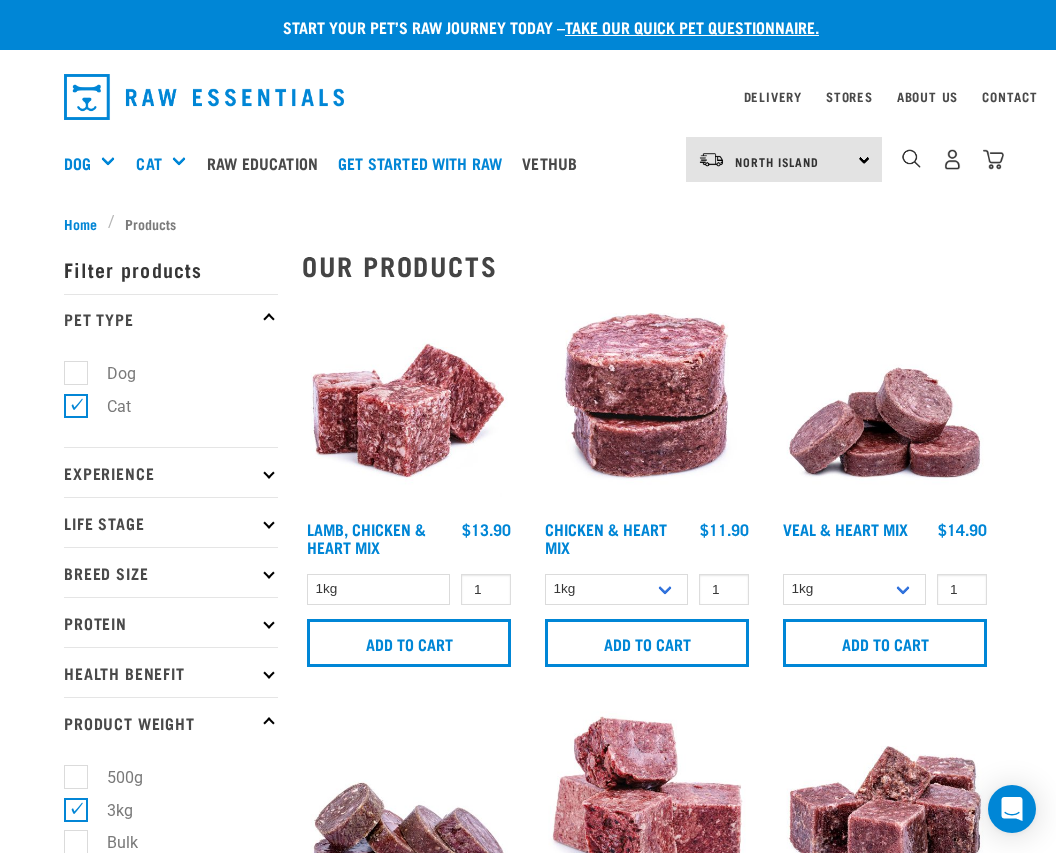 scroll, scrollTop: 0, scrollLeft: 0, axis: both 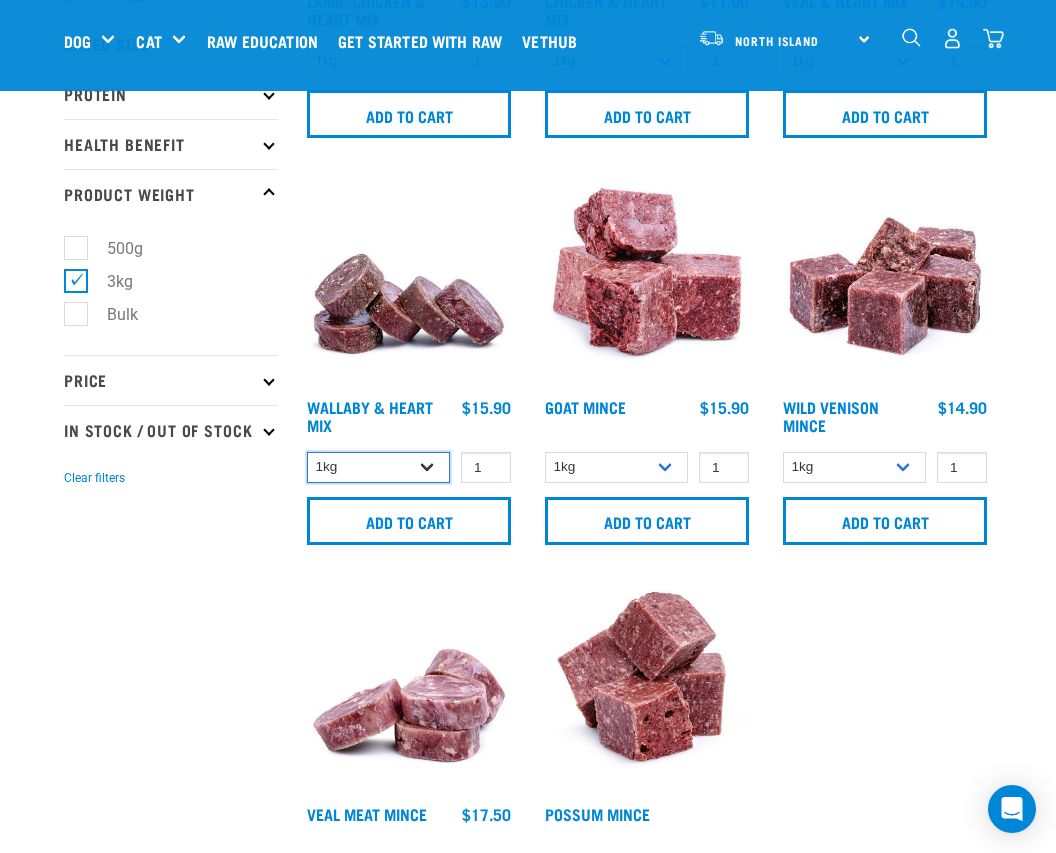 click on "1kg
3kg" at bounding box center (378, 467) 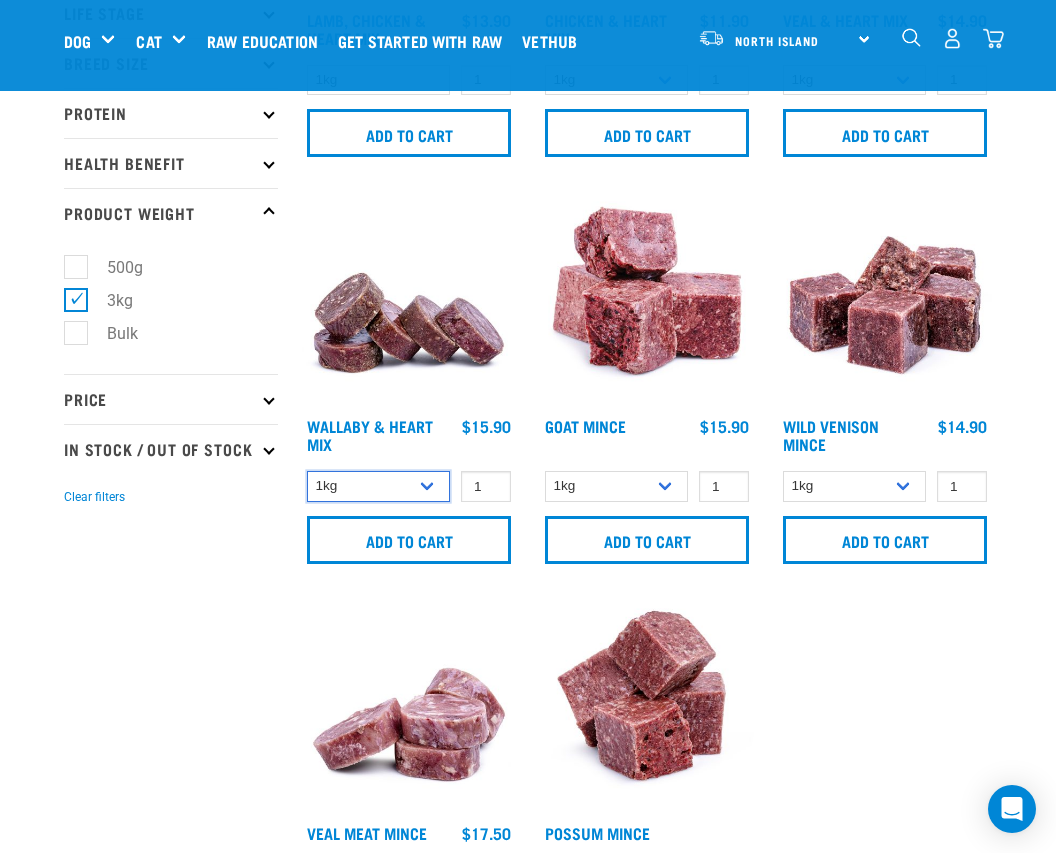 scroll, scrollTop: 355, scrollLeft: 0, axis: vertical 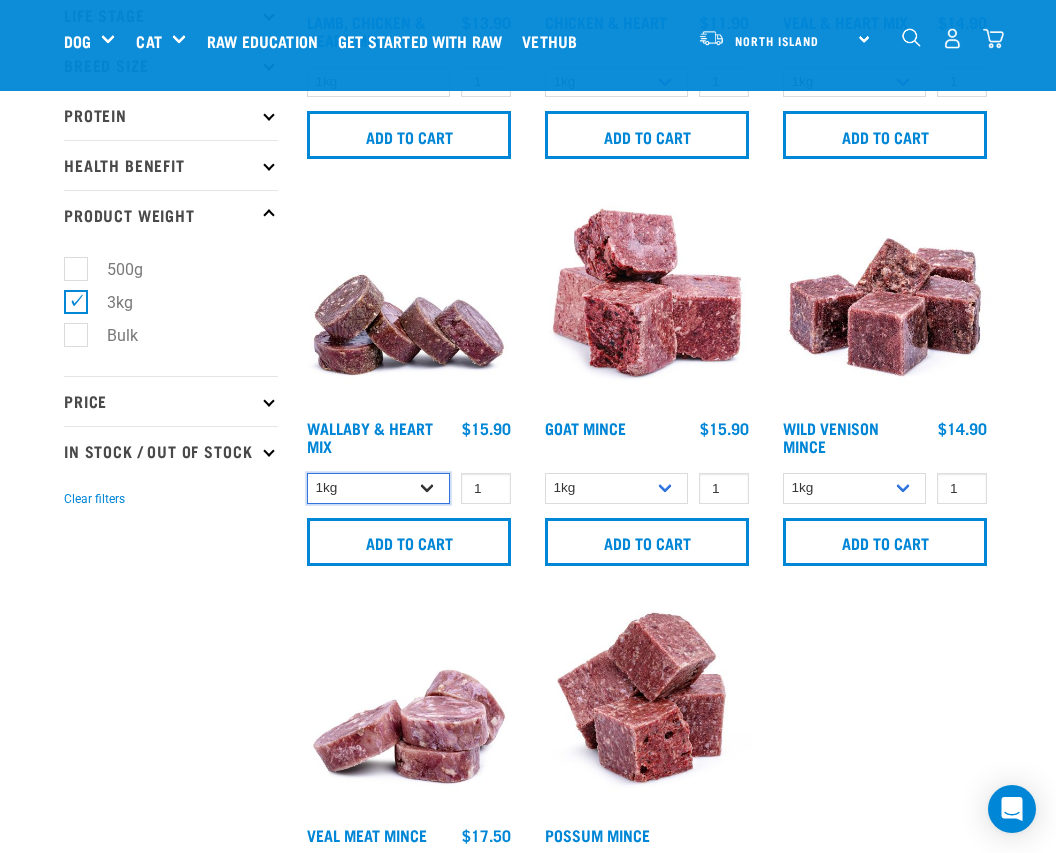 click on "1kg
3kg" at bounding box center (378, 488) 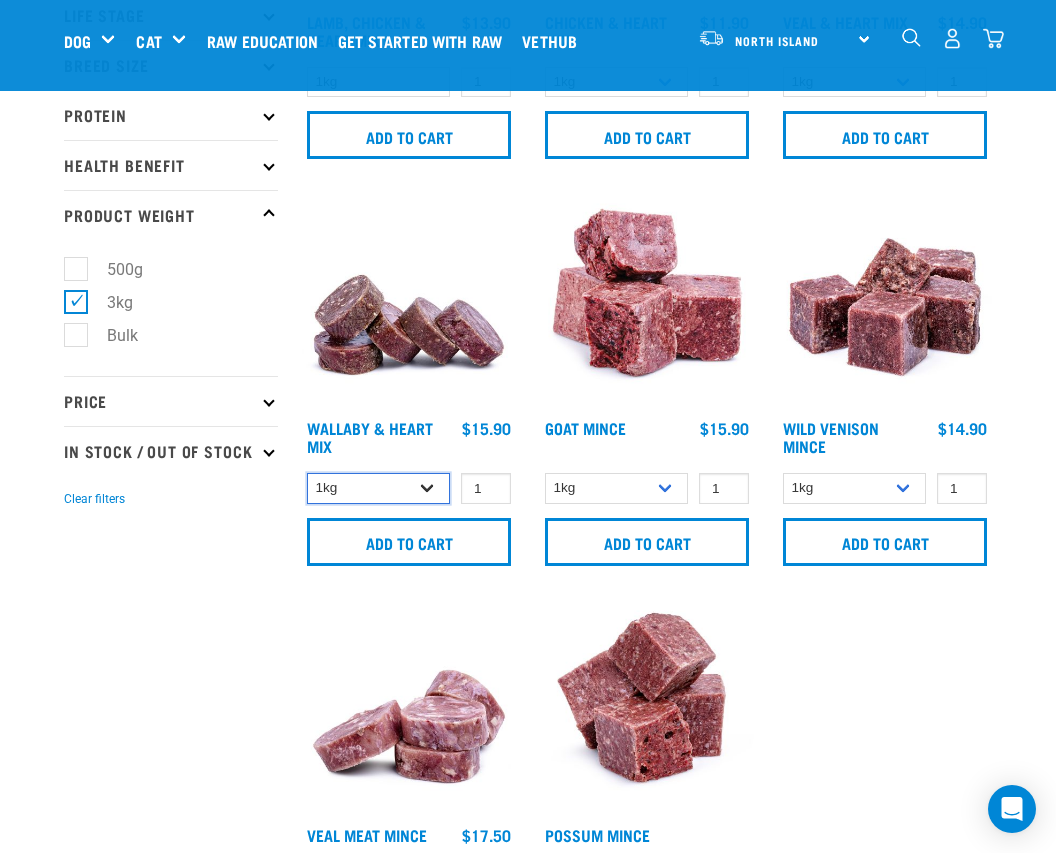 select on "767" 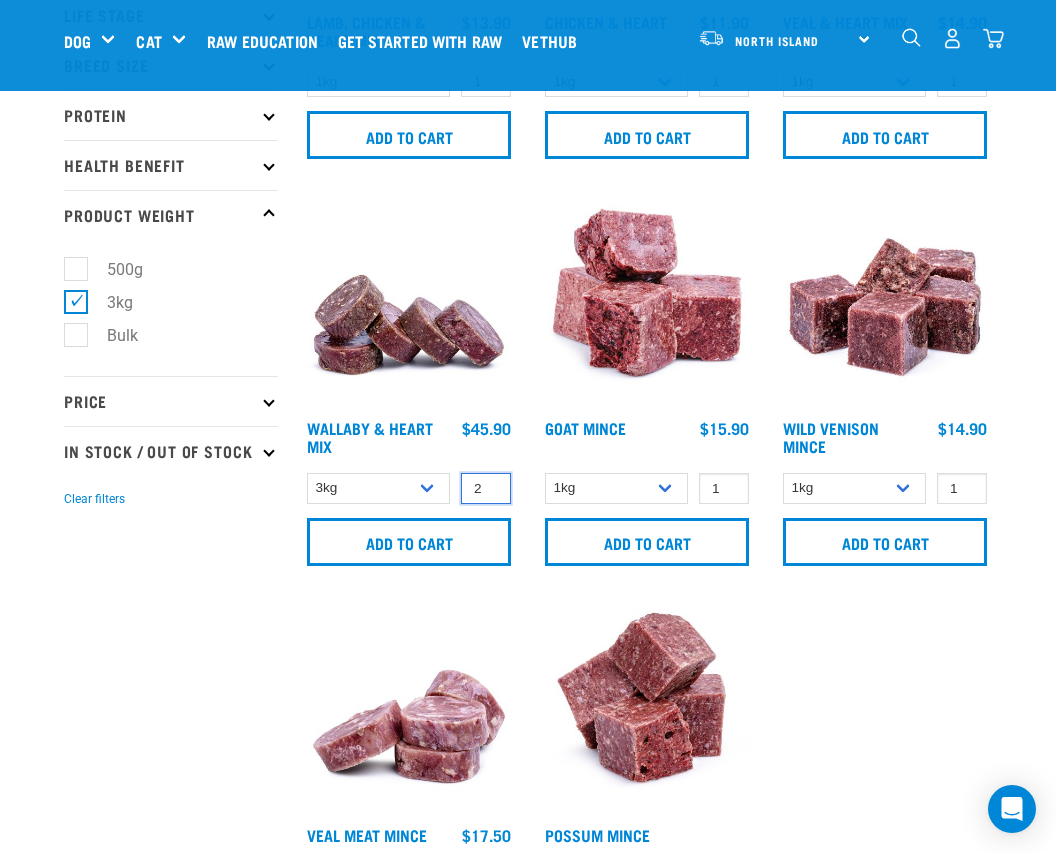 type on "2" 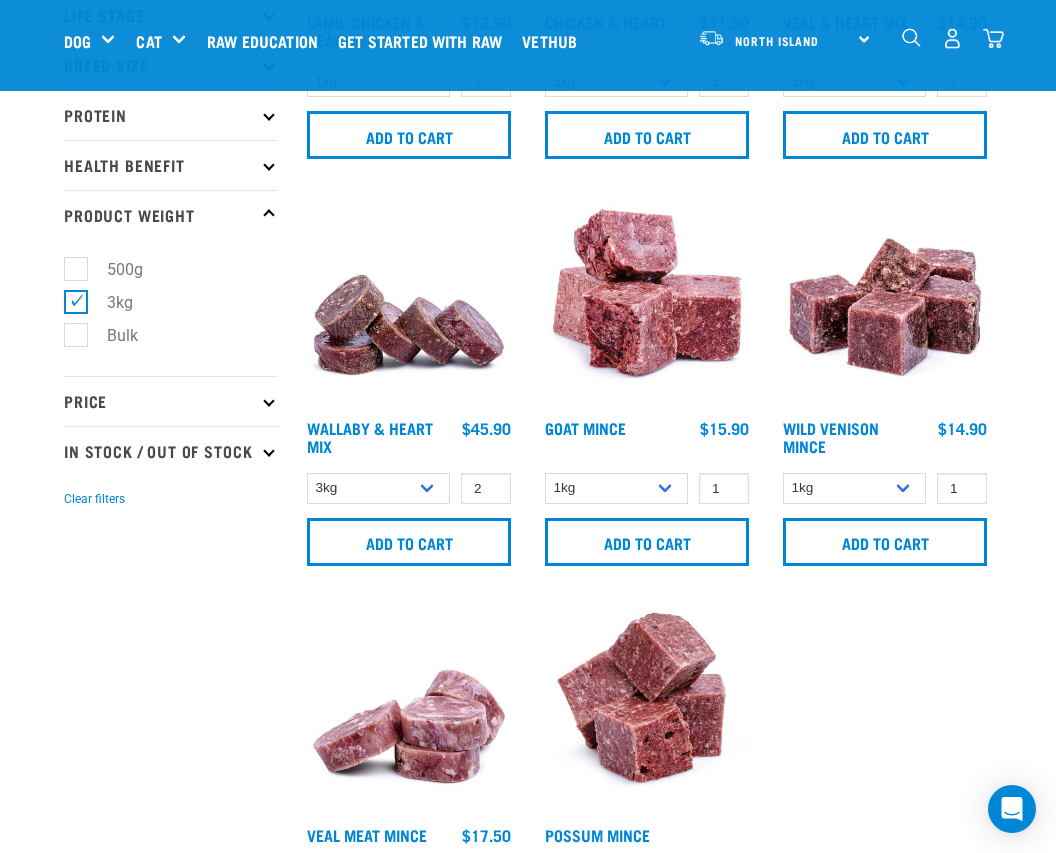 click on "×
Filter products
Pet Type
Dog
Cat
Experience
New Raw Feeder
Experienced Raw Feeder
Life Stage
Cat" at bounding box center (171, 722) 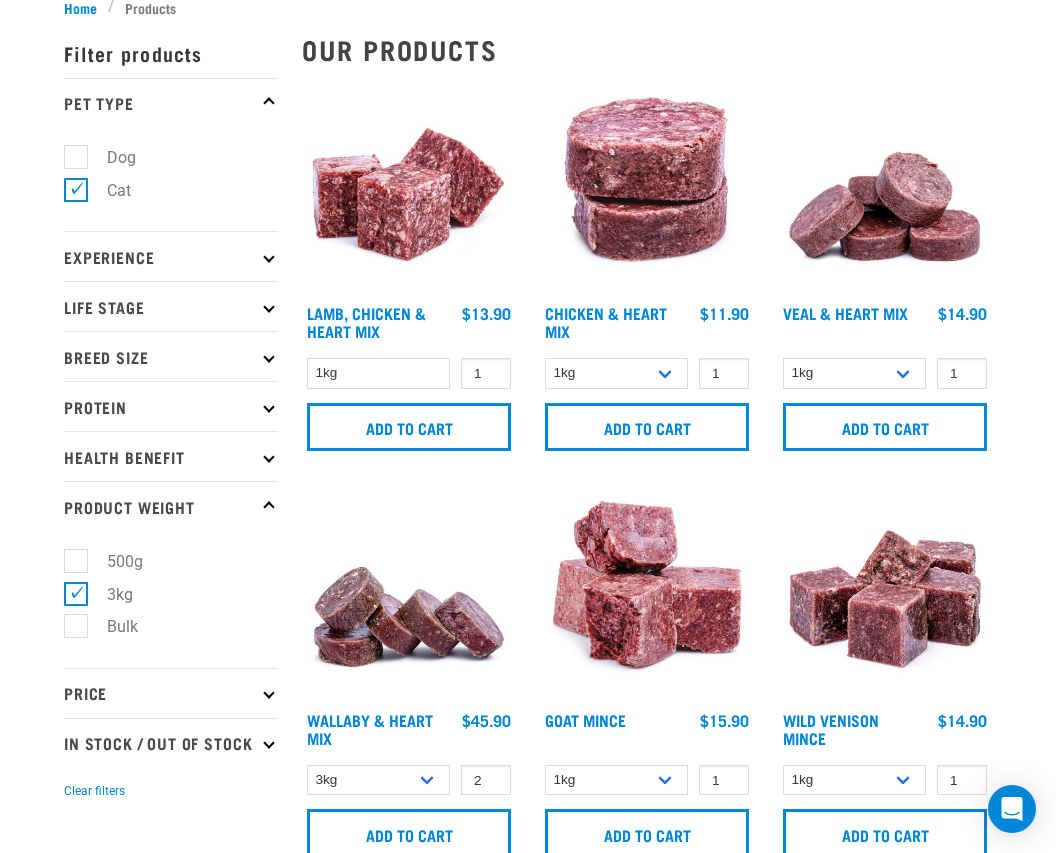 scroll, scrollTop: 0, scrollLeft: 0, axis: both 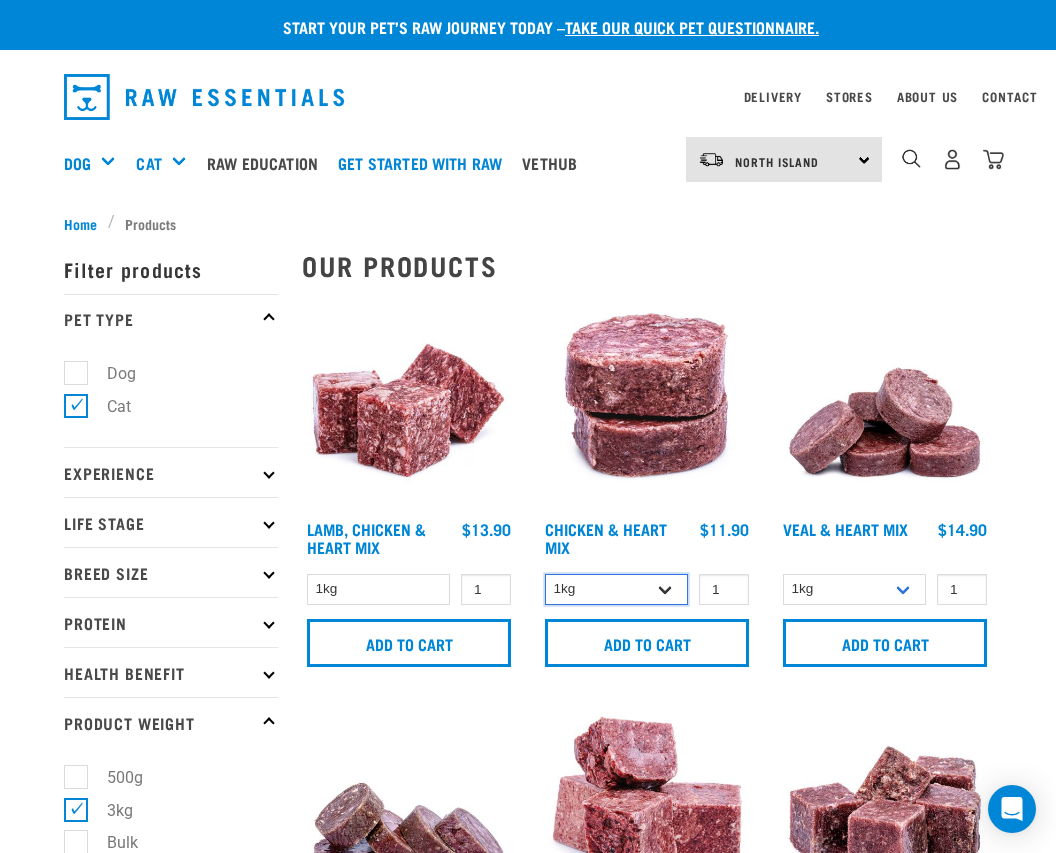 click on "1kg
3kg" at bounding box center [616, 589] 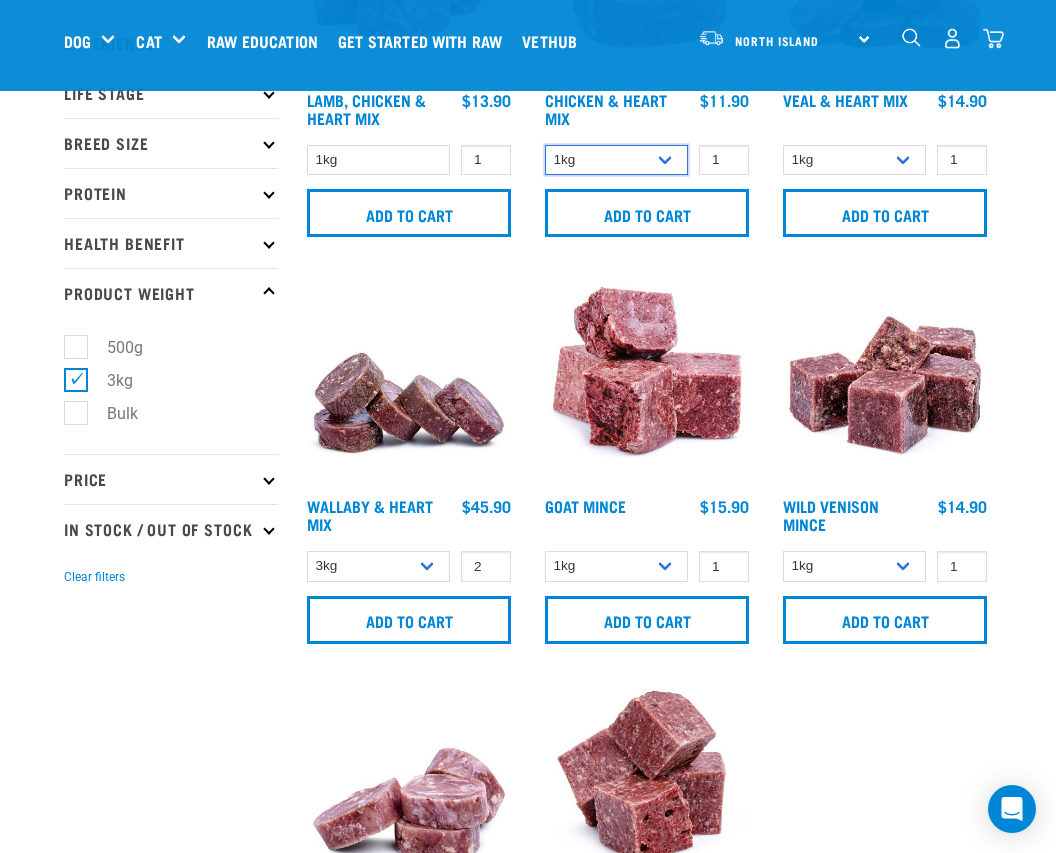 scroll, scrollTop: 285, scrollLeft: 0, axis: vertical 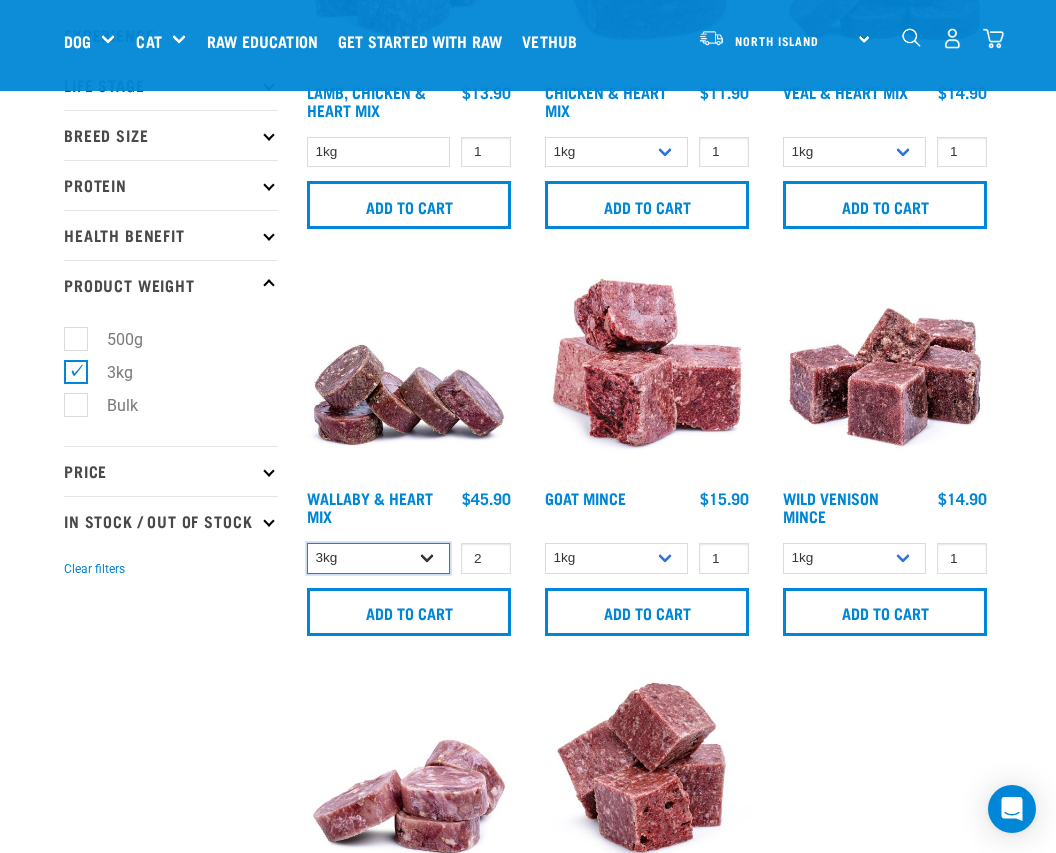 click on "1kg
3kg" at bounding box center [378, 558] 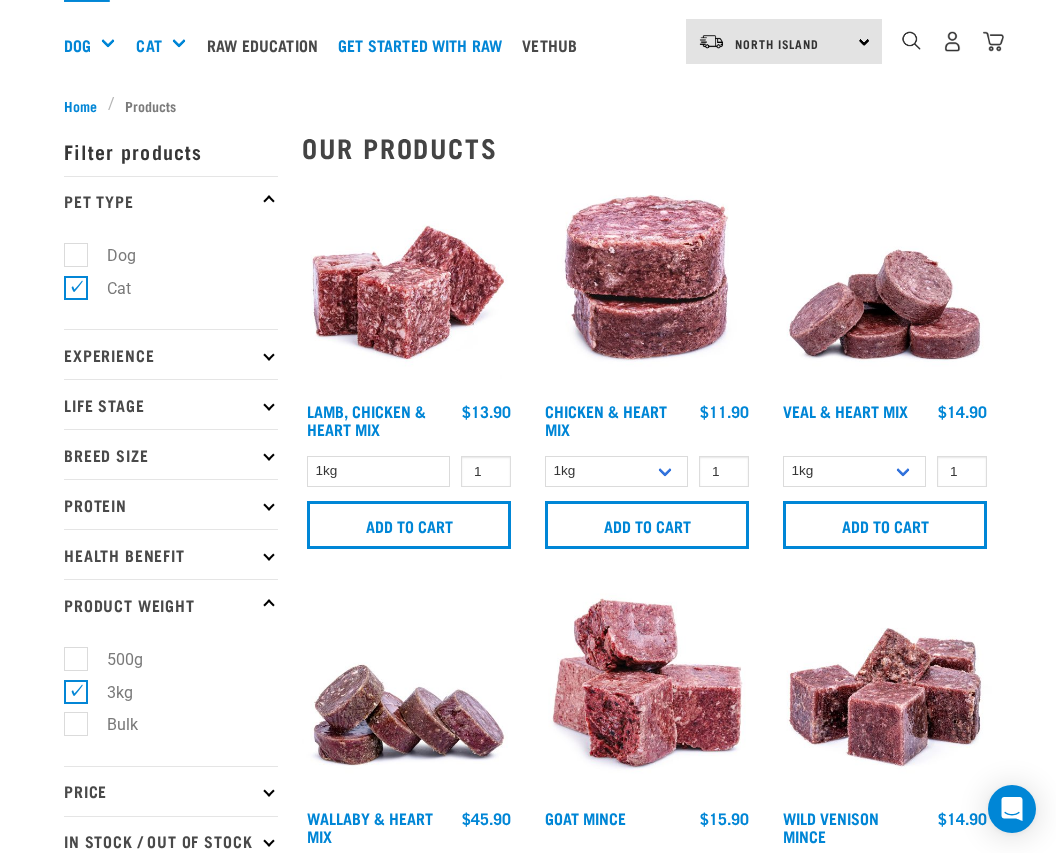scroll, scrollTop: 227, scrollLeft: 0, axis: vertical 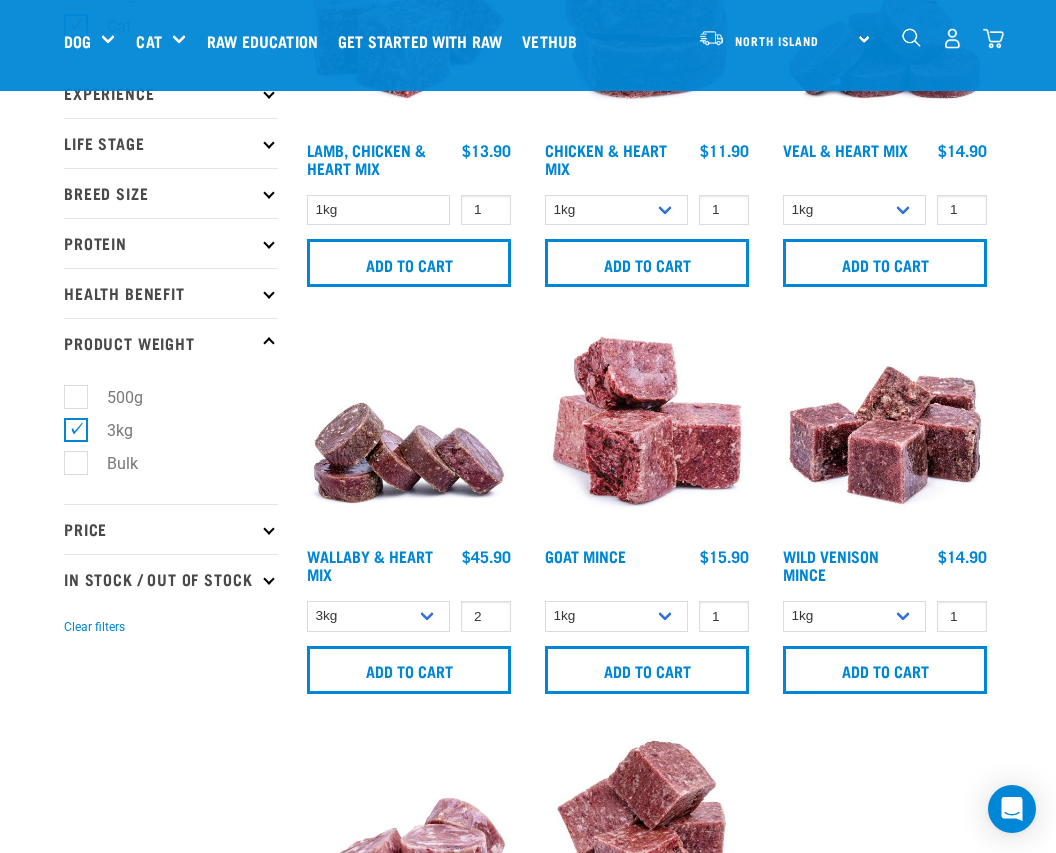 click on "3kg" at bounding box center [108, 430] 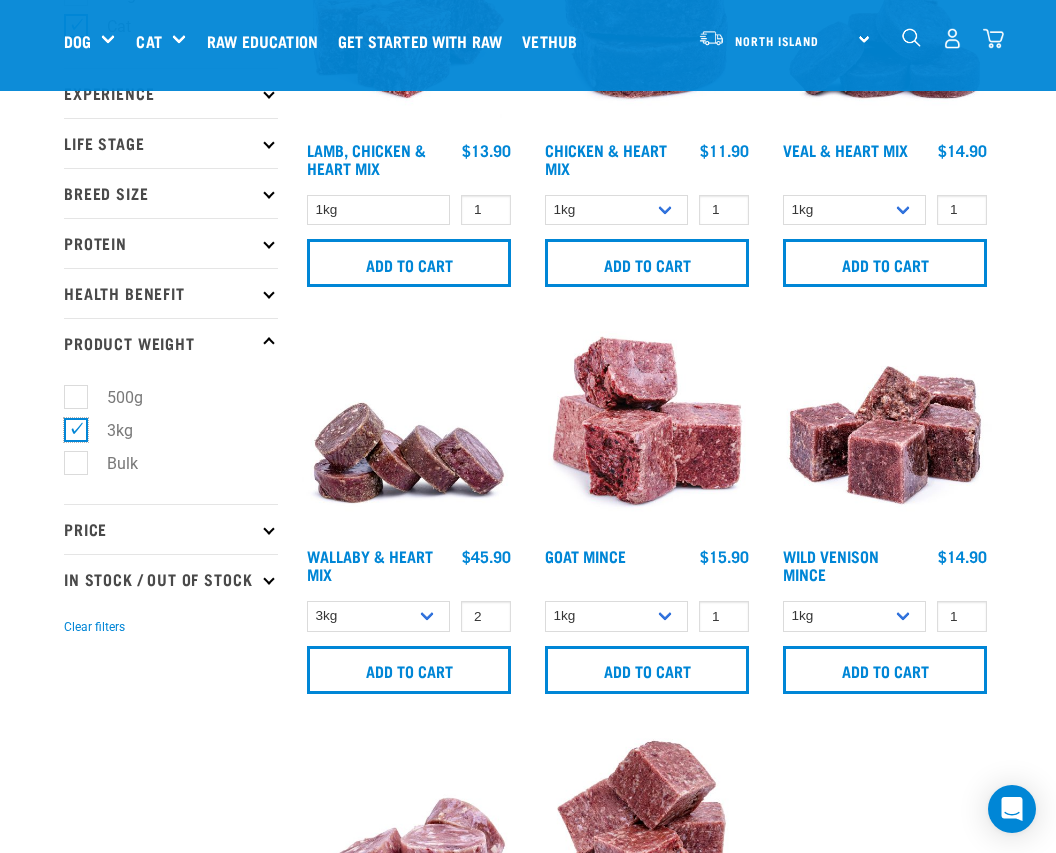 checkbox on "false" 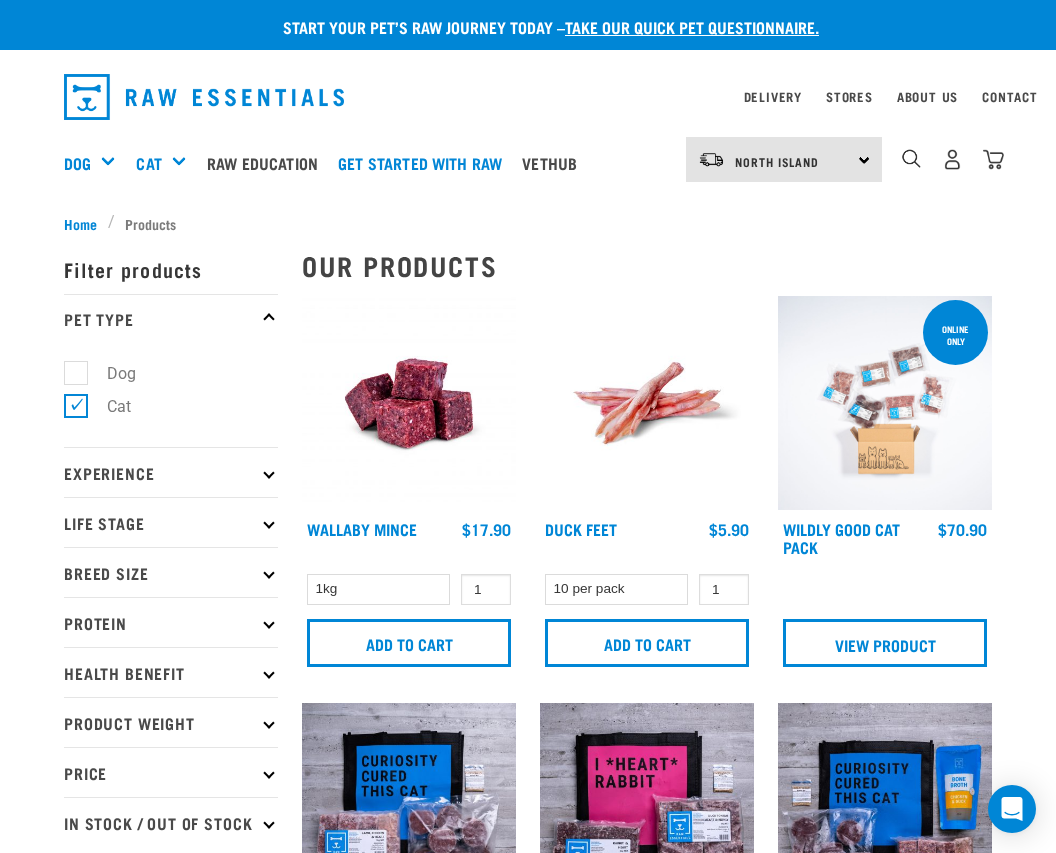 scroll, scrollTop: 0, scrollLeft: 0, axis: both 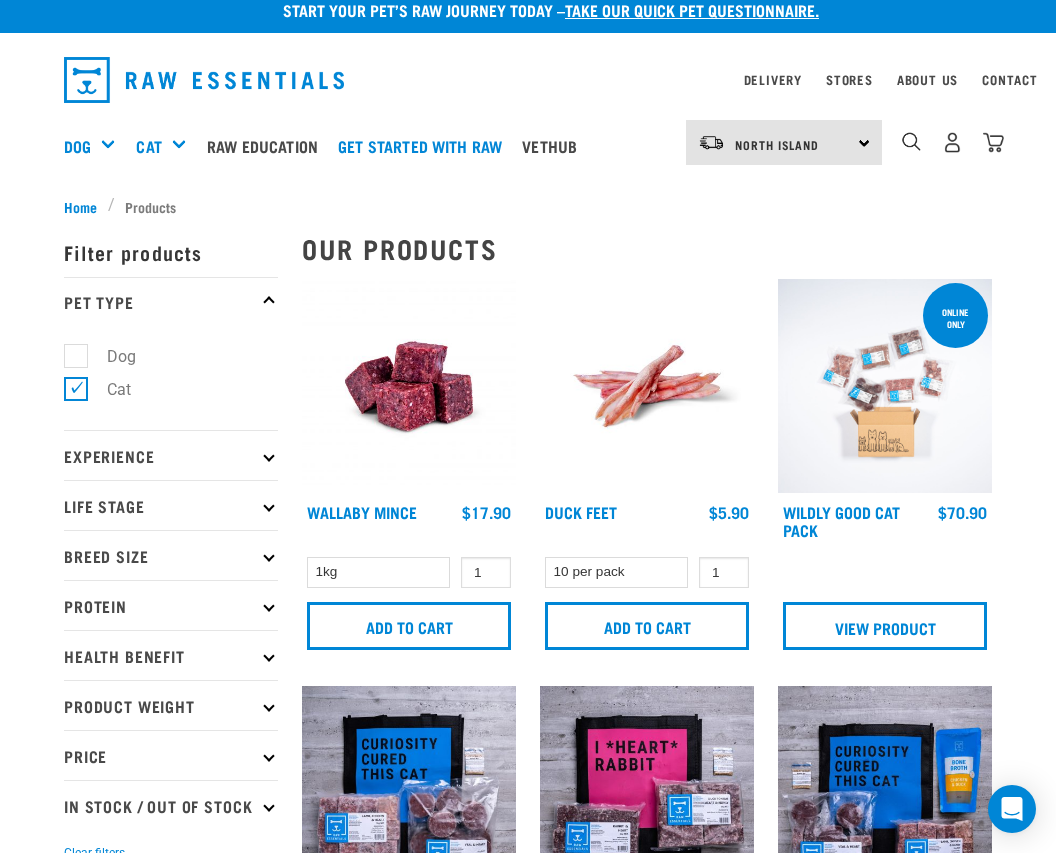 click at bounding box center (885, 386) 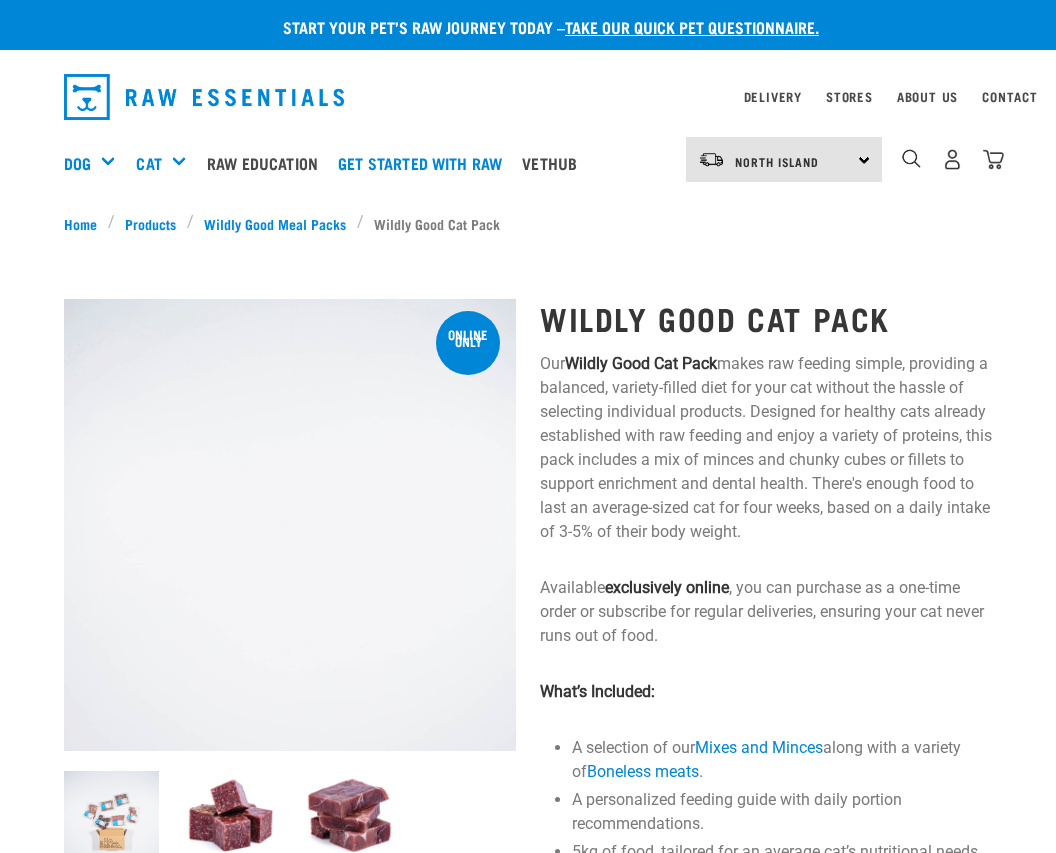 scroll, scrollTop: 0, scrollLeft: 0, axis: both 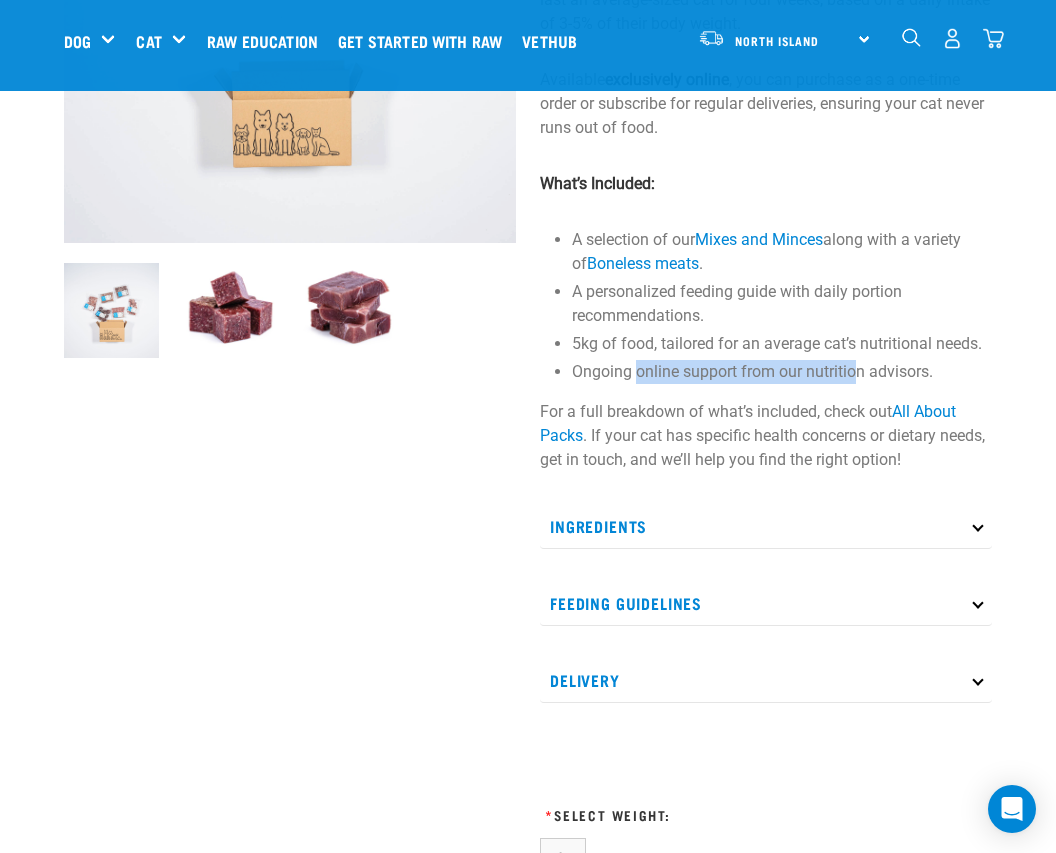 drag, startPoint x: 635, startPoint y: 375, endPoint x: 853, endPoint y: 378, distance: 218.02065 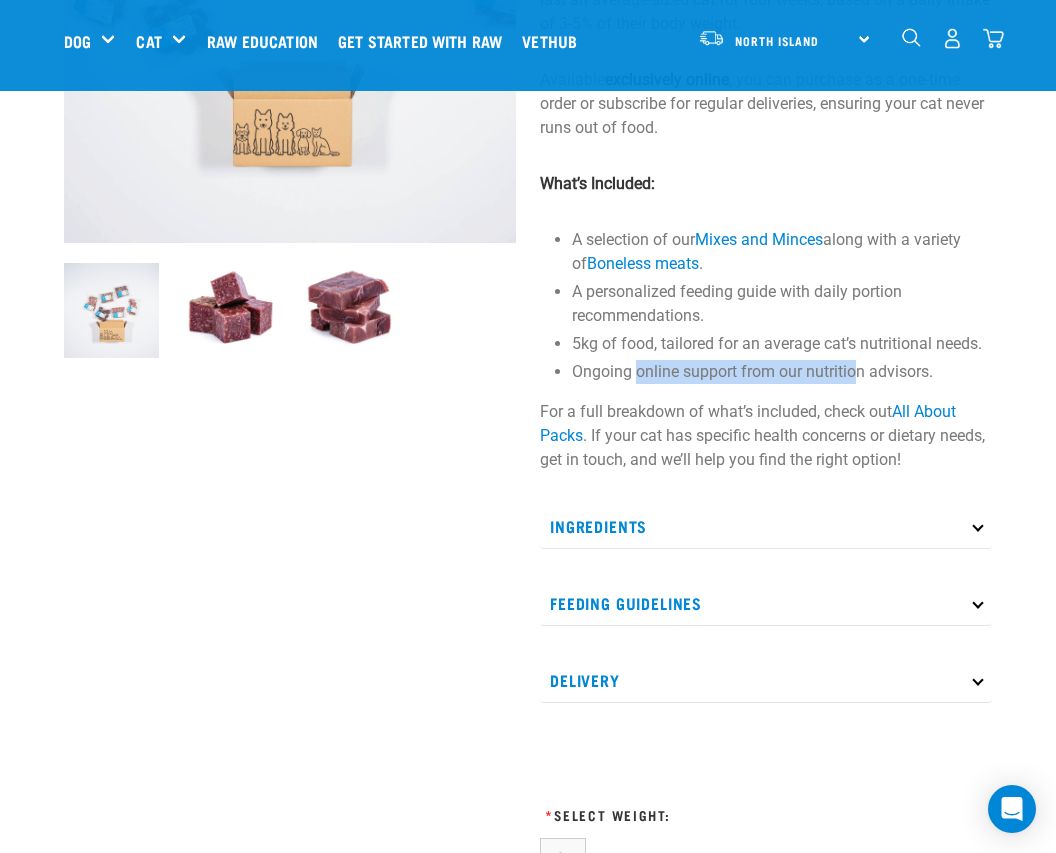 click on "Ongoing online support from our nutrition advisors." at bounding box center (782, 372) 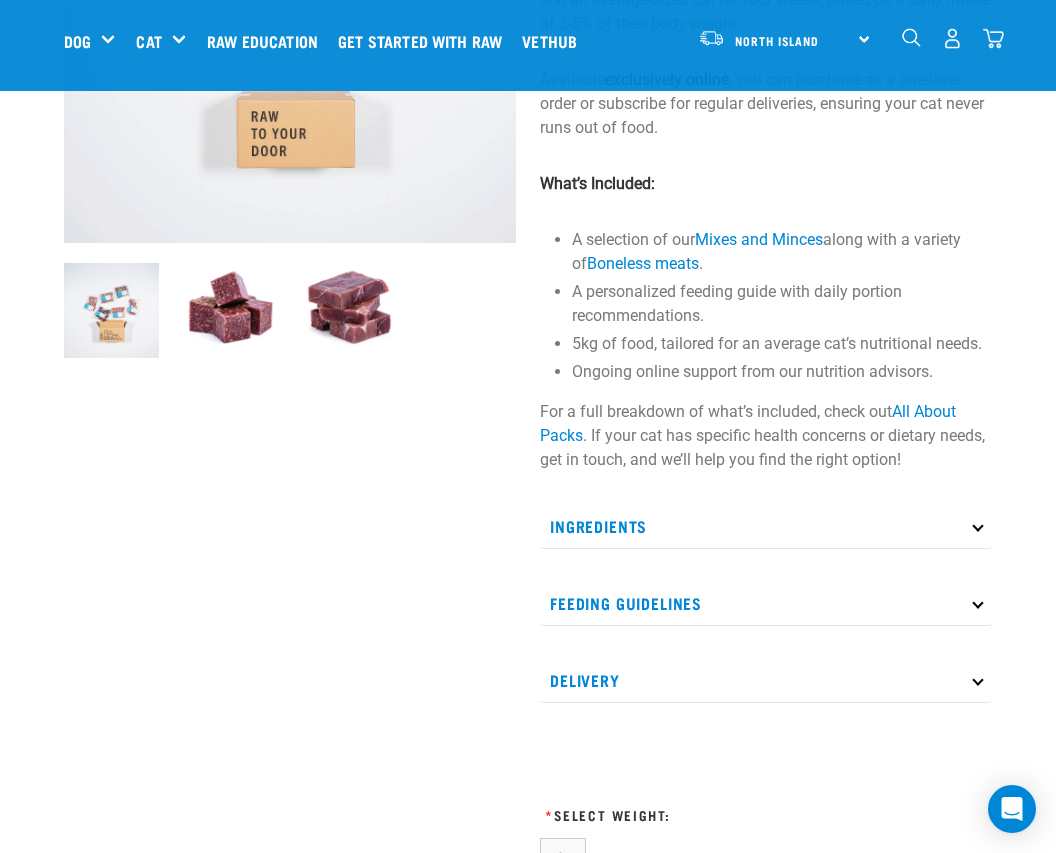 click on "Ongoing online support from our nutrition advisors." at bounding box center (782, 372) 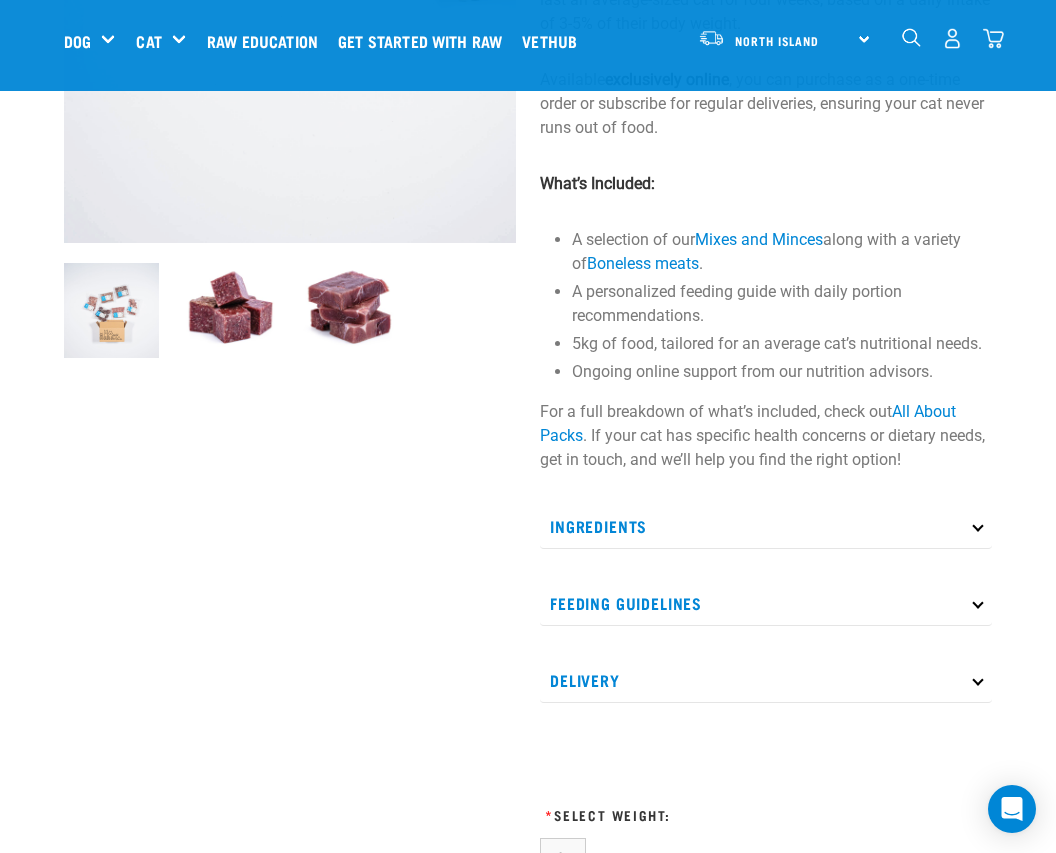 click on "Ingredients" at bounding box center [766, 526] 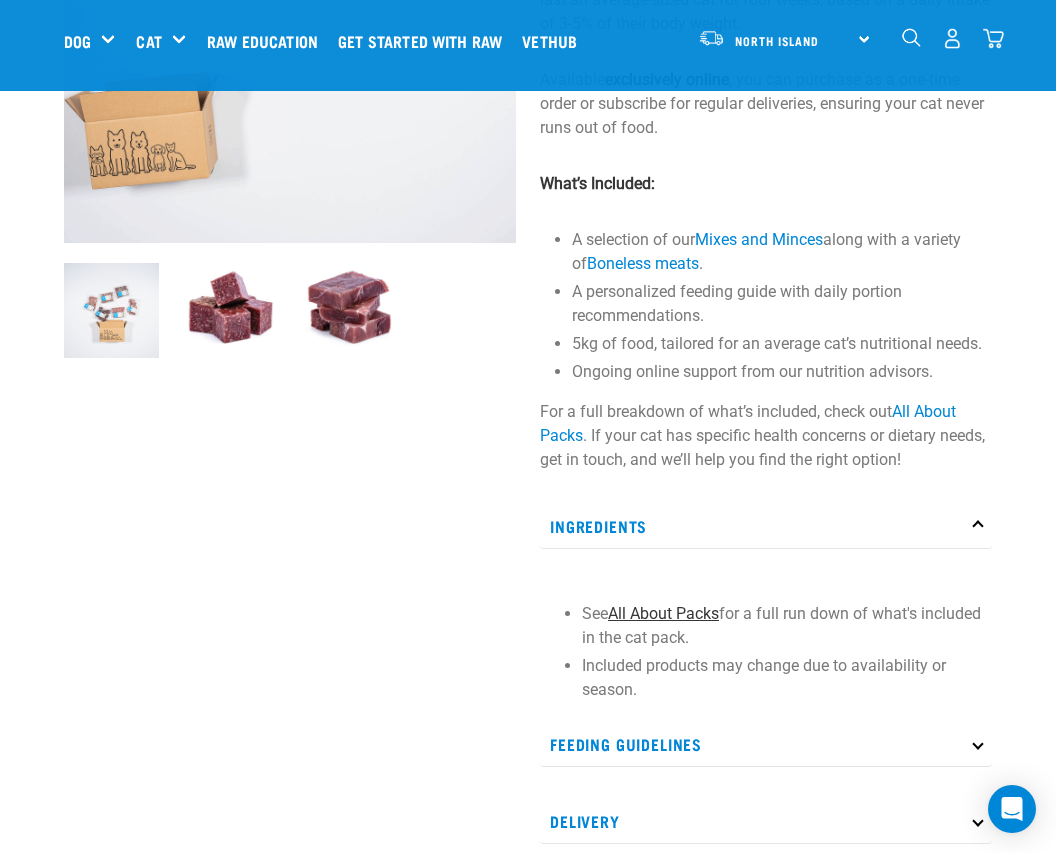 click on "All About Packs" at bounding box center (663, 613) 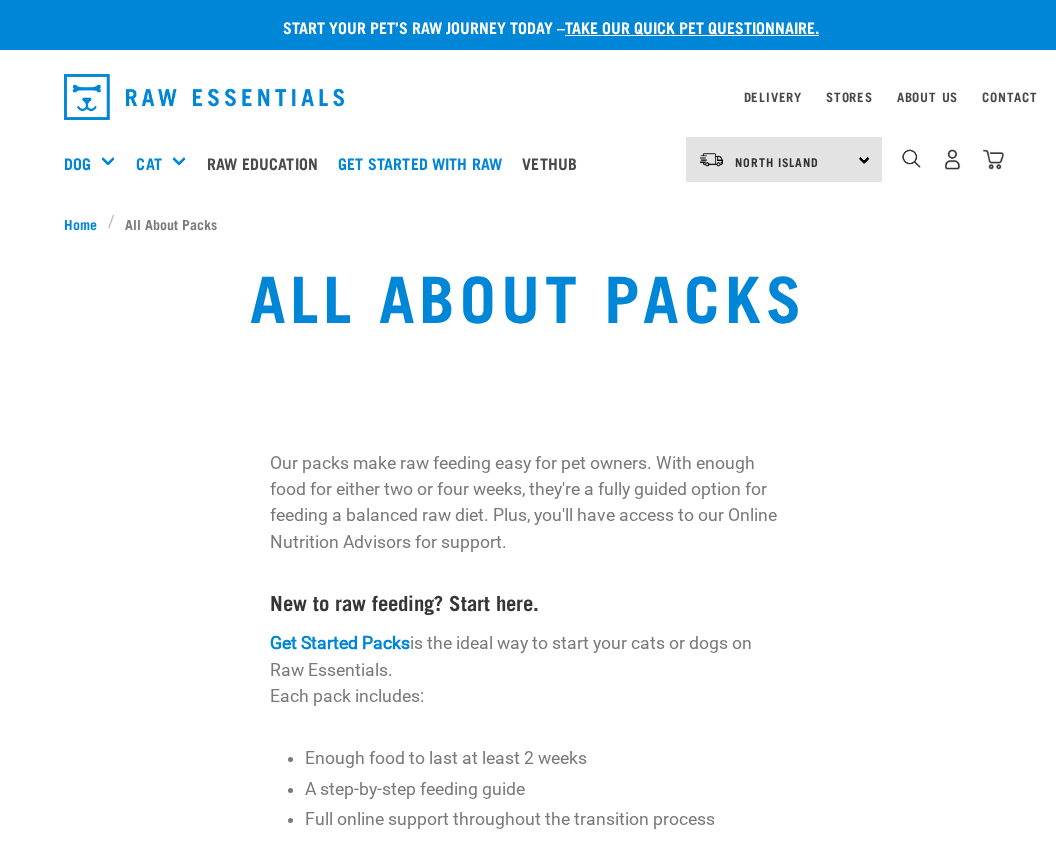 scroll, scrollTop: 0, scrollLeft: 0, axis: both 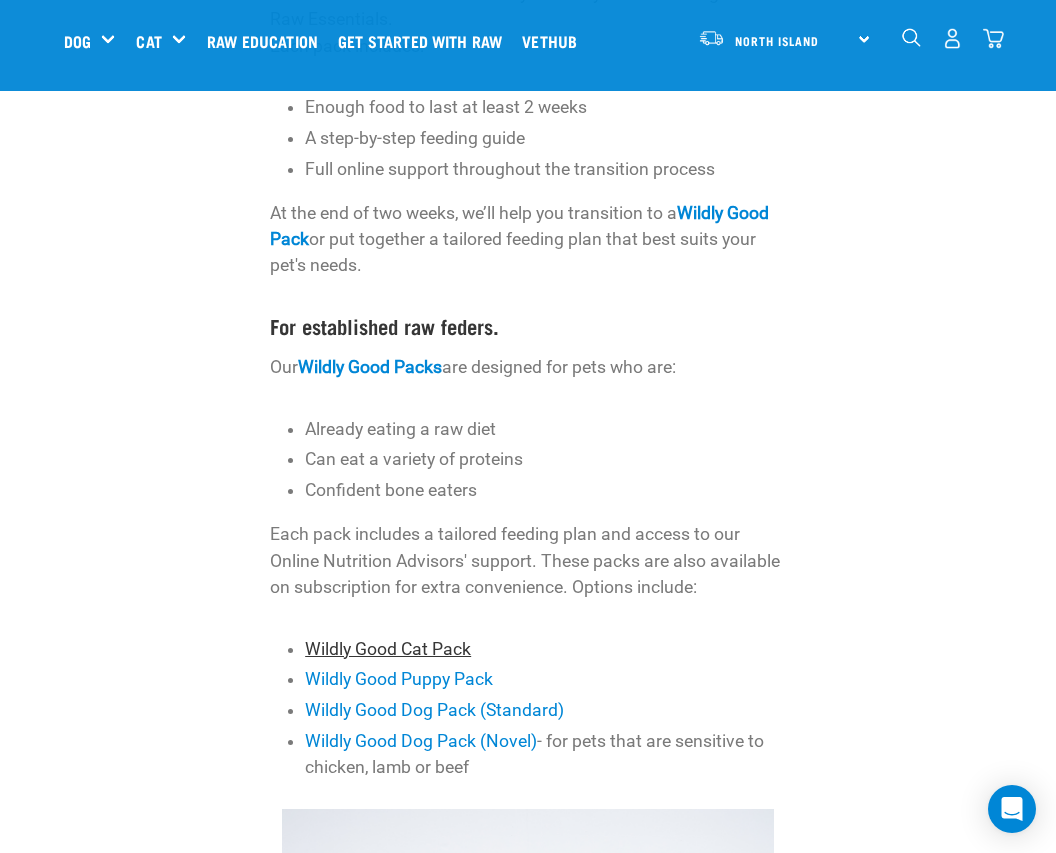 click on "Wildly Good Cat Pack" at bounding box center [388, 649] 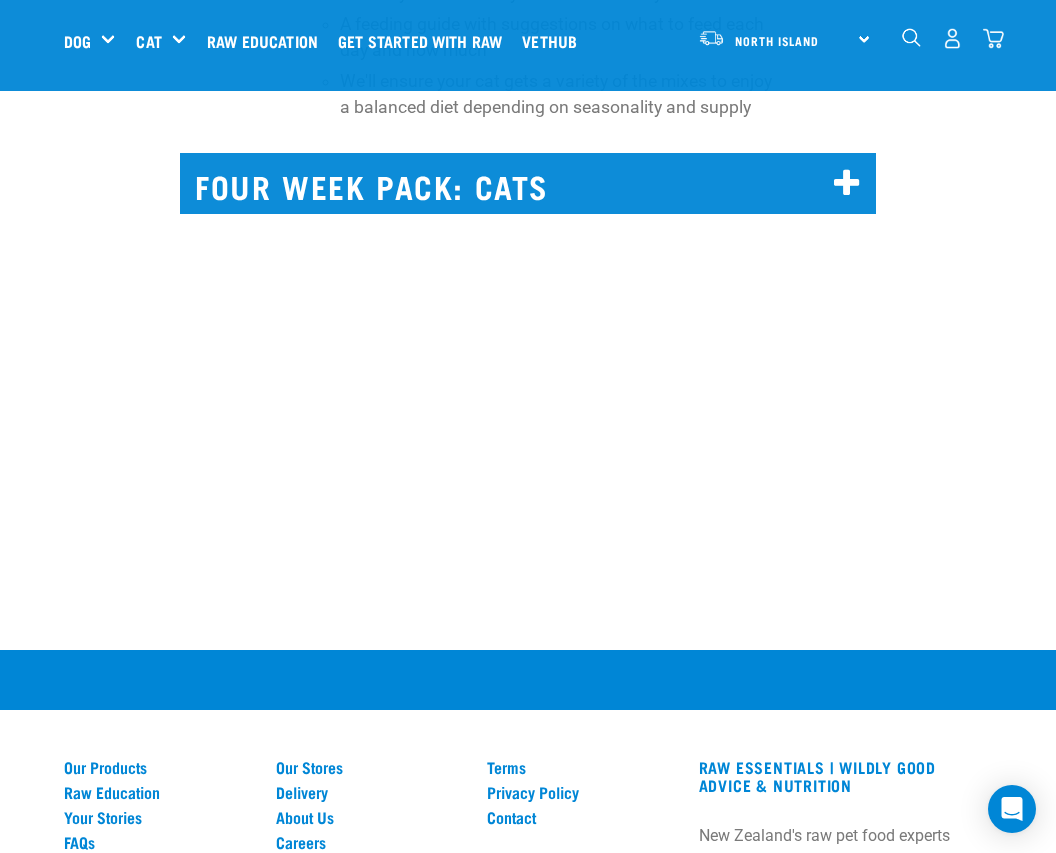 scroll, scrollTop: 16181, scrollLeft: 0, axis: vertical 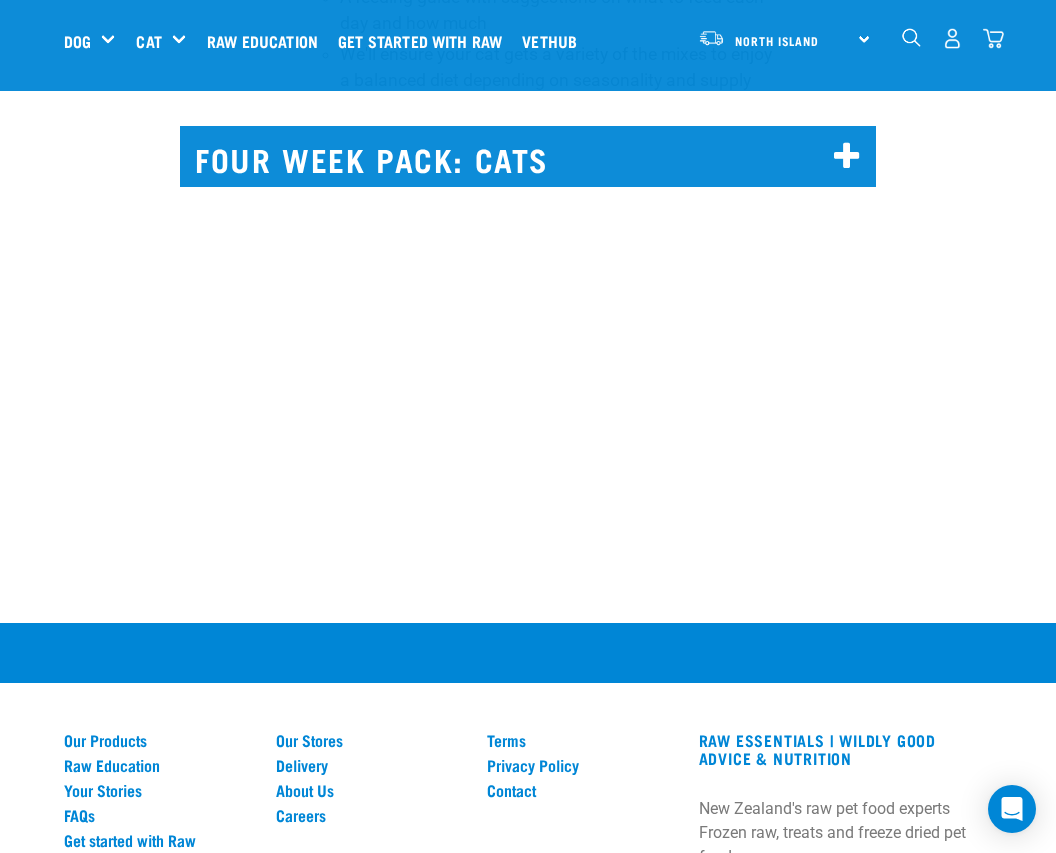 click on "FOUR WEEK PACK: CATS" at bounding box center (528, 156) 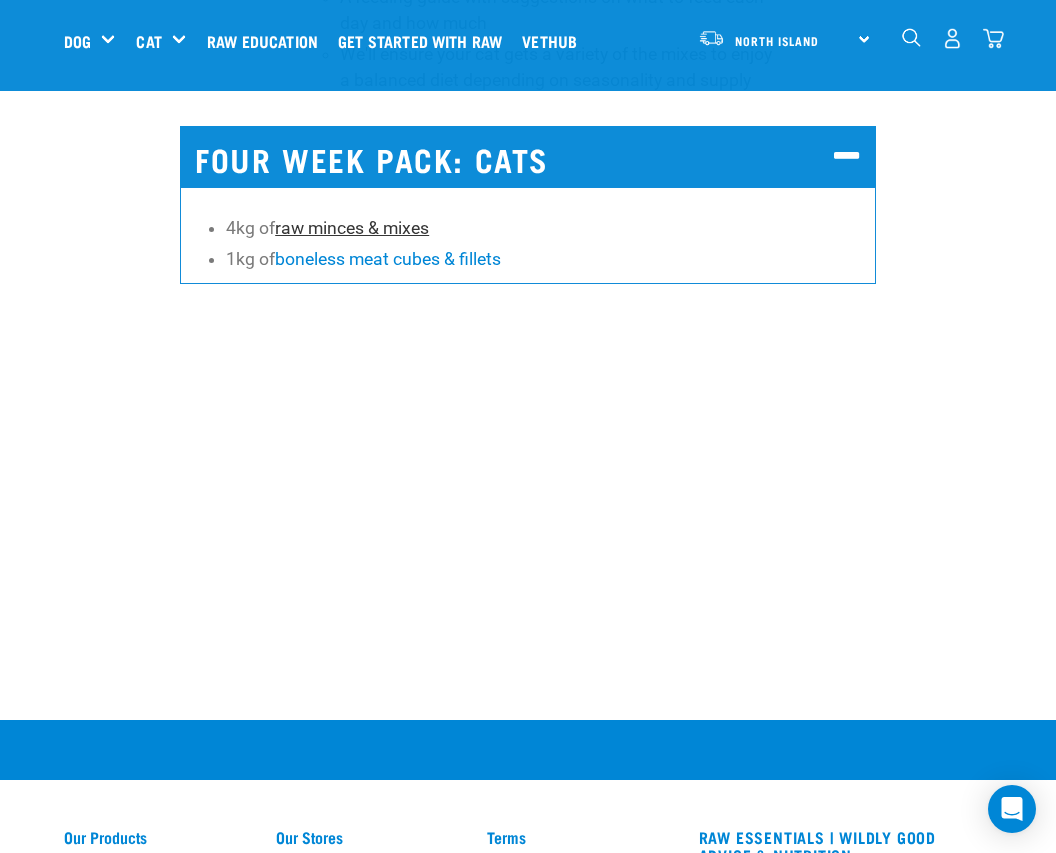 click on "raw minces & mixes" at bounding box center [352, 228] 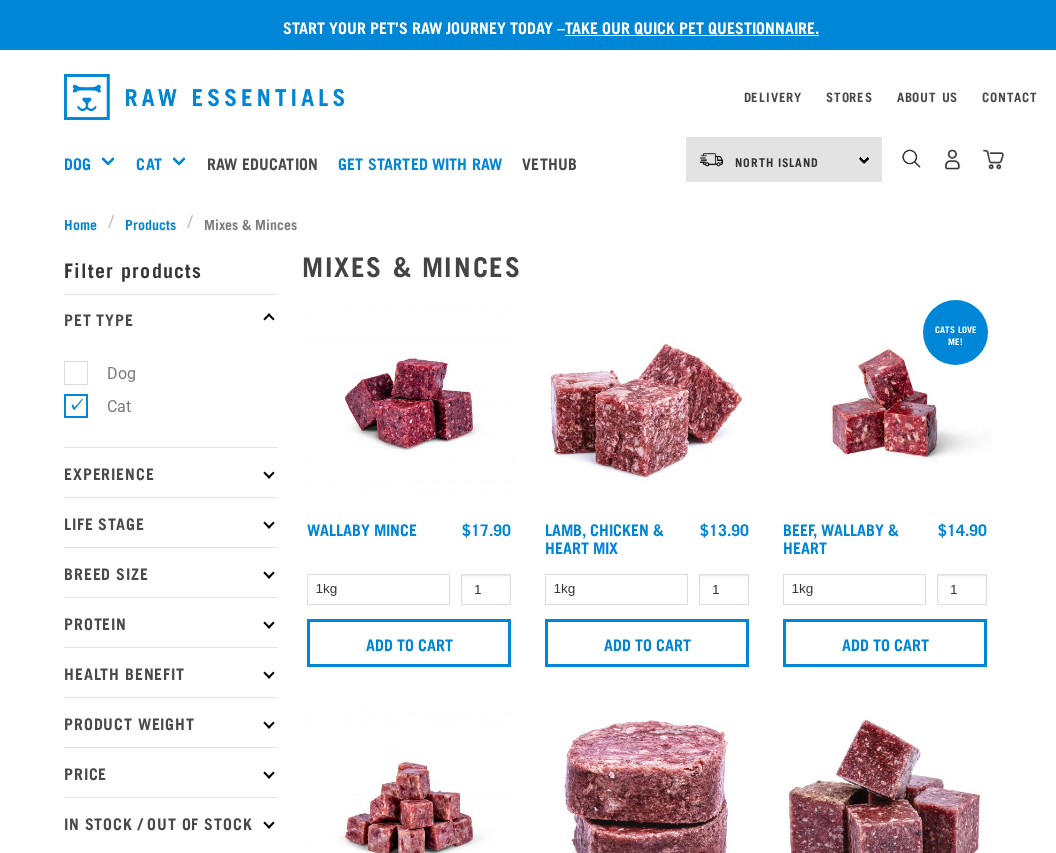 scroll, scrollTop: 0, scrollLeft: 0, axis: both 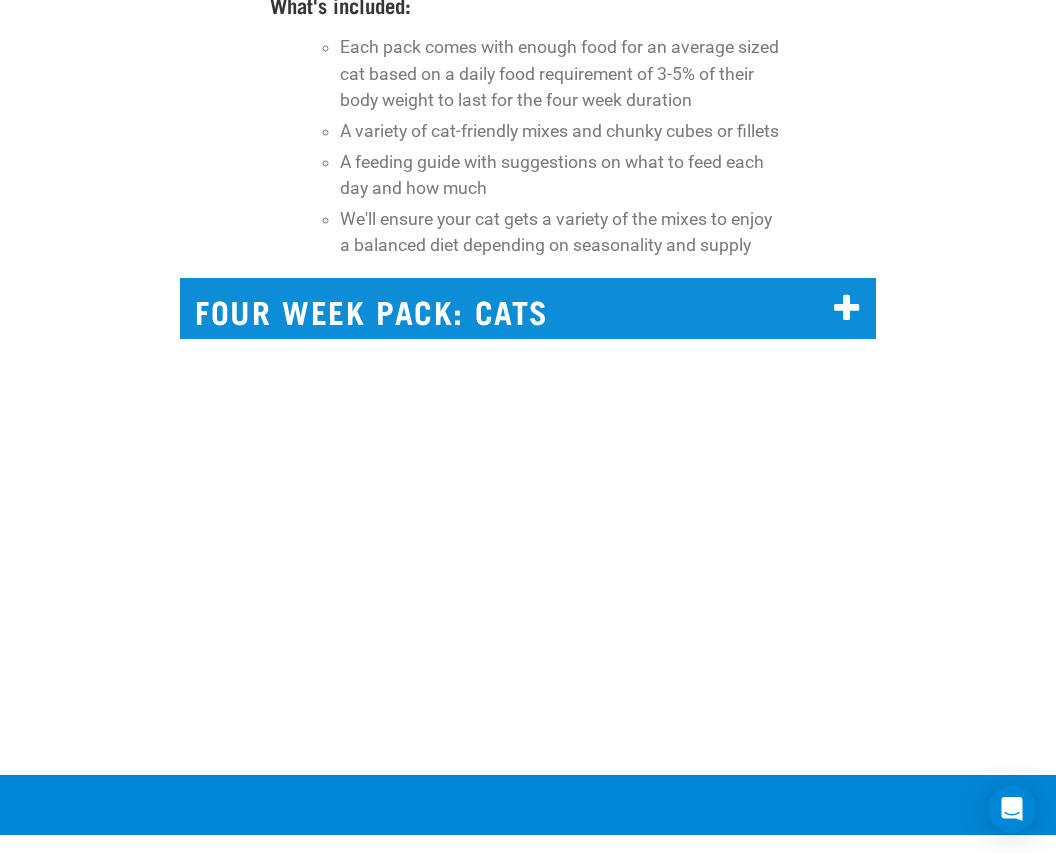 click on "FOUR WEEK PACK: CATS" at bounding box center (528, 308) 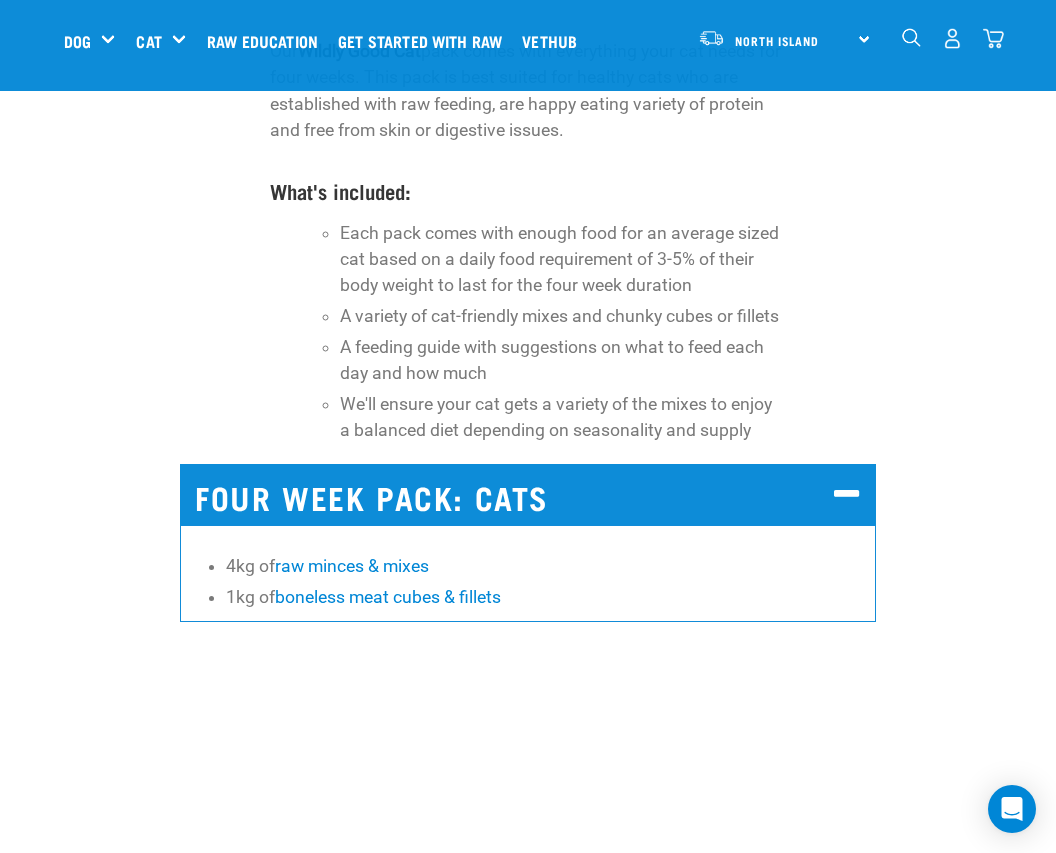 scroll, scrollTop: 15845, scrollLeft: 0, axis: vertical 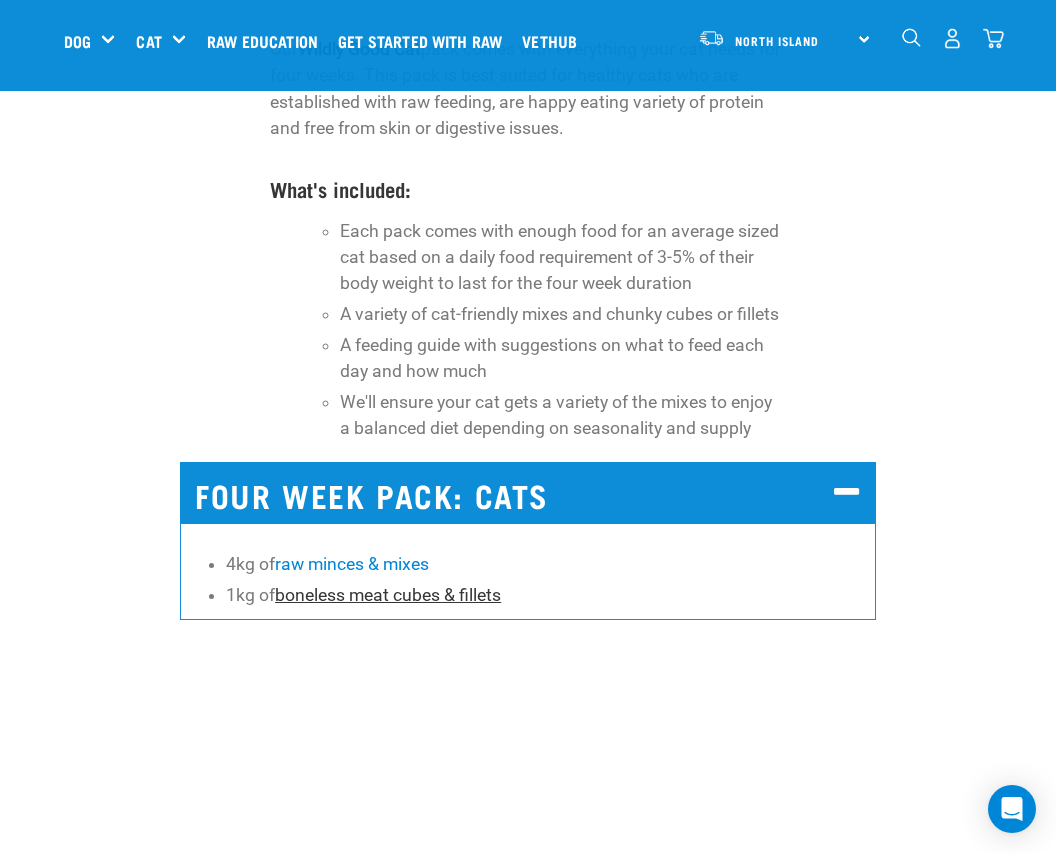 click on "boneless meat cubes & fillets" at bounding box center [388, 595] 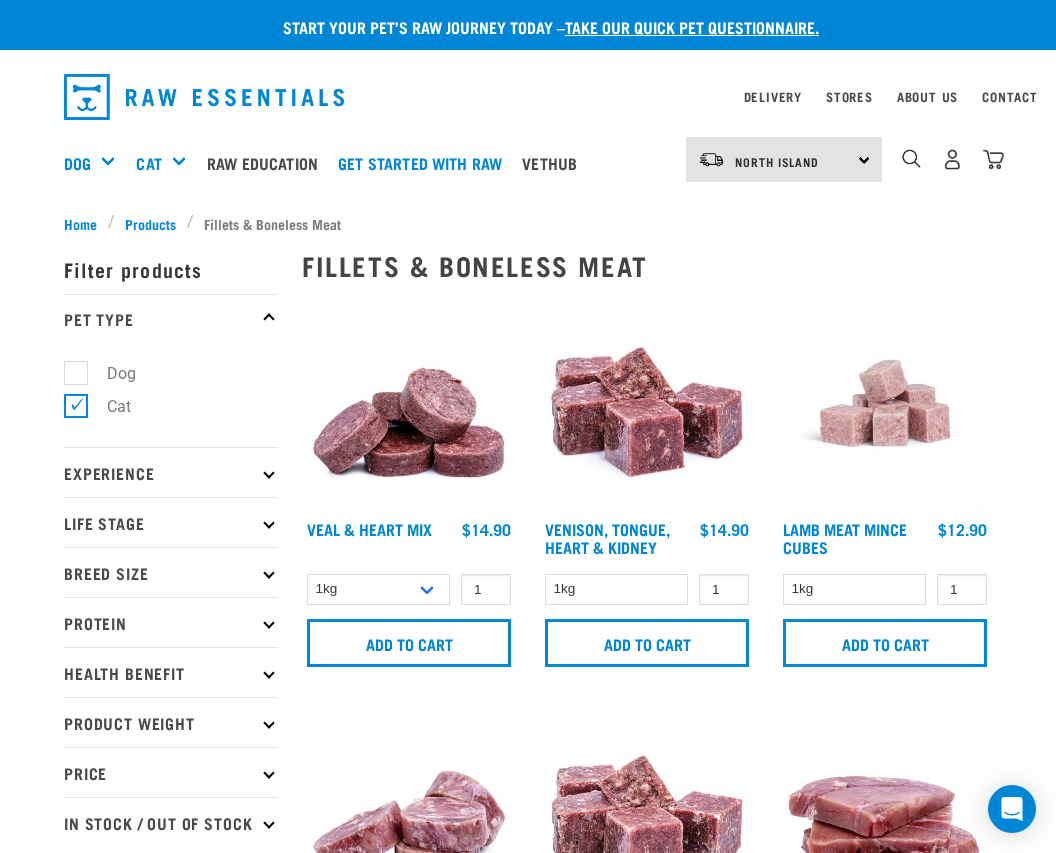 scroll, scrollTop: 0, scrollLeft: 0, axis: both 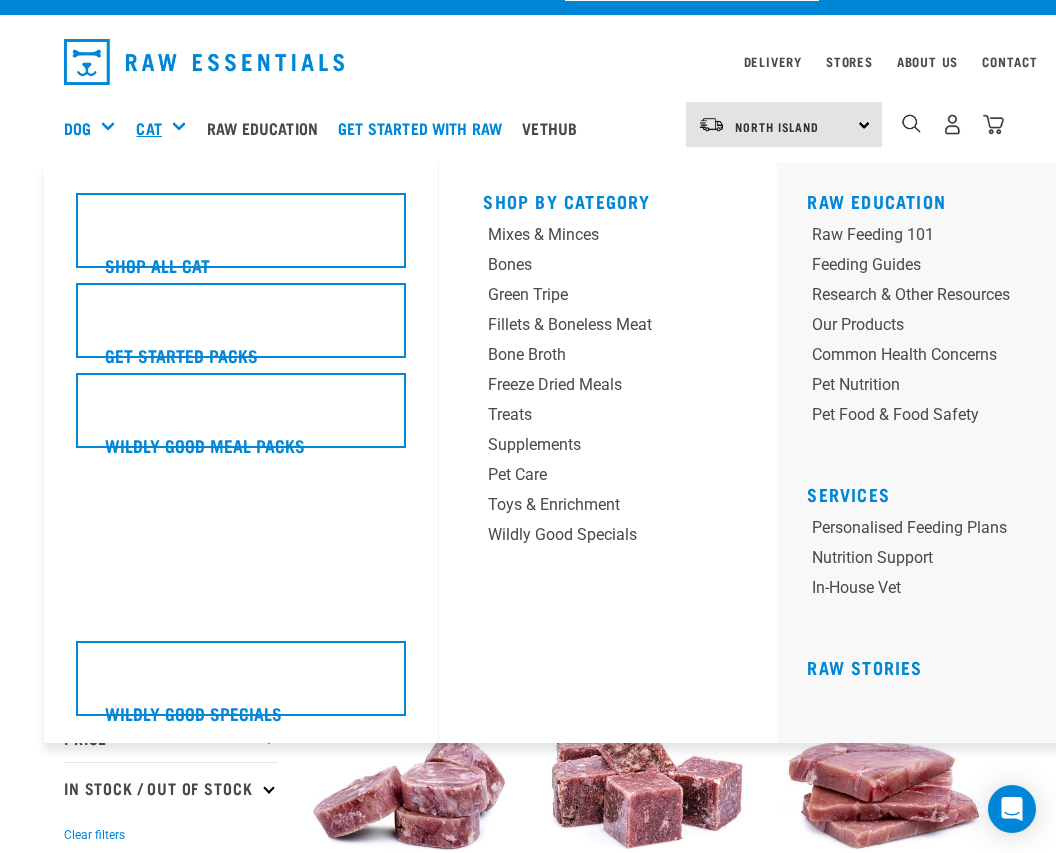 click on "Cat" at bounding box center (148, 128) 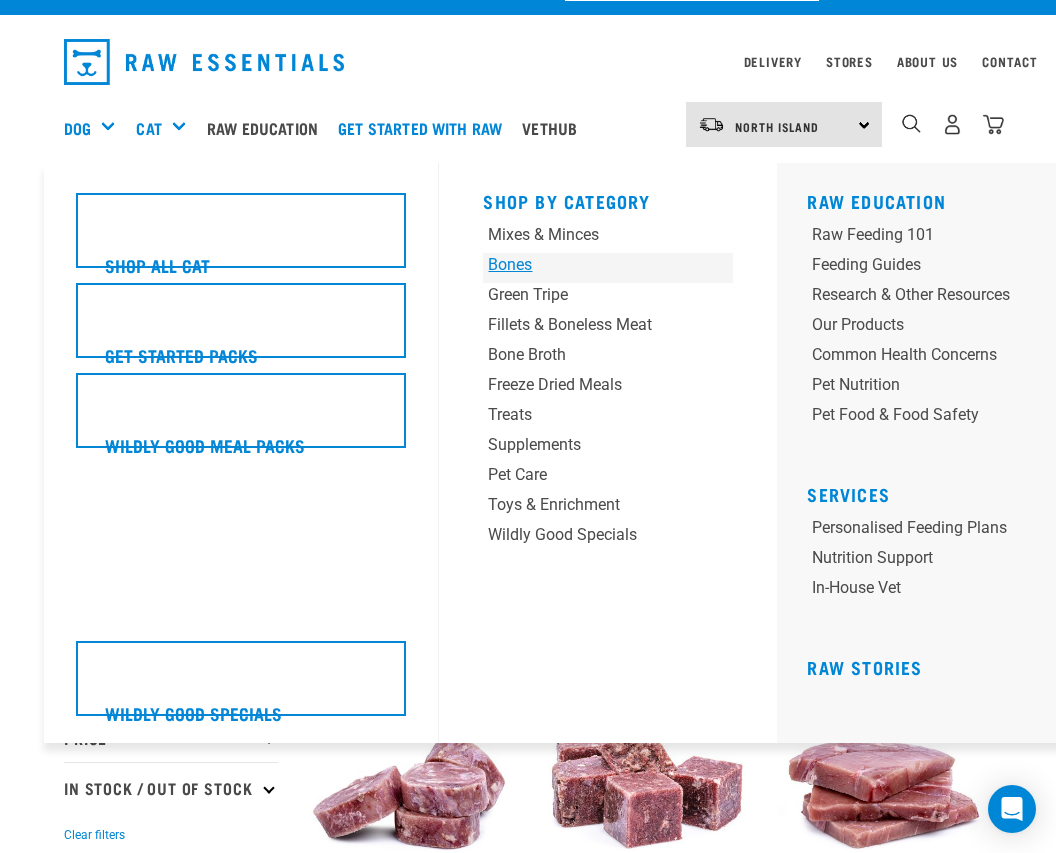click on "Bones" at bounding box center [586, 265] 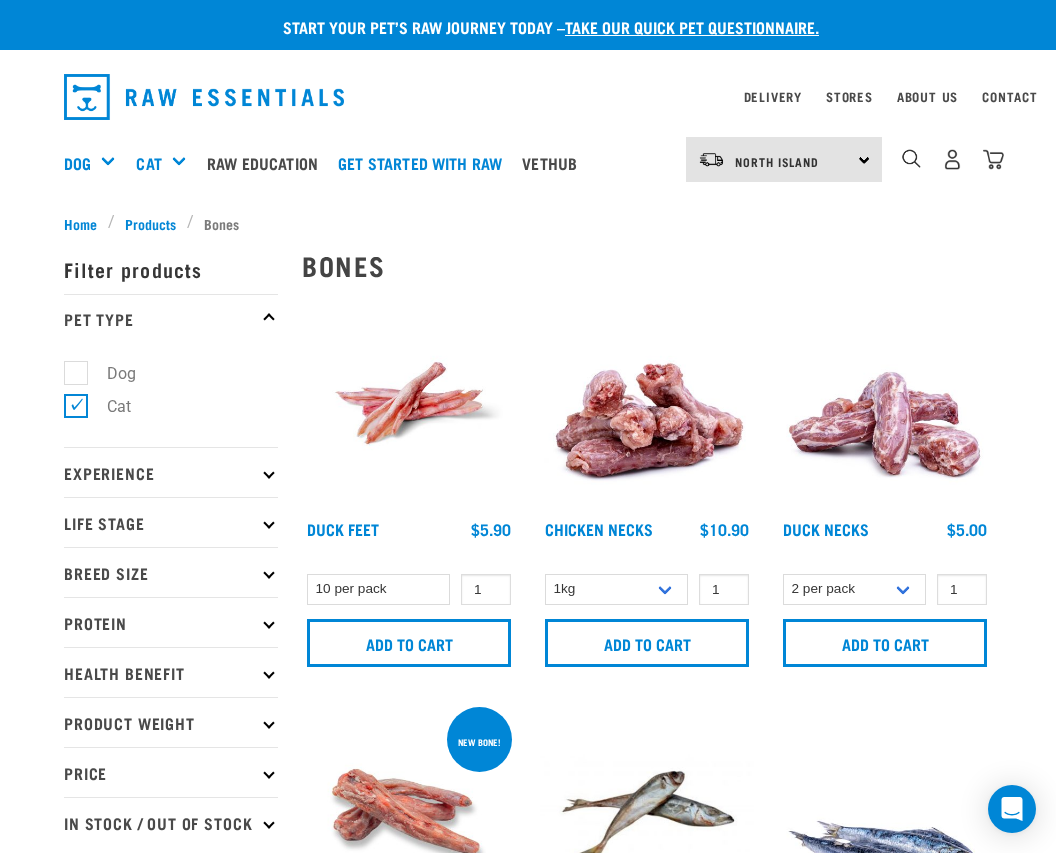 scroll, scrollTop: 0, scrollLeft: 0, axis: both 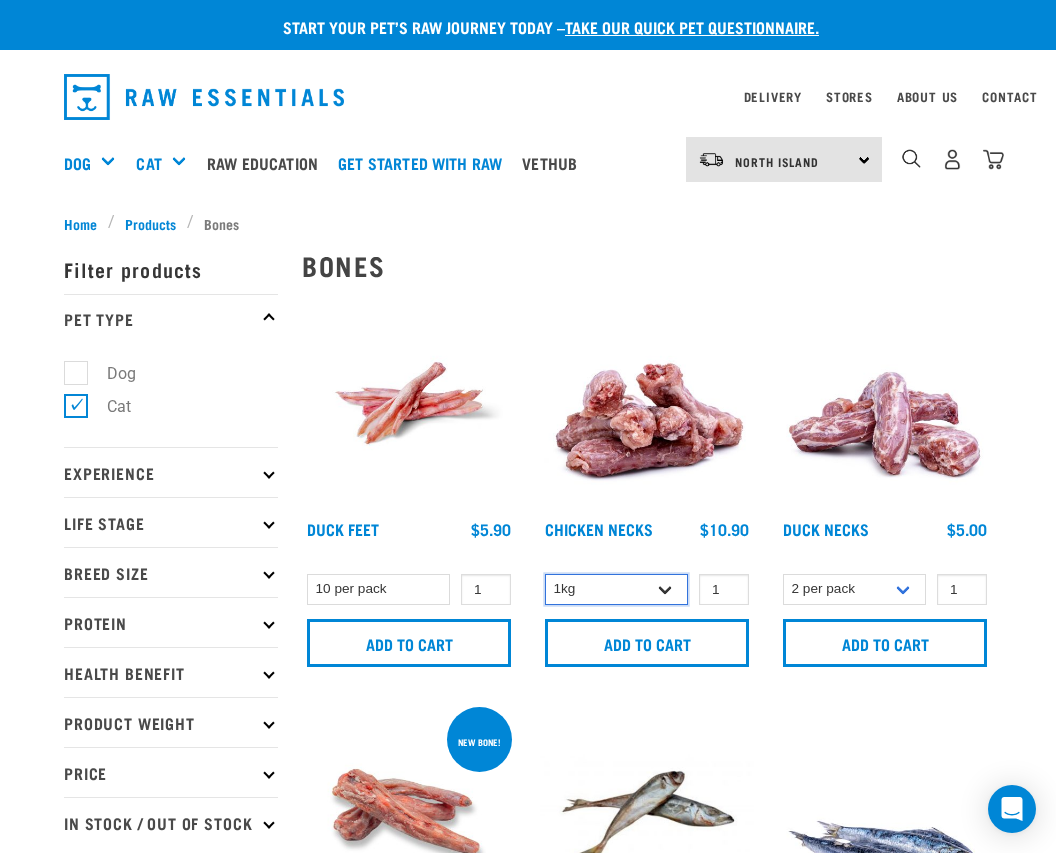 click on "1kg
2kg" at bounding box center (616, 589) 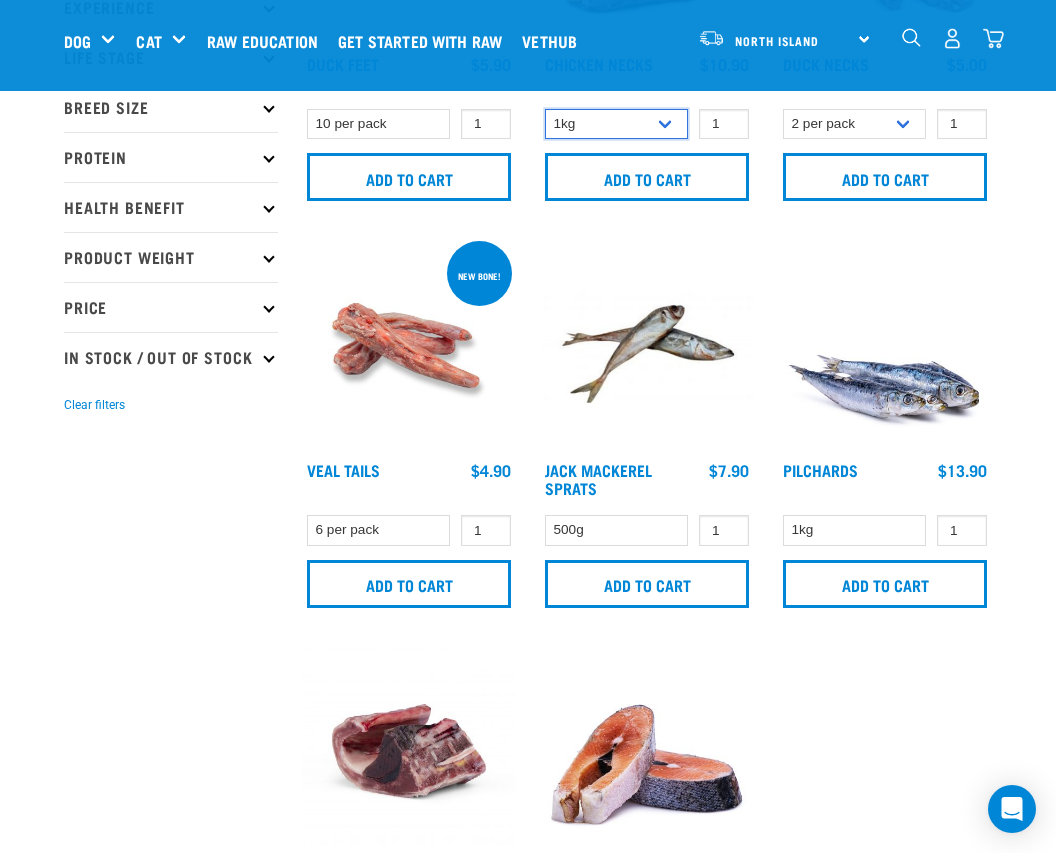 scroll, scrollTop: 306, scrollLeft: 0, axis: vertical 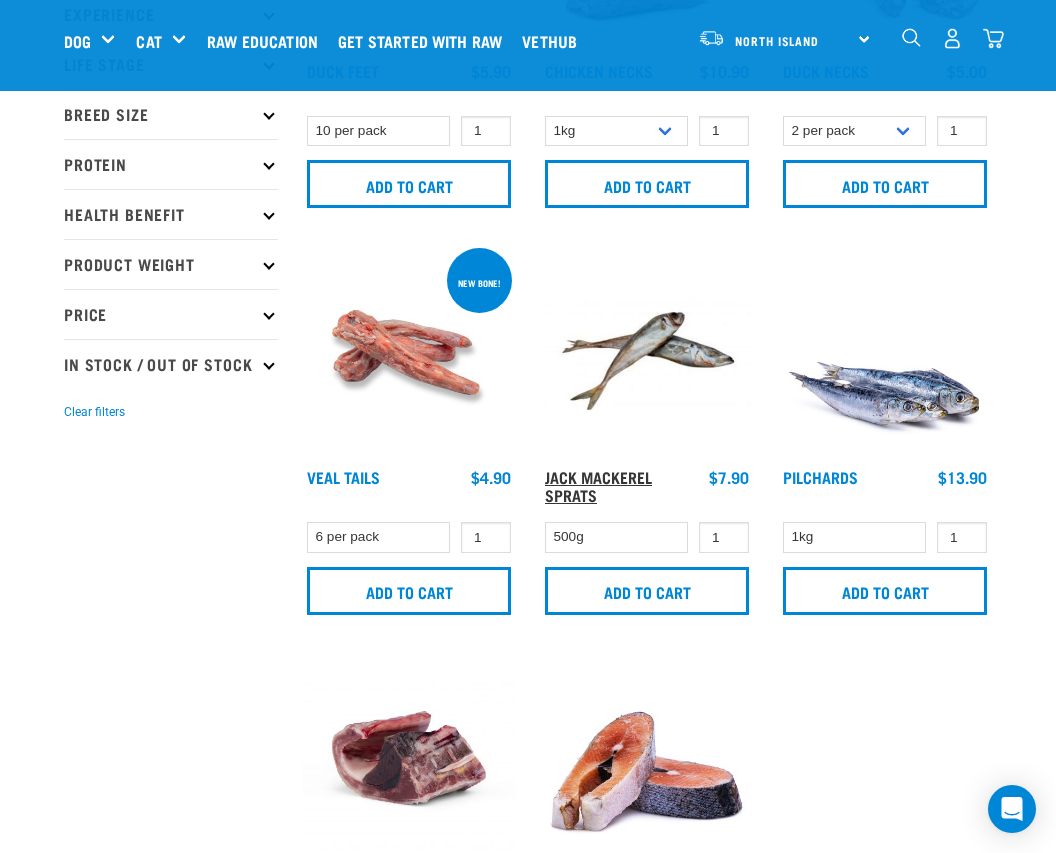 click on "Jack Mackerel Sprats" at bounding box center [598, 485] 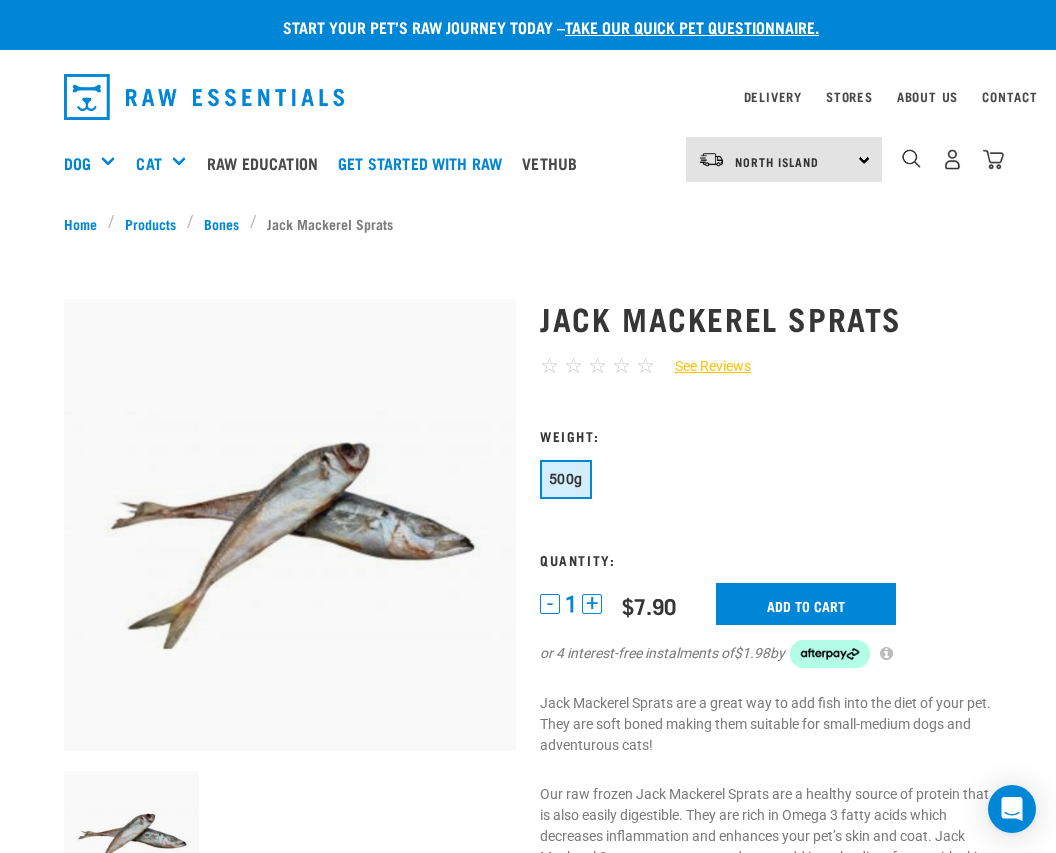 scroll, scrollTop: 0, scrollLeft: 0, axis: both 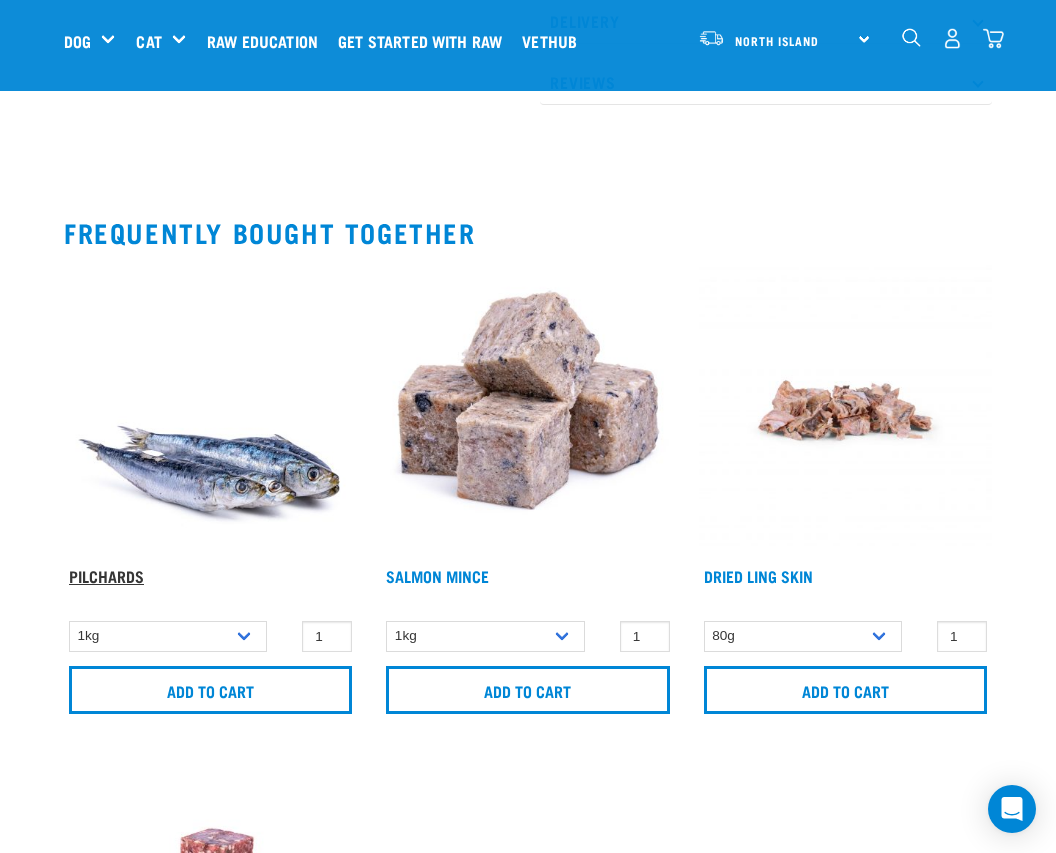 click on "Pilchards" at bounding box center [106, 575] 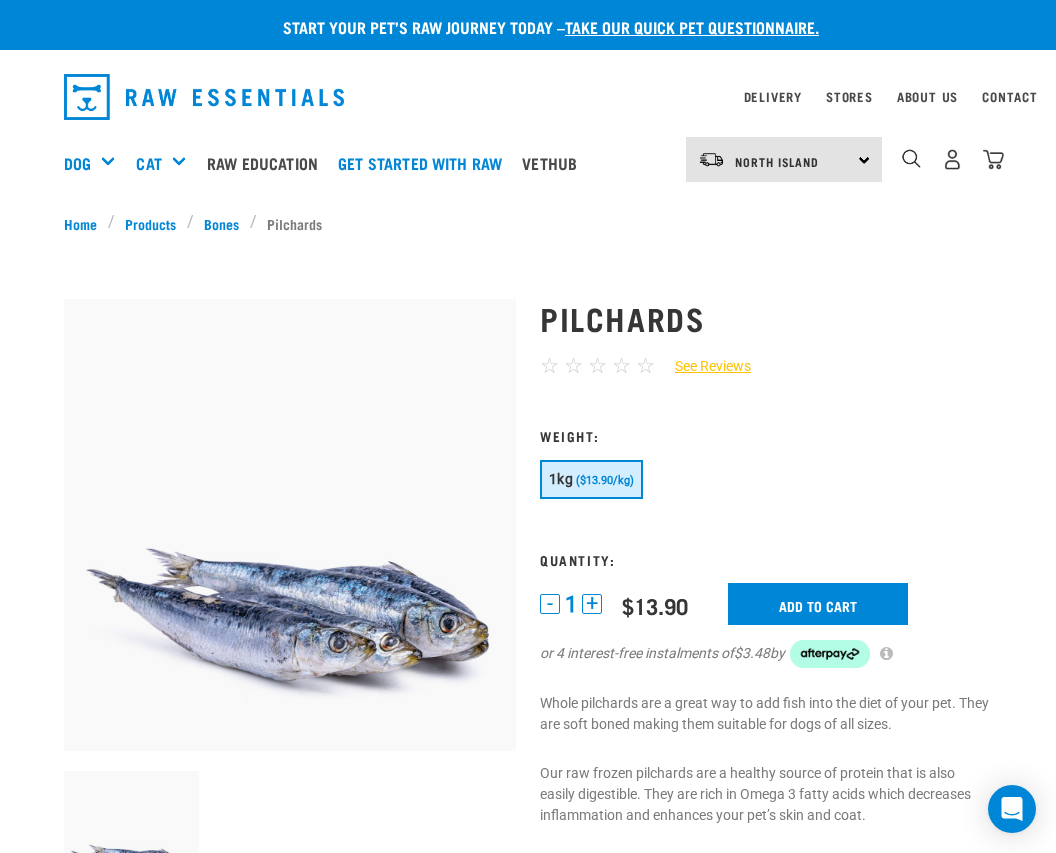scroll, scrollTop: 0, scrollLeft: 0, axis: both 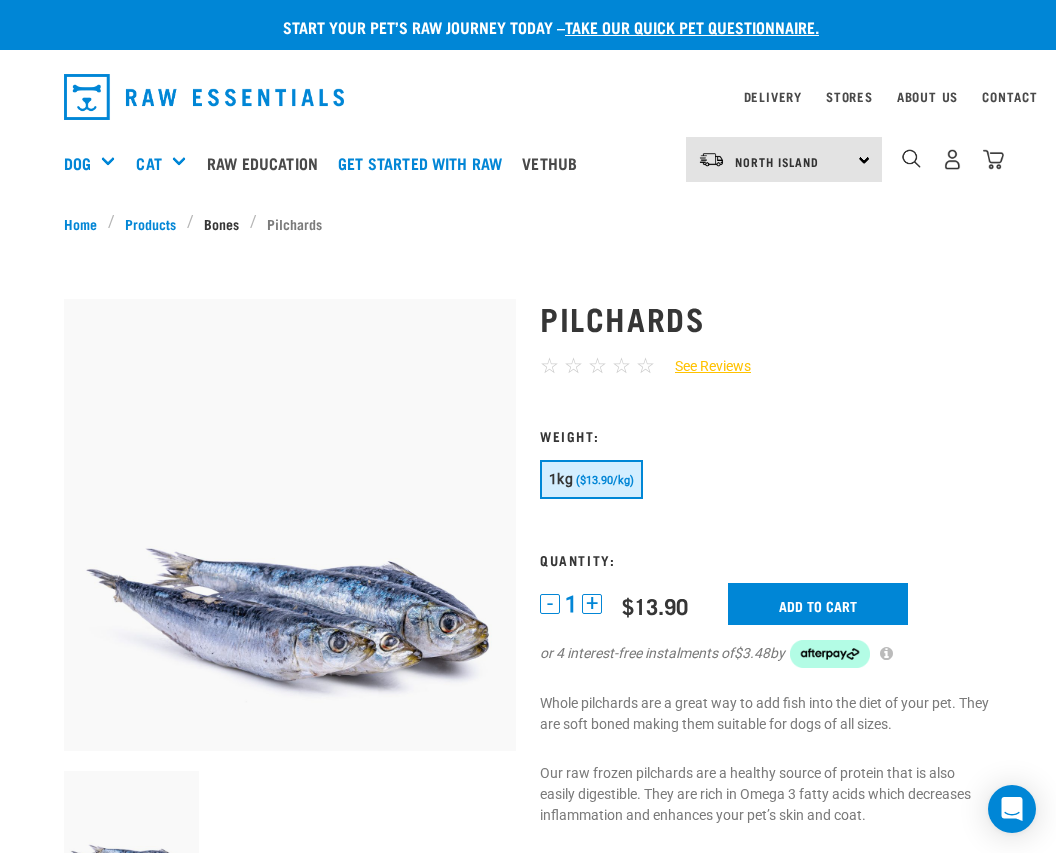 click on "Bones" at bounding box center [222, 223] 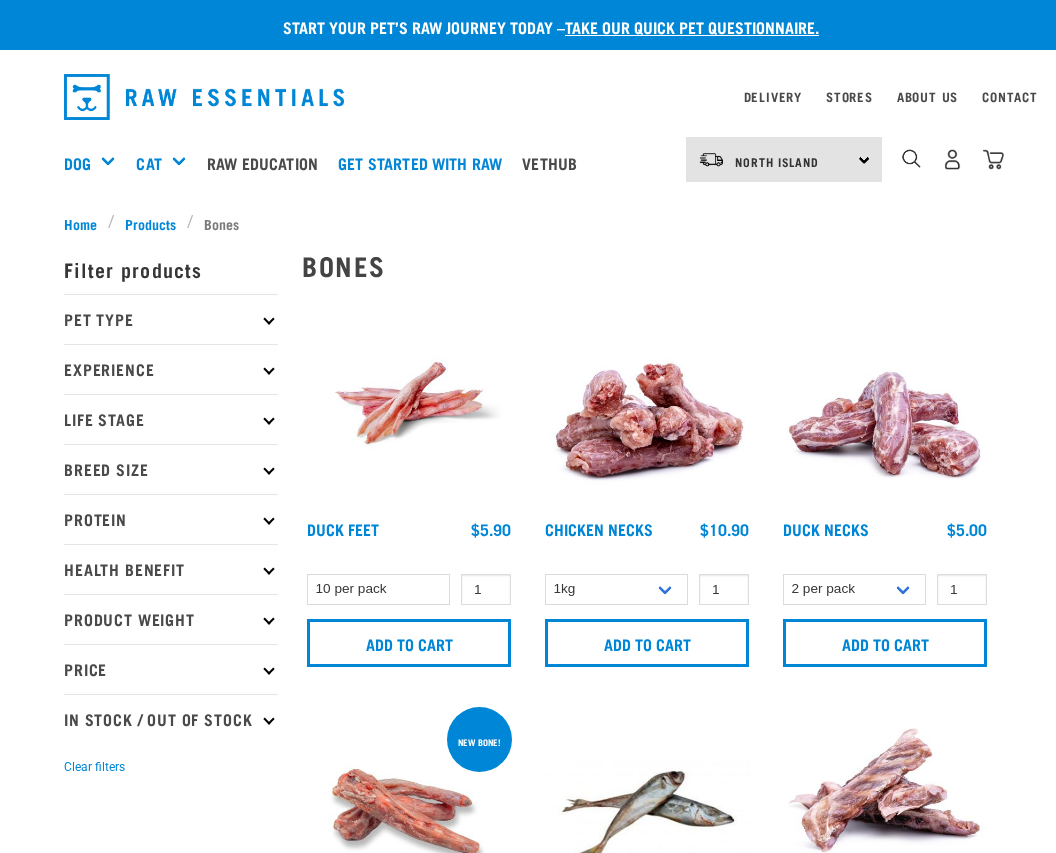 scroll, scrollTop: 0, scrollLeft: 0, axis: both 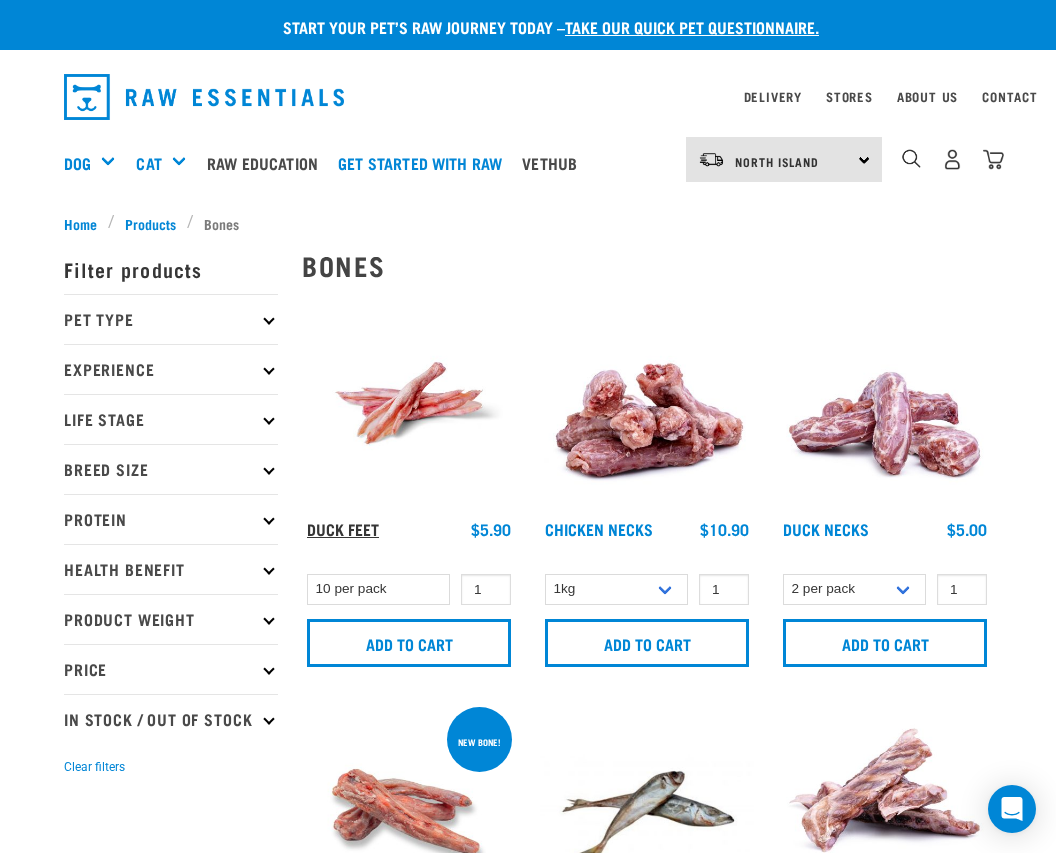 click on "Duck Feet" at bounding box center (343, 528) 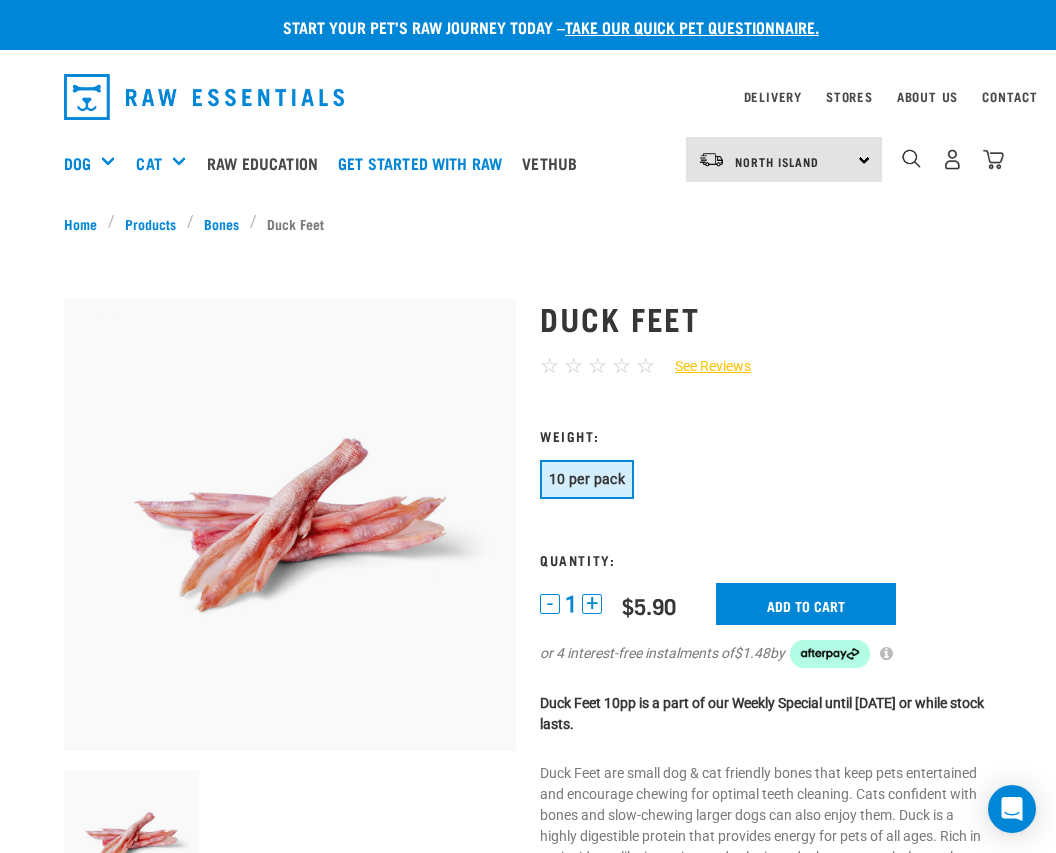 scroll, scrollTop: 0, scrollLeft: 0, axis: both 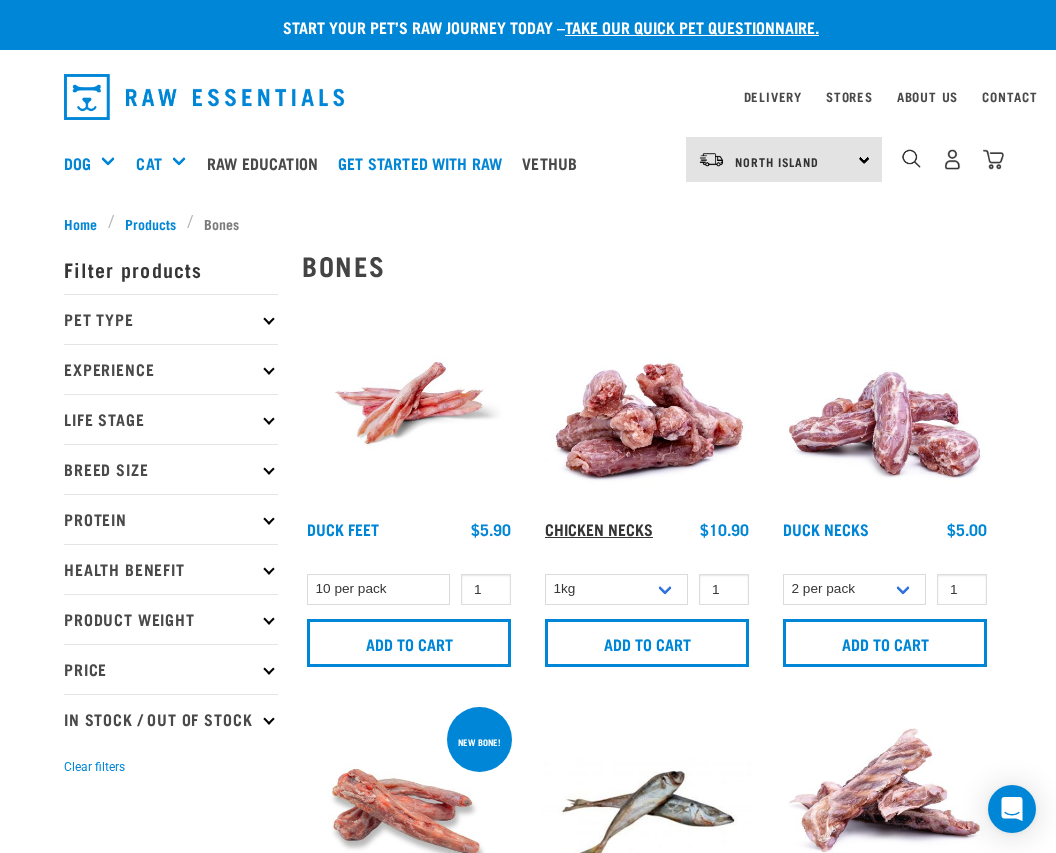 click on "Chicken Necks" at bounding box center (599, 528) 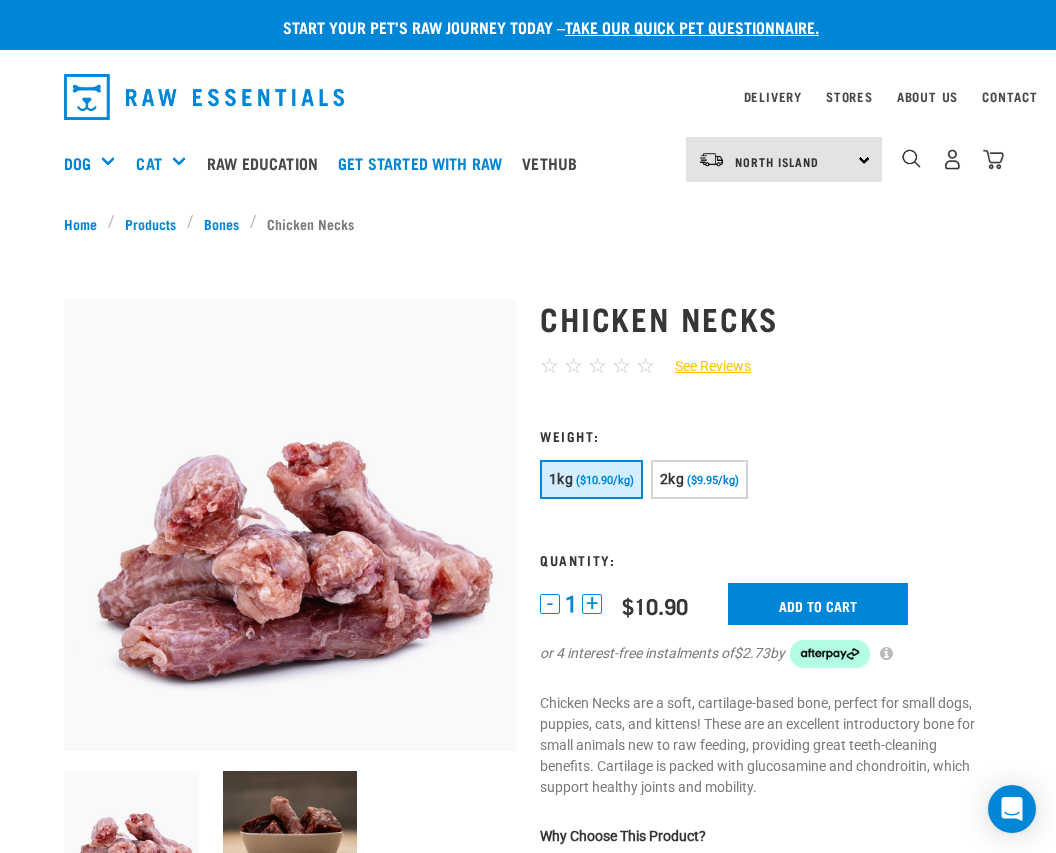 scroll, scrollTop: 0, scrollLeft: 0, axis: both 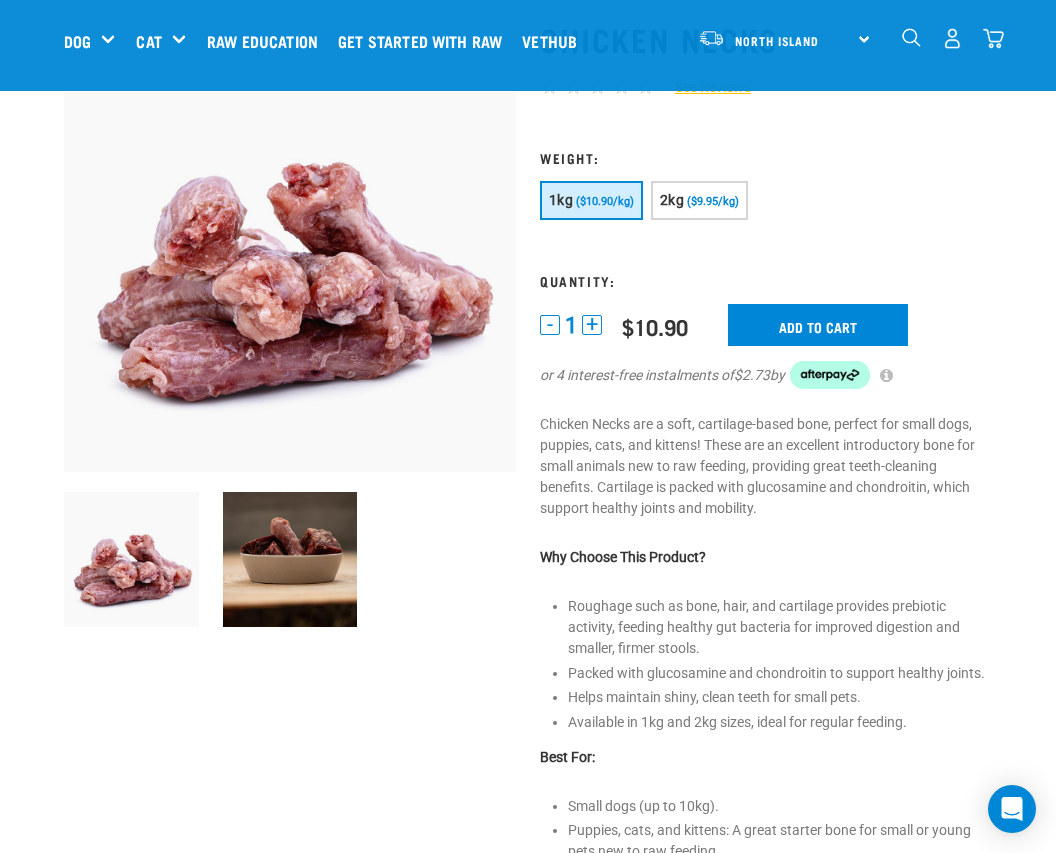 click at bounding box center (131, 559) 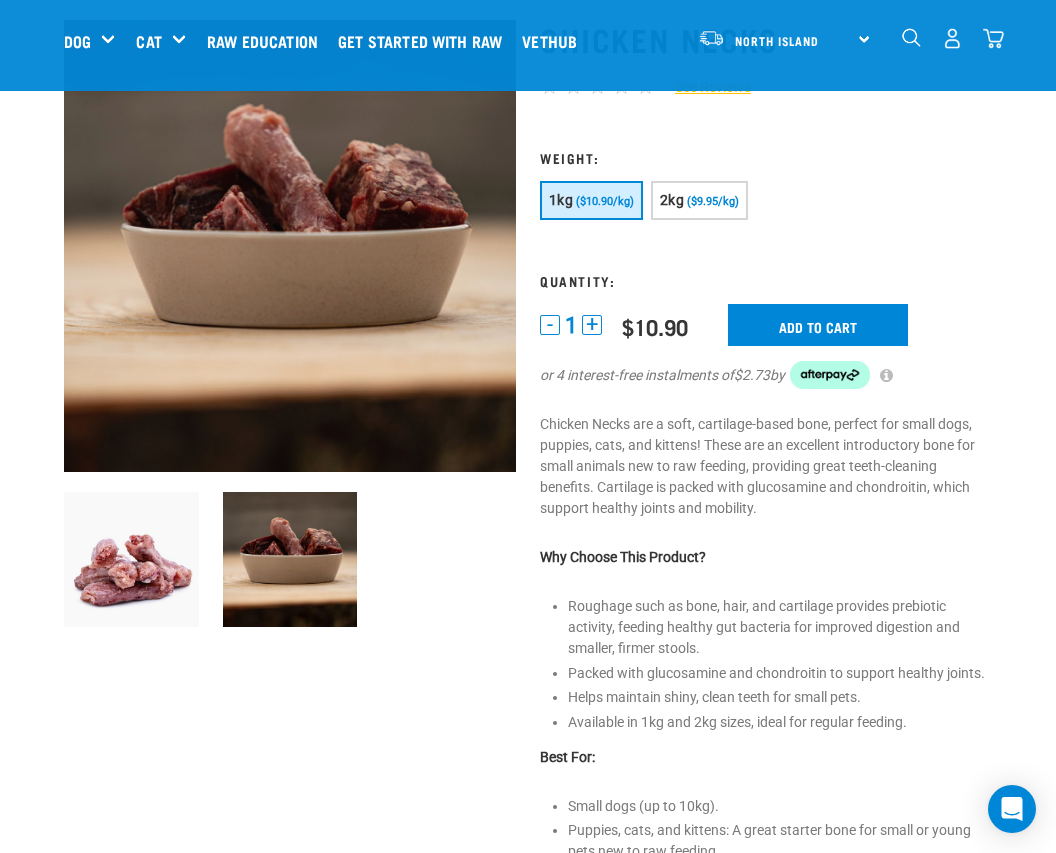 click at bounding box center (131, 559) 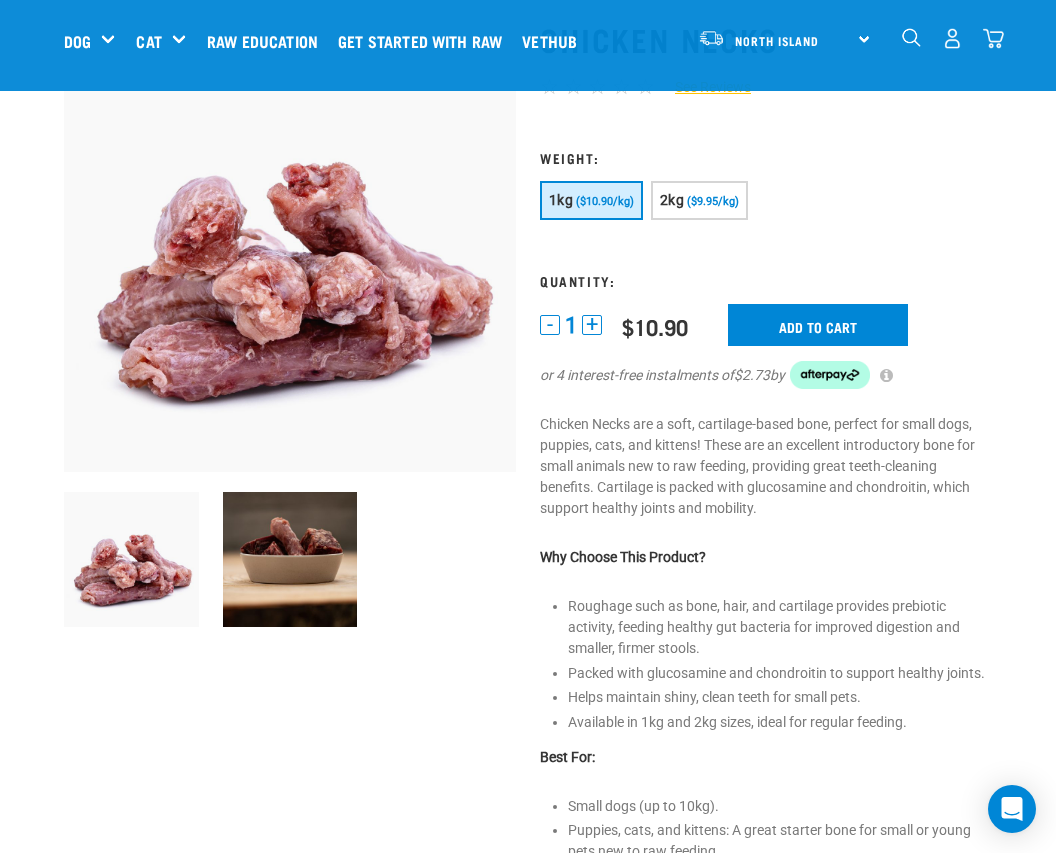 click at bounding box center [290, 559] 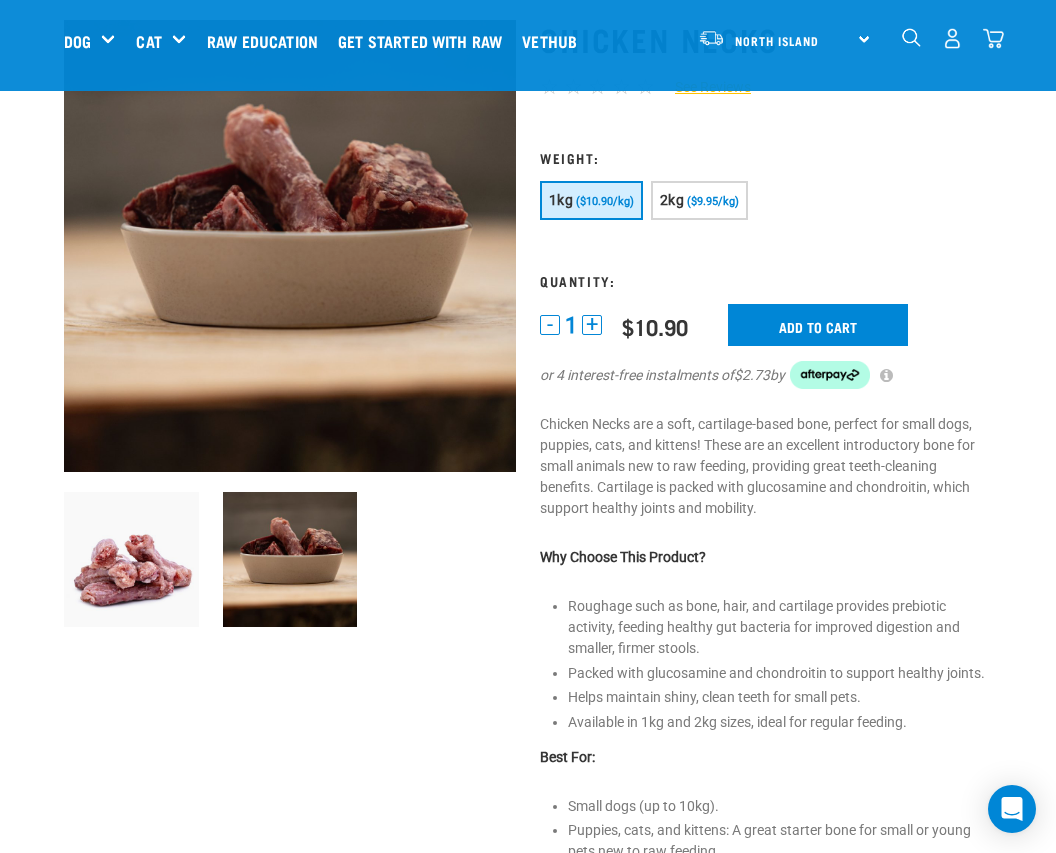 click at bounding box center [131, 559] 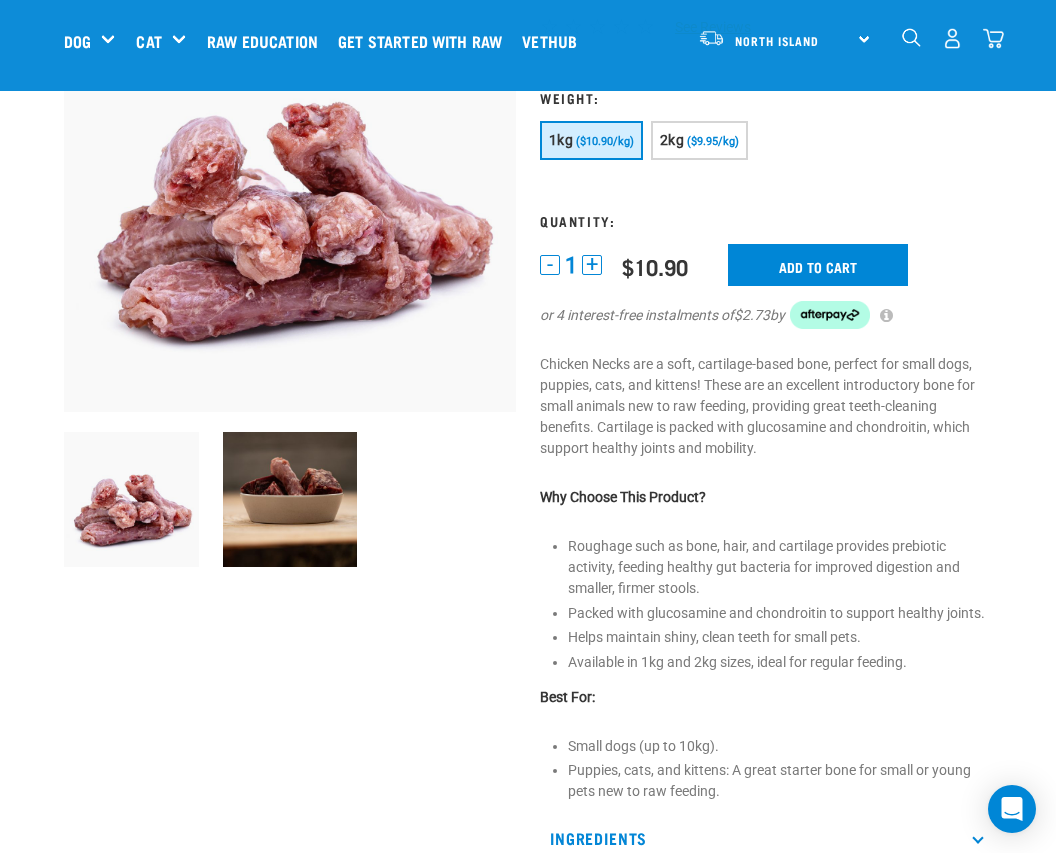 scroll, scrollTop: 188, scrollLeft: 0, axis: vertical 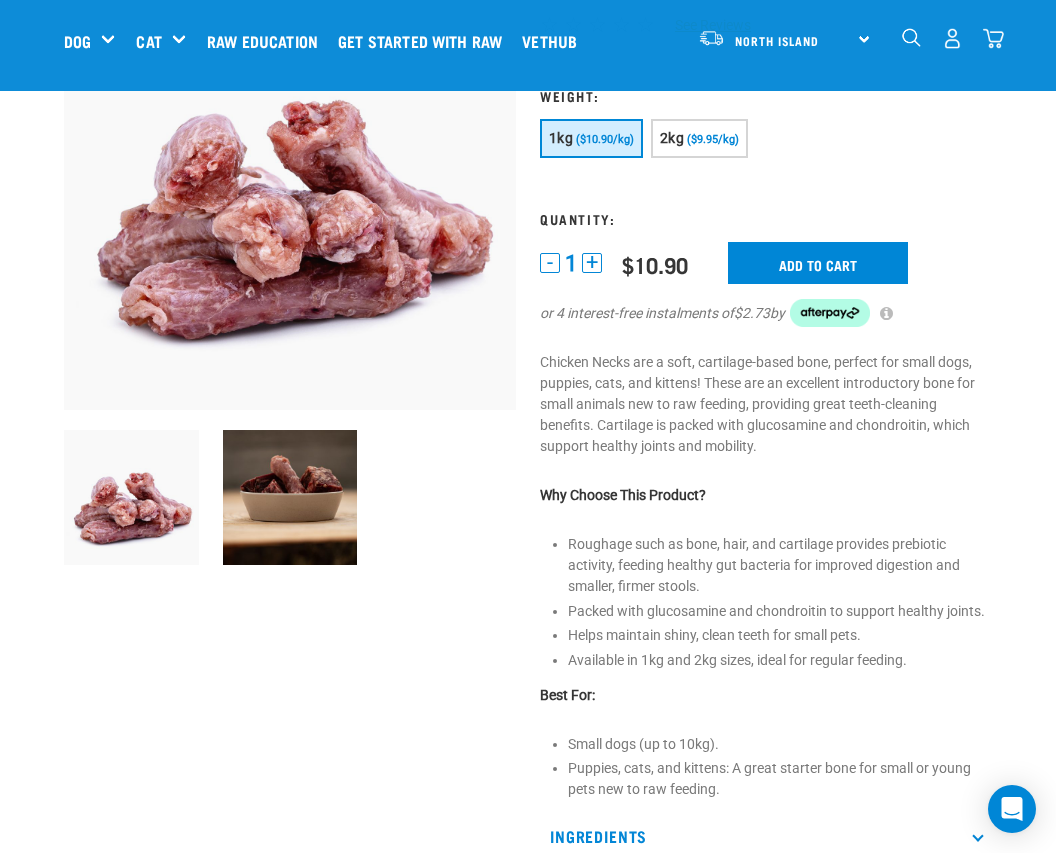 click at bounding box center [131, 497] 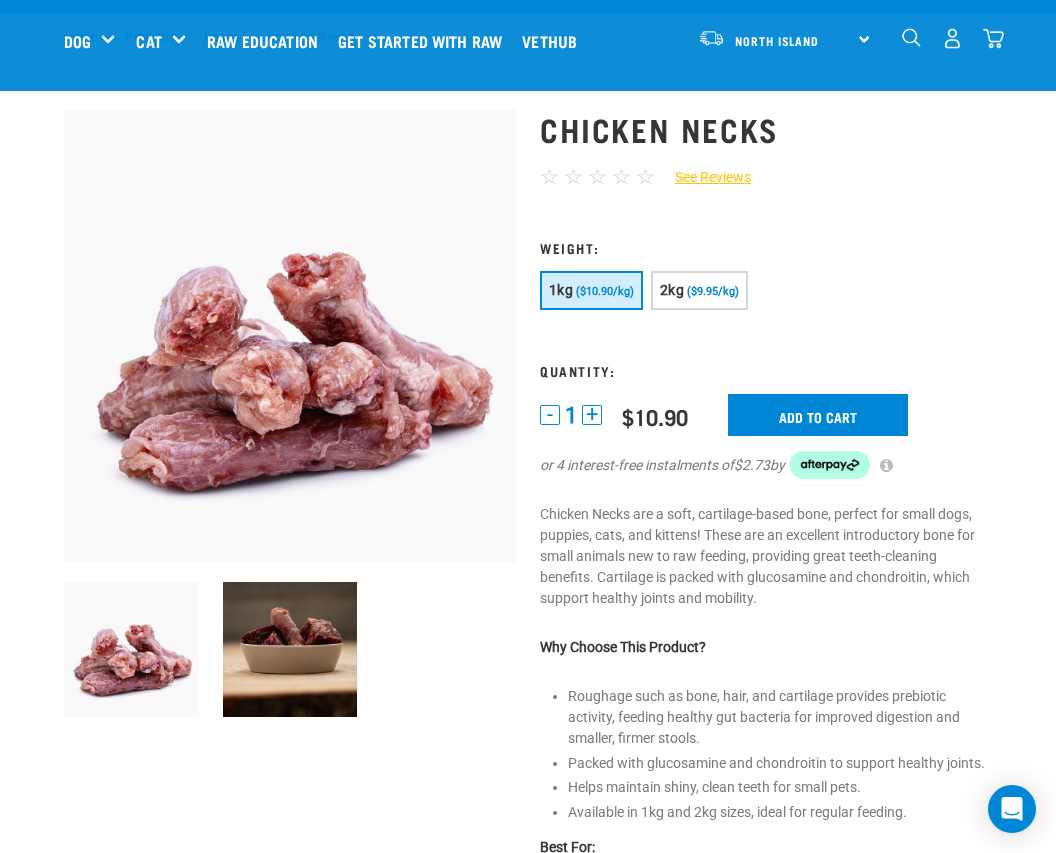 scroll, scrollTop: 0, scrollLeft: 0, axis: both 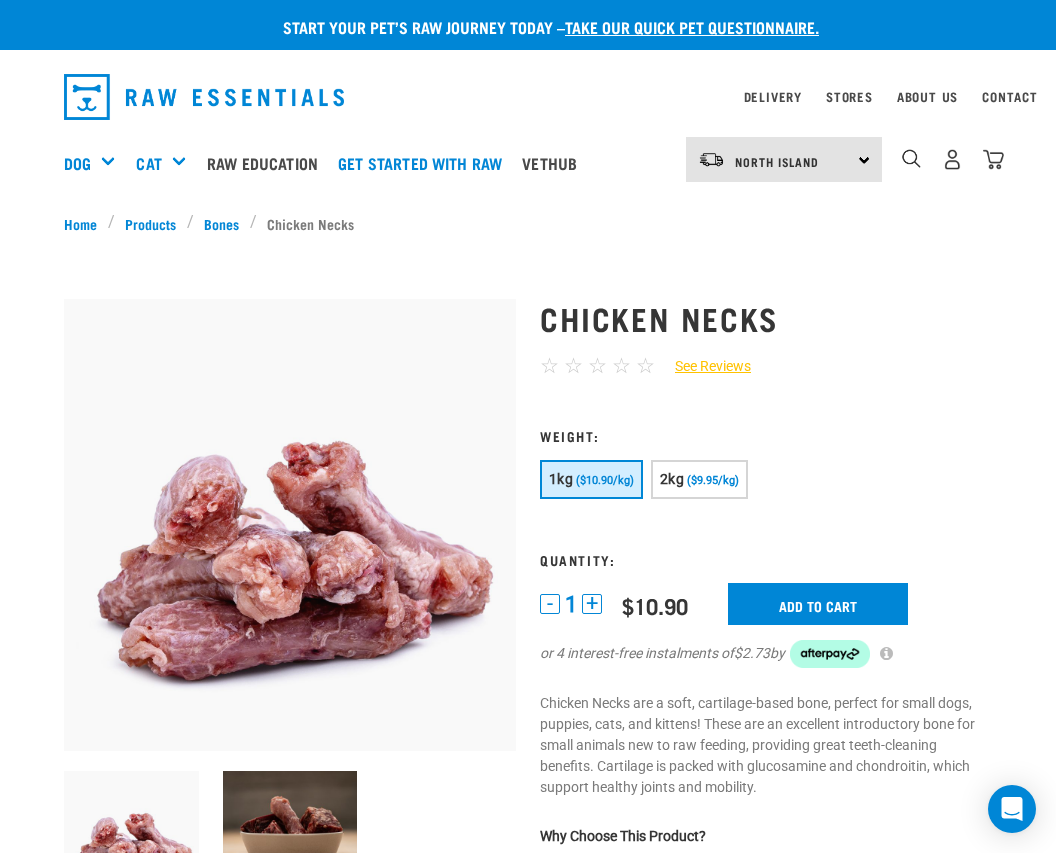 click at bounding box center [204, 97] 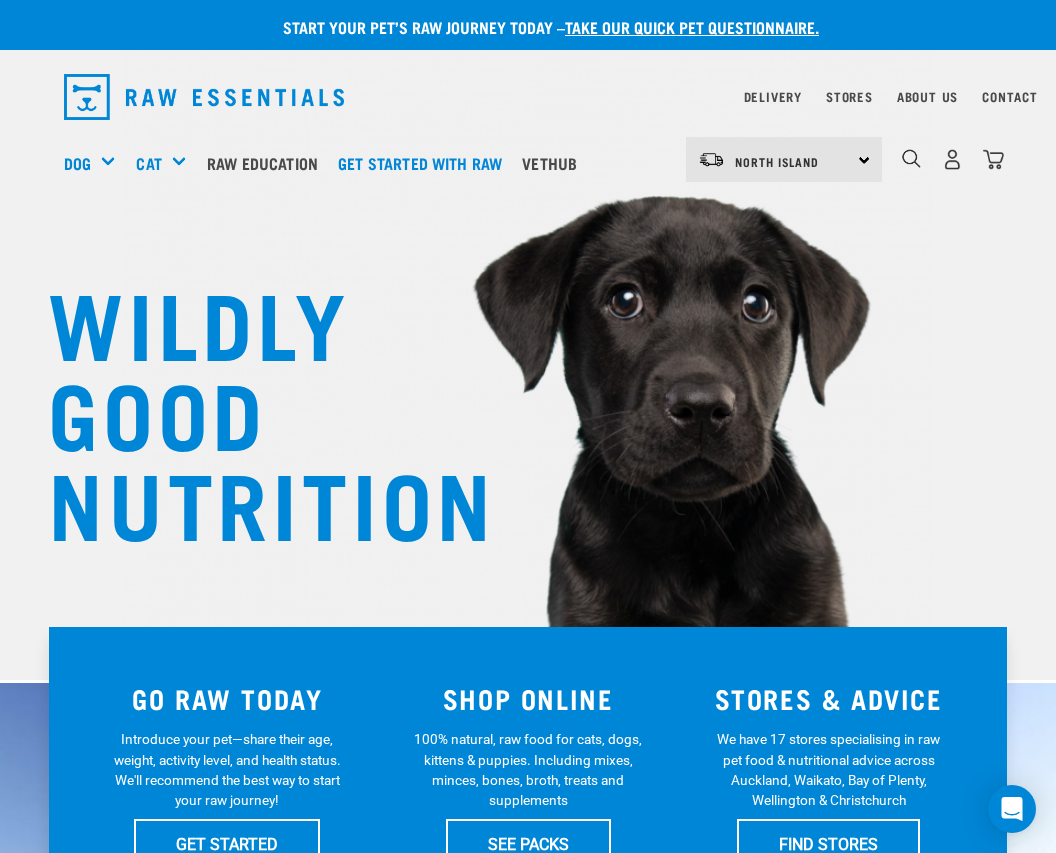 scroll, scrollTop: 0, scrollLeft: 0, axis: both 